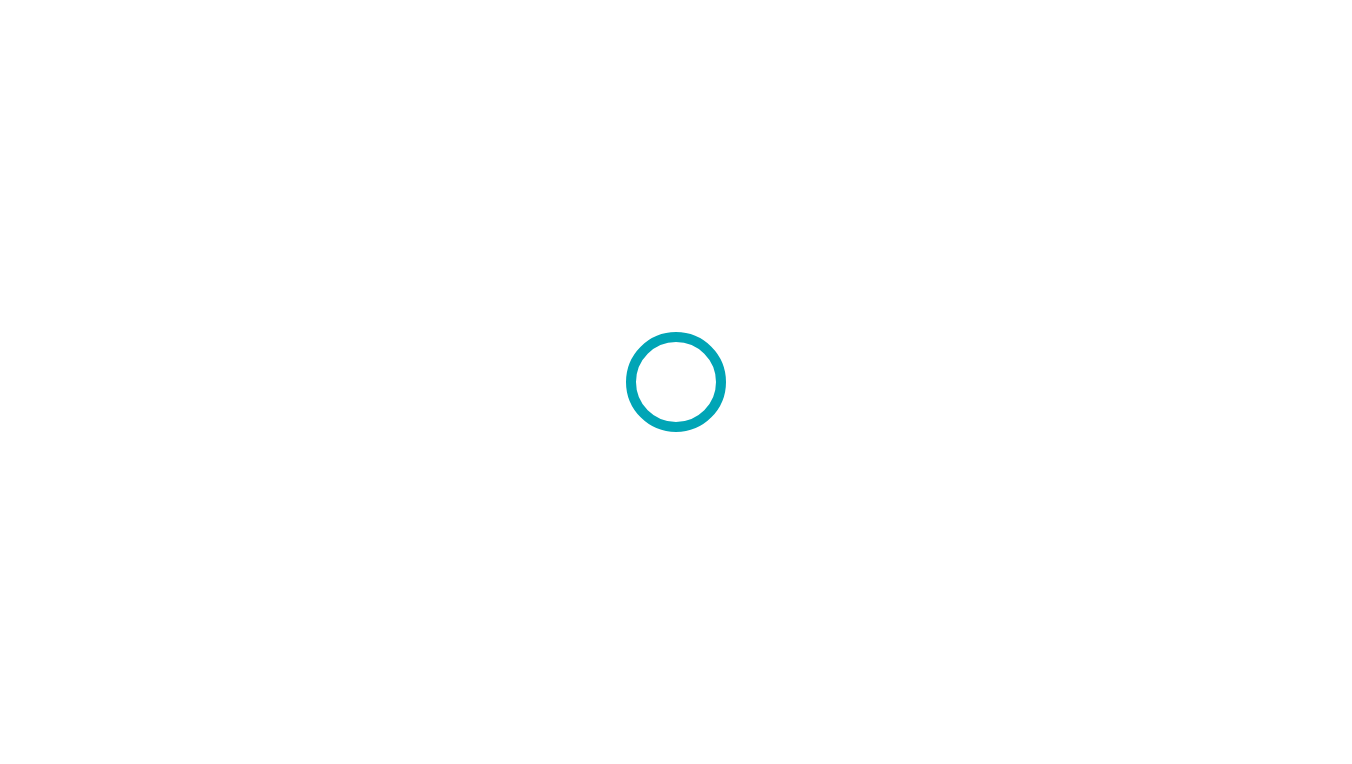 scroll, scrollTop: 0, scrollLeft: 0, axis: both 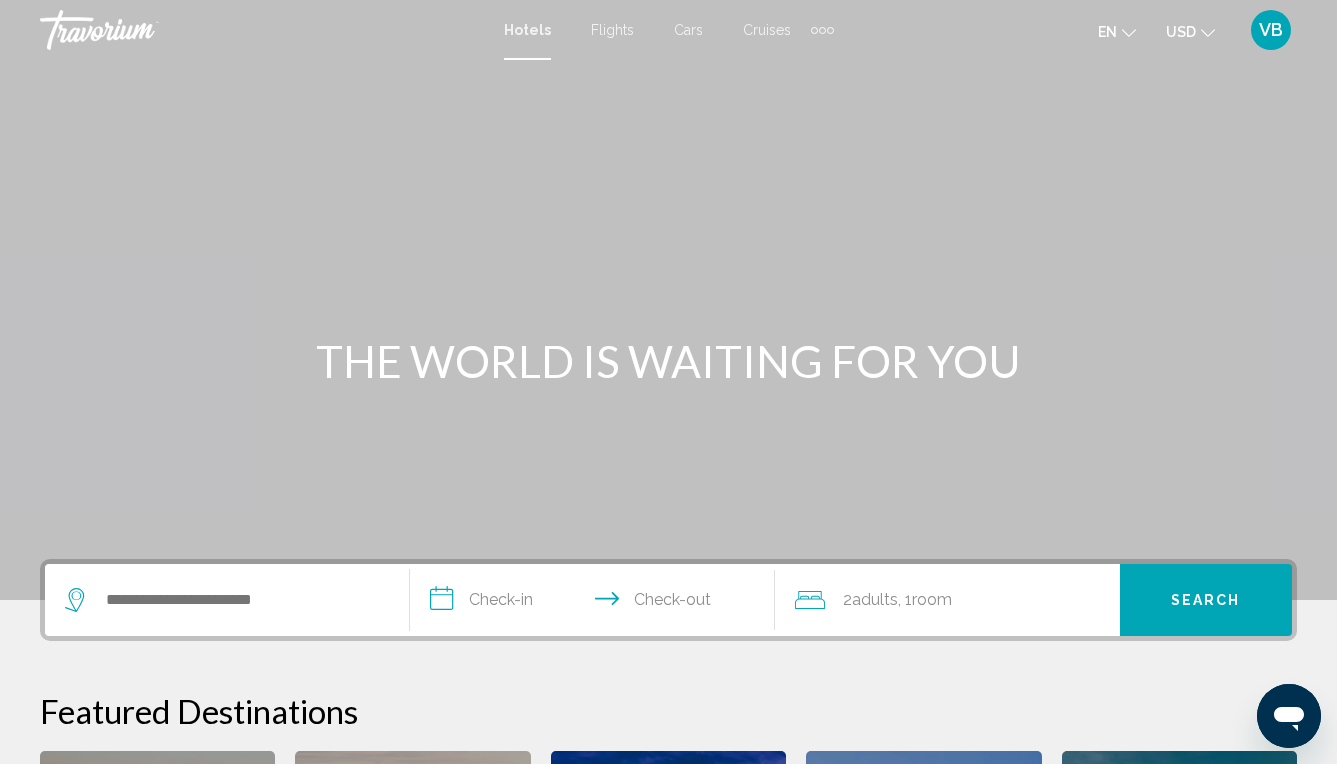 click on "en
English Español Français Italiano Português русский" 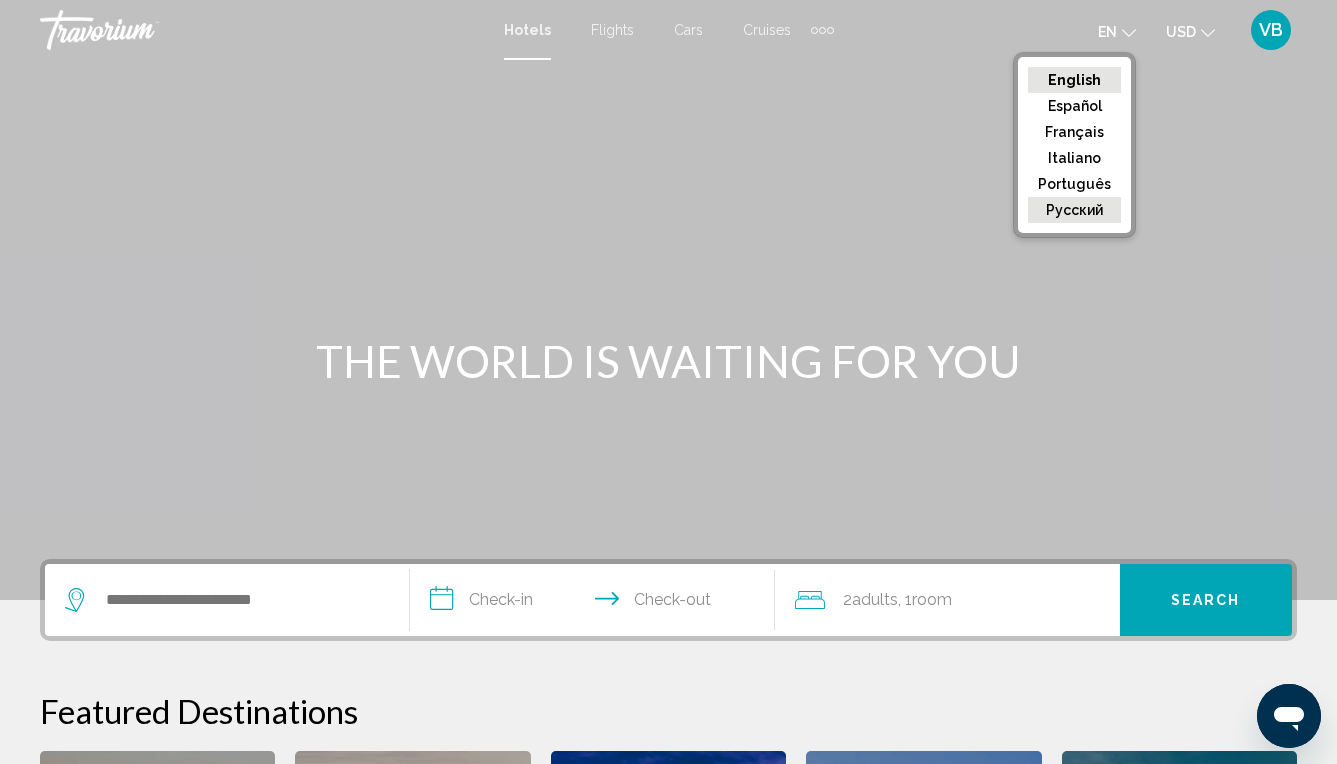click on "русский" 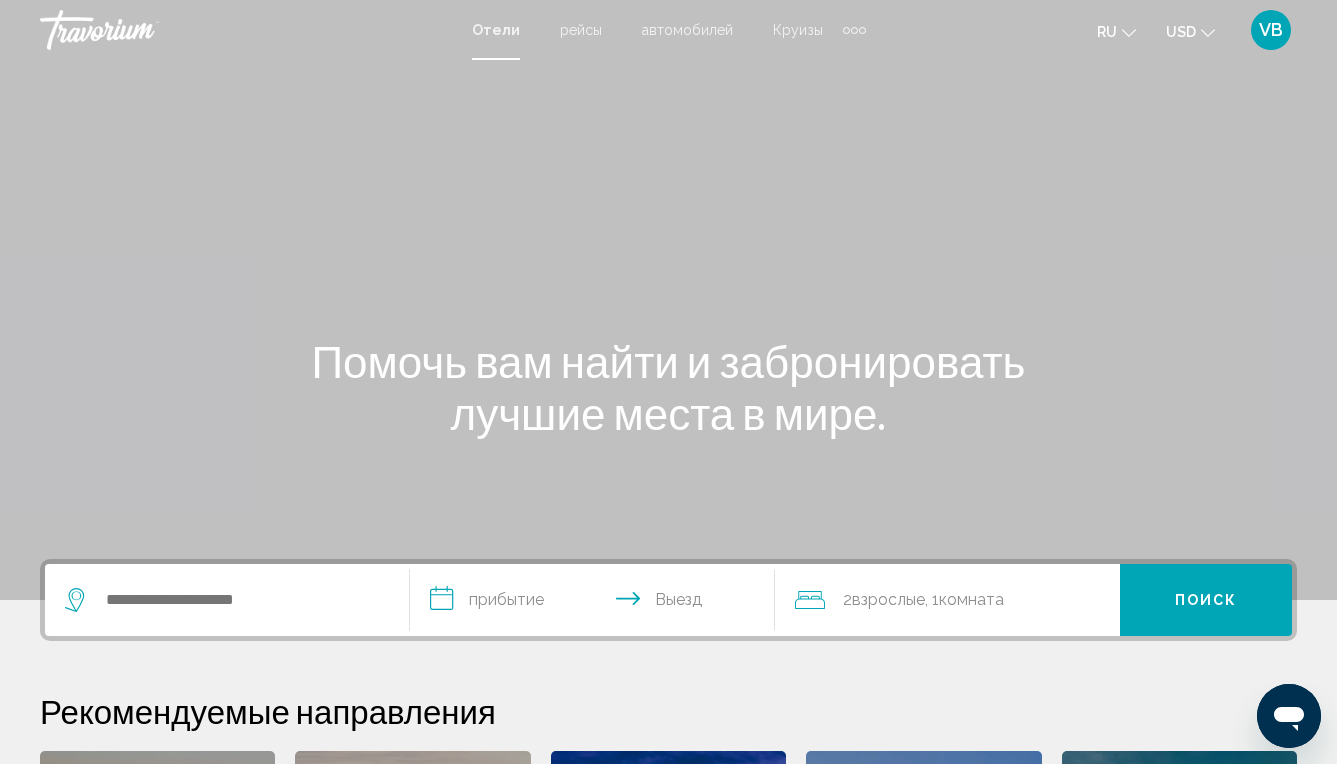 click 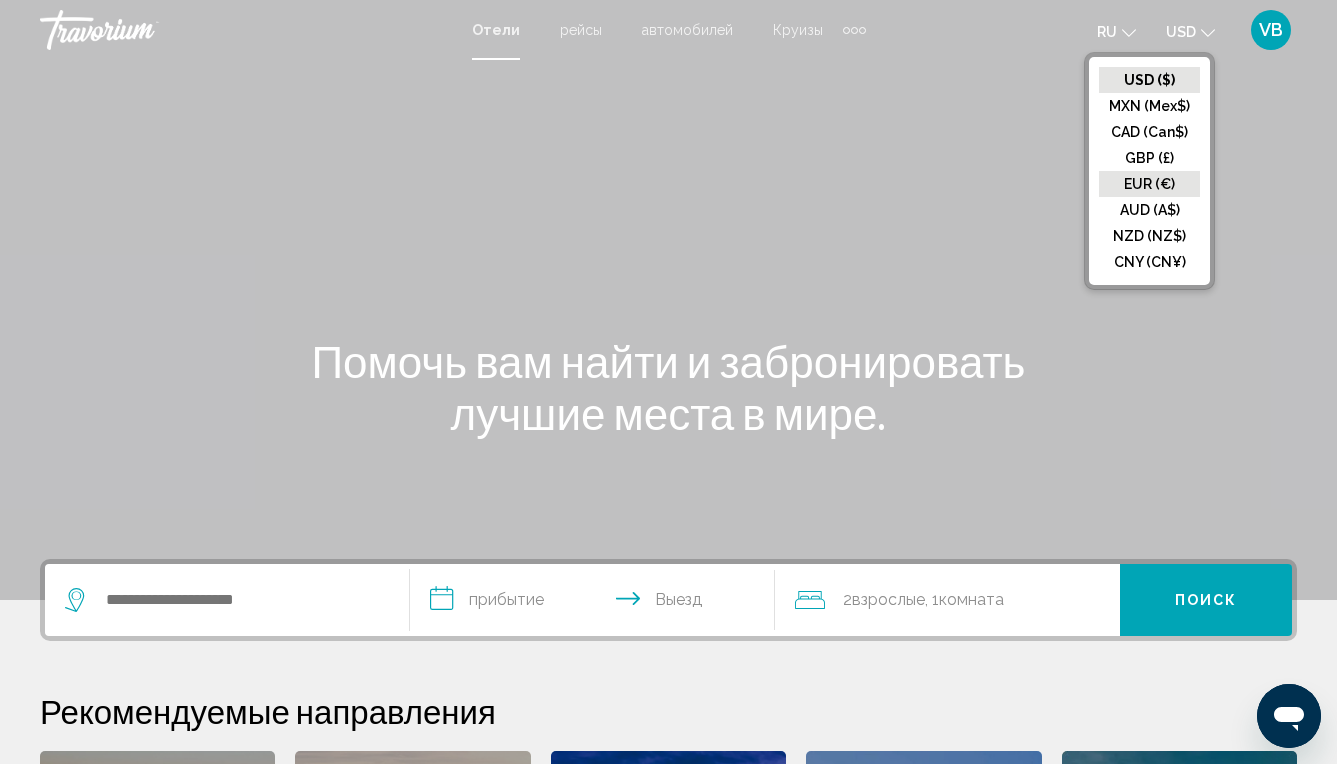 click on "EUR (€)" 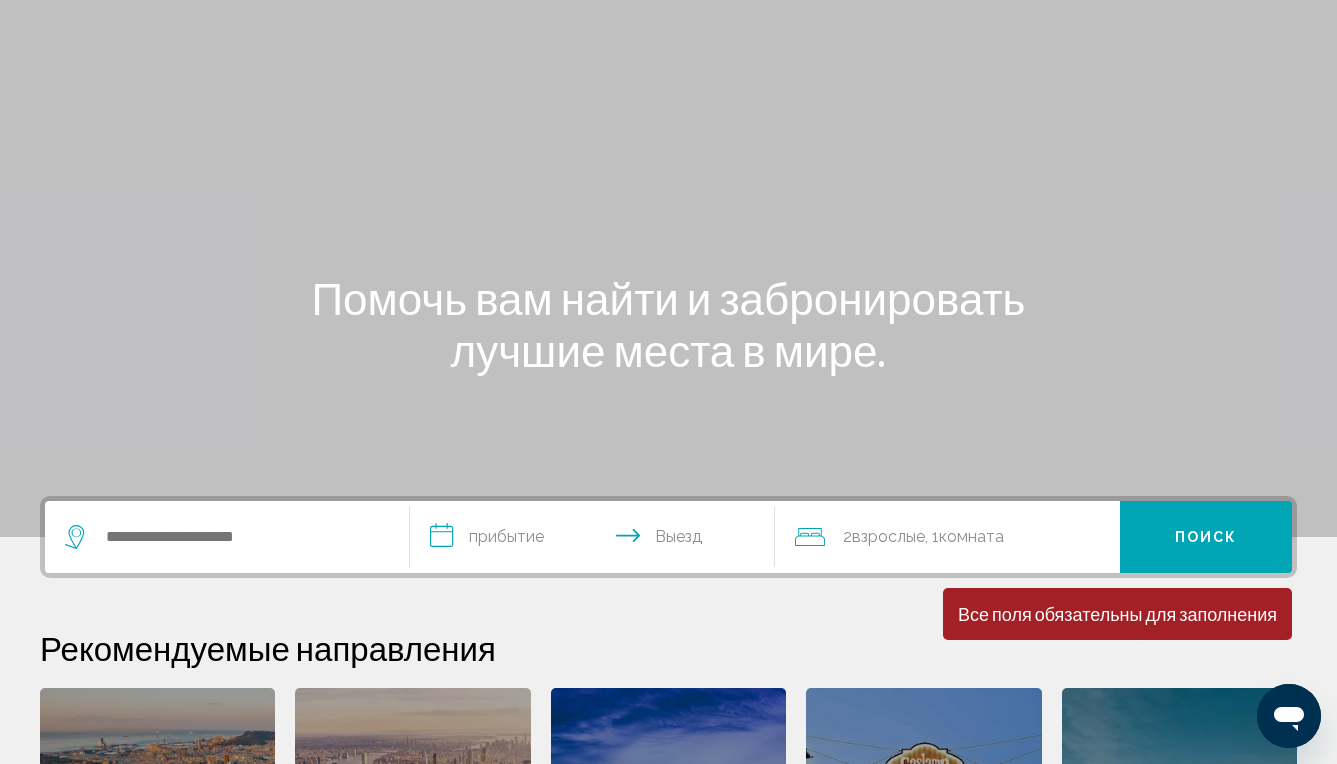 scroll, scrollTop: 153, scrollLeft: 0, axis: vertical 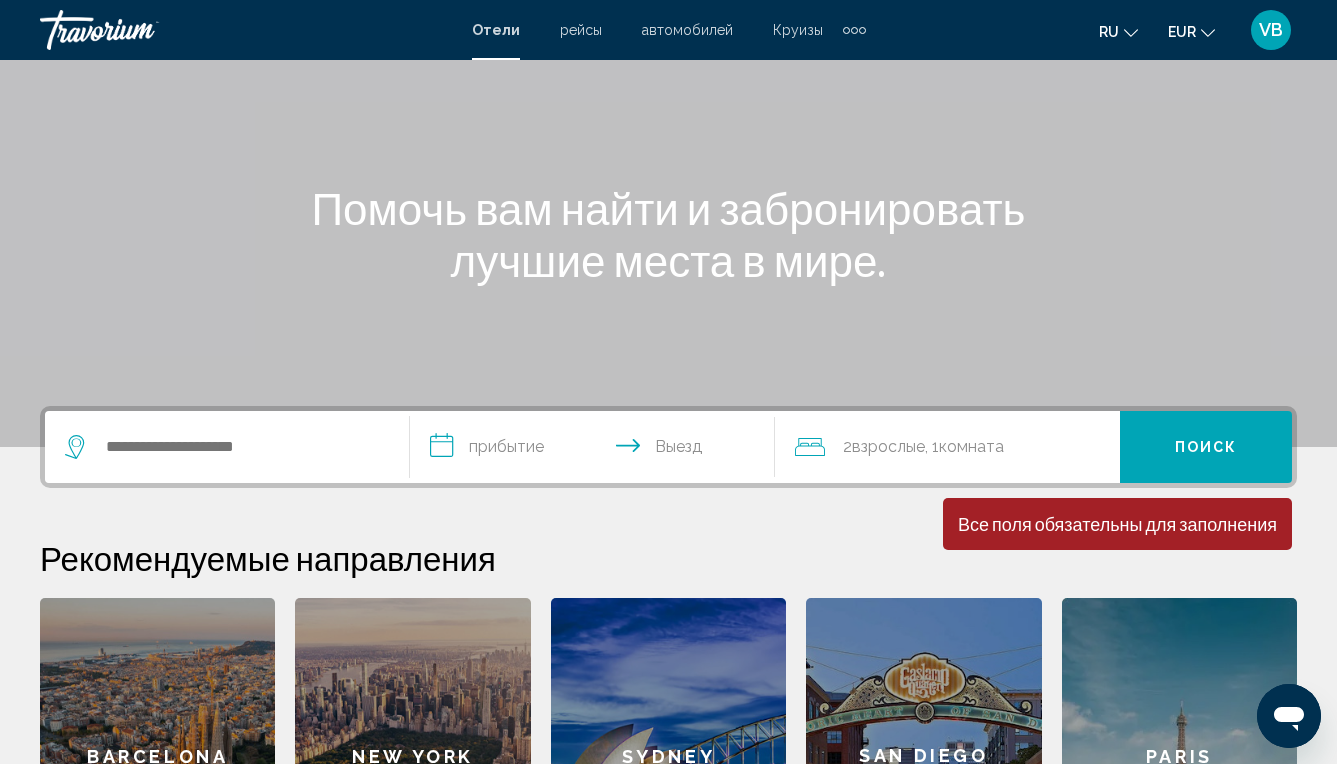 click on "Взрослые" 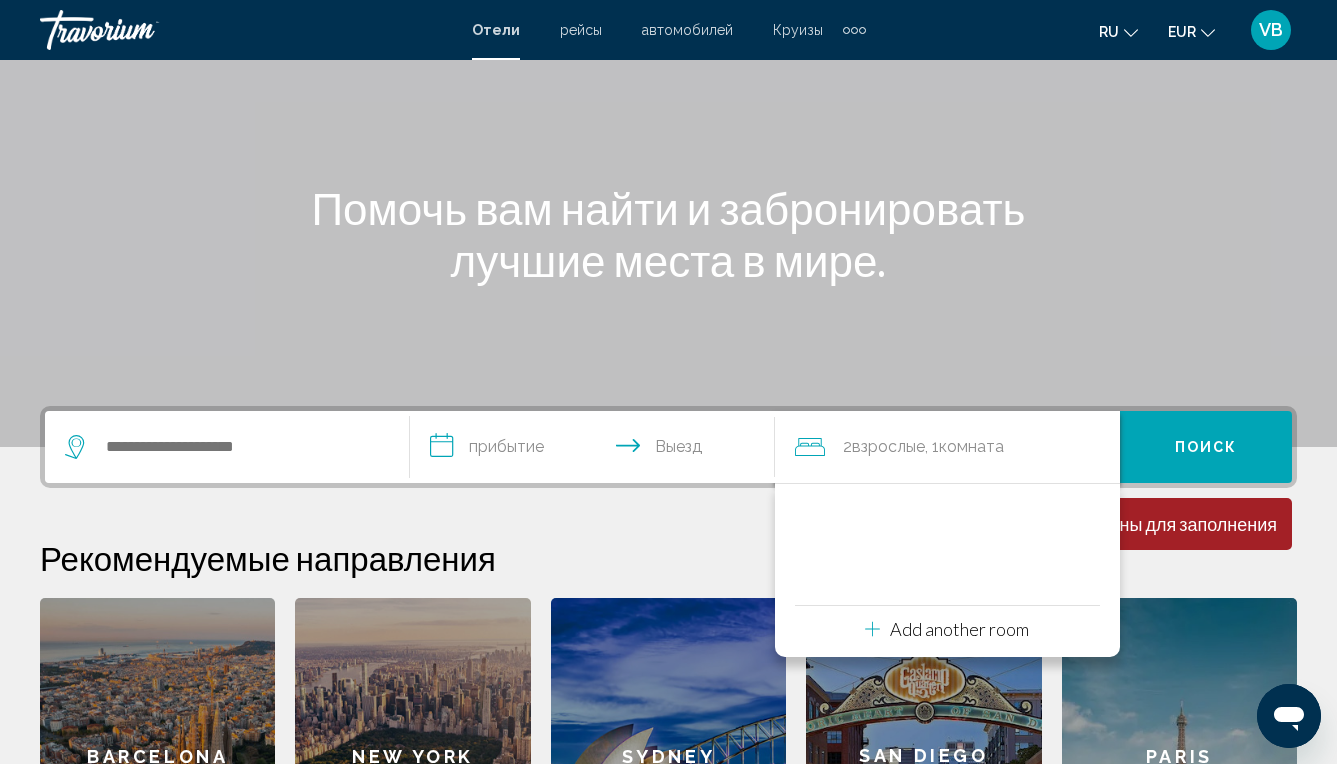 scroll, scrollTop: 494, scrollLeft: 0, axis: vertical 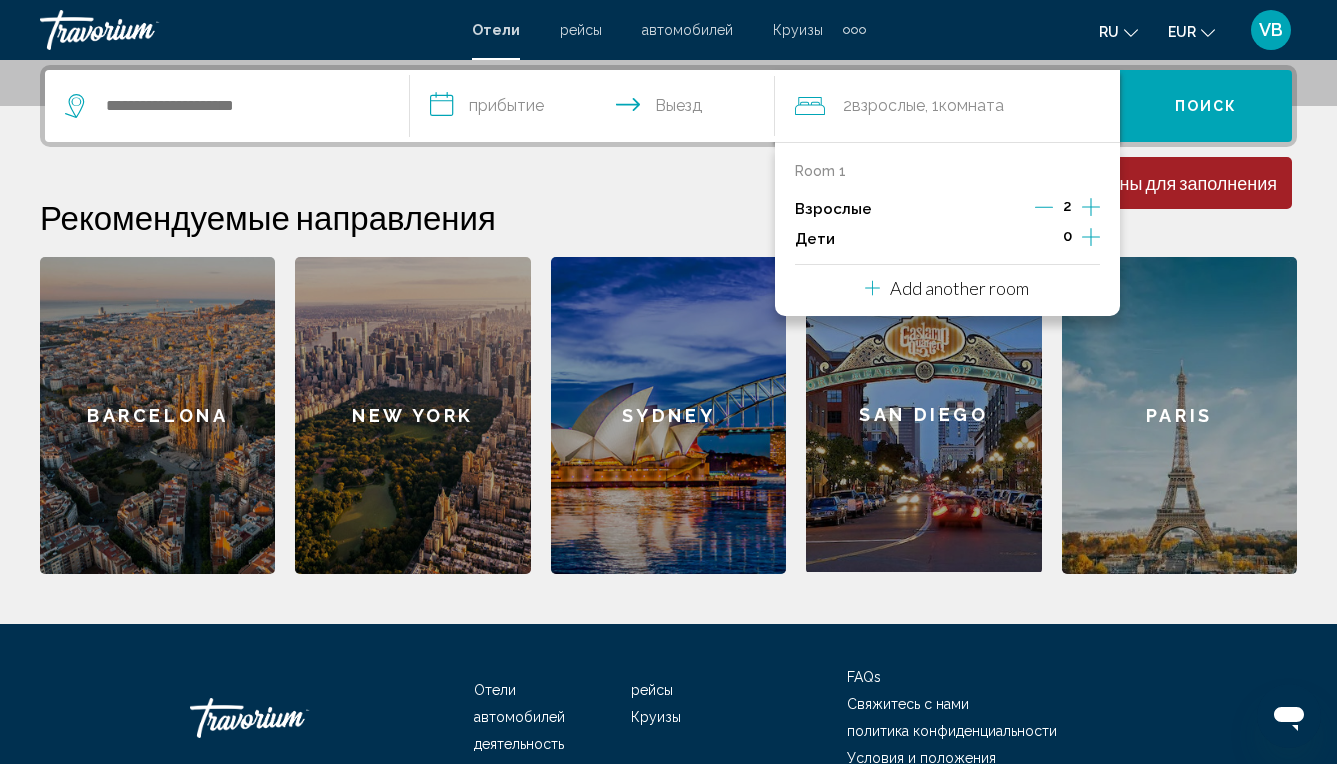 click 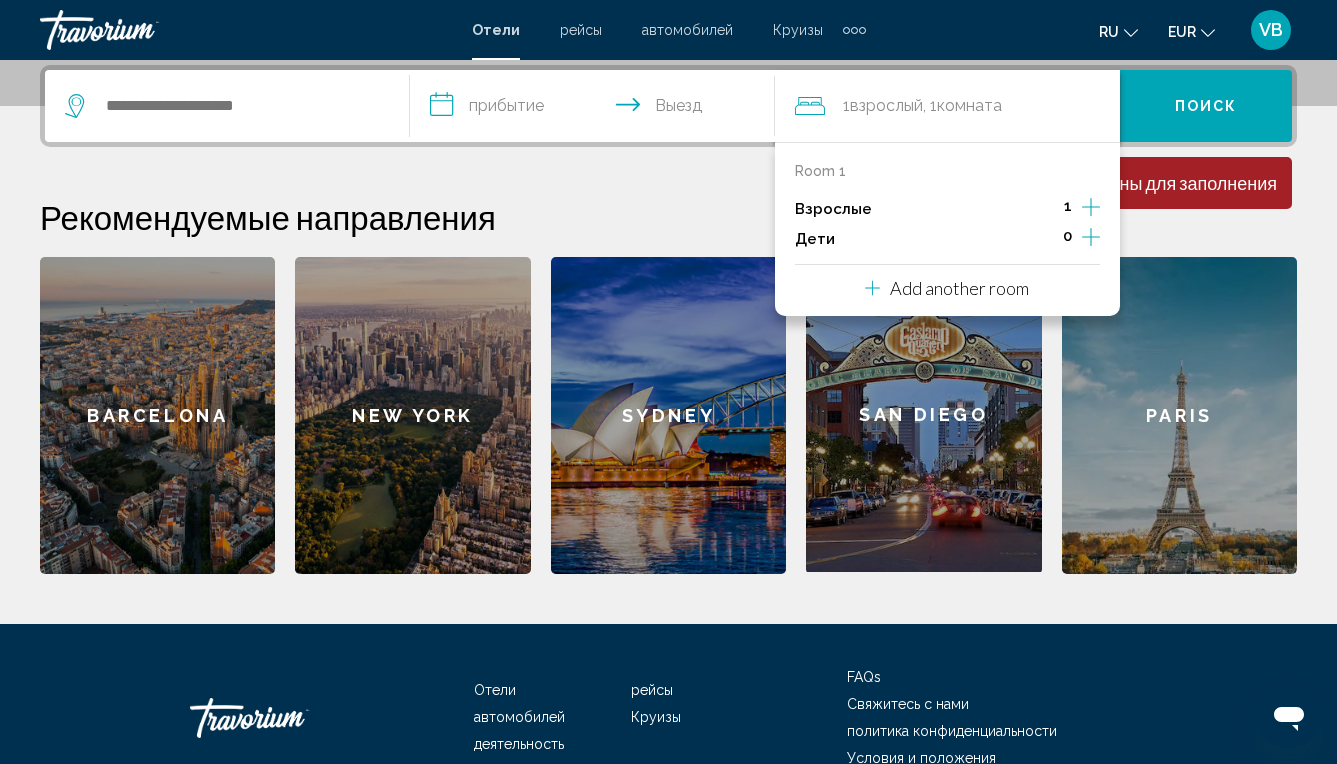 click on "FAQs Свяжитесь с нами политика конфиденциальности Условия и положения" at bounding box center [997, 718] 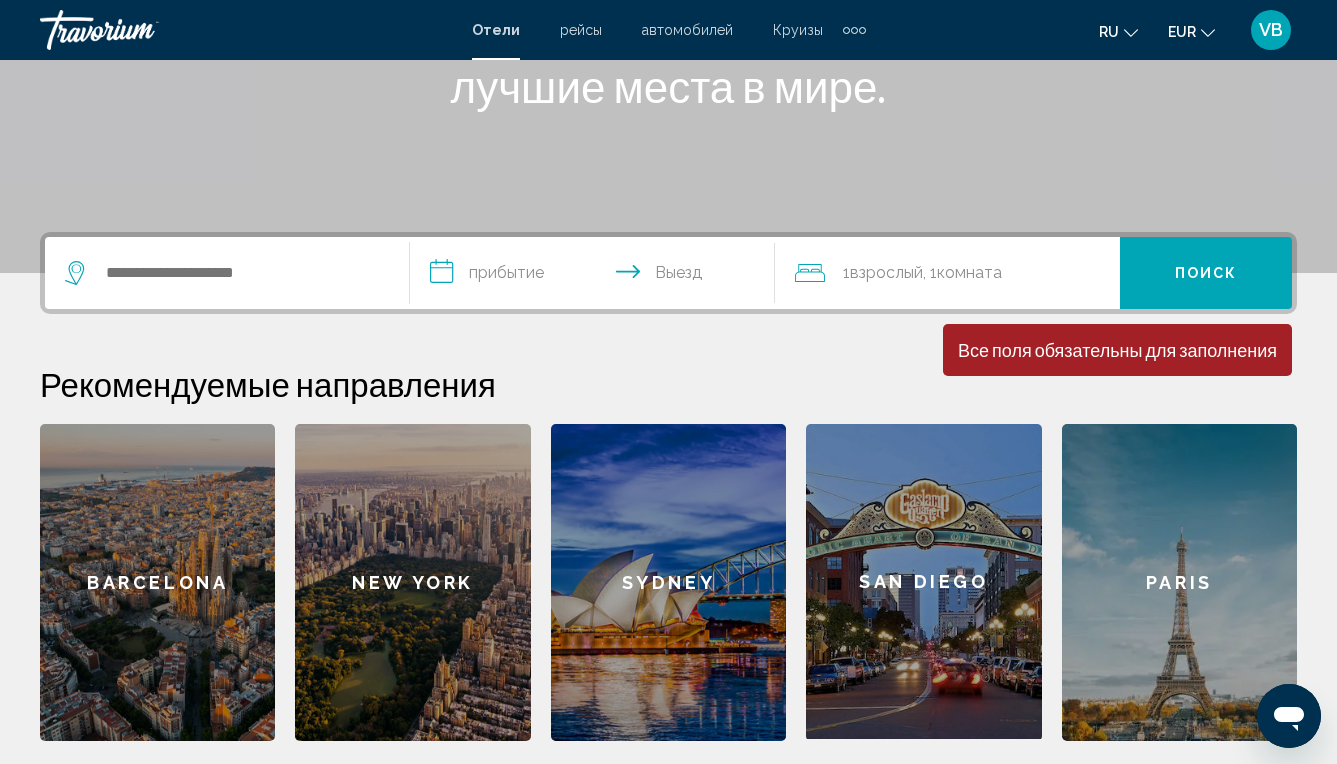 scroll, scrollTop: 323, scrollLeft: 0, axis: vertical 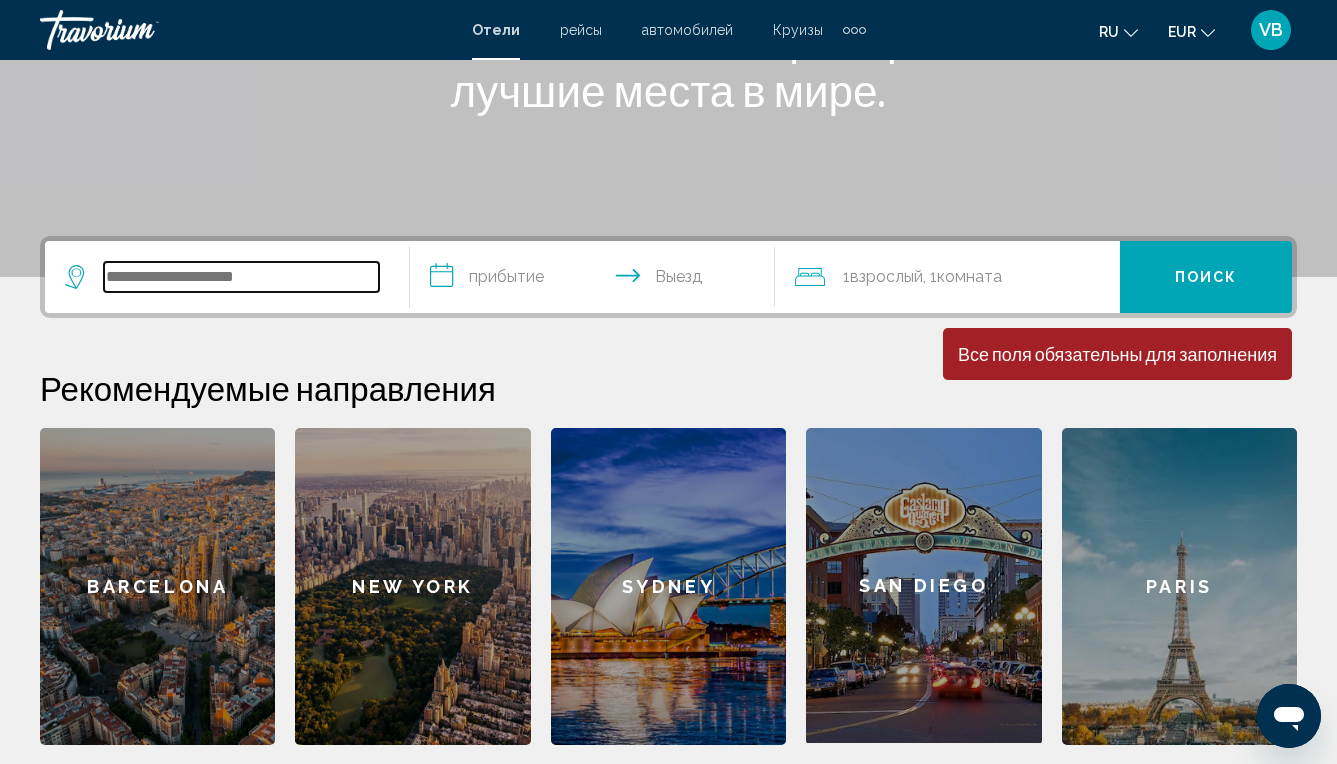 click at bounding box center [241, 277] 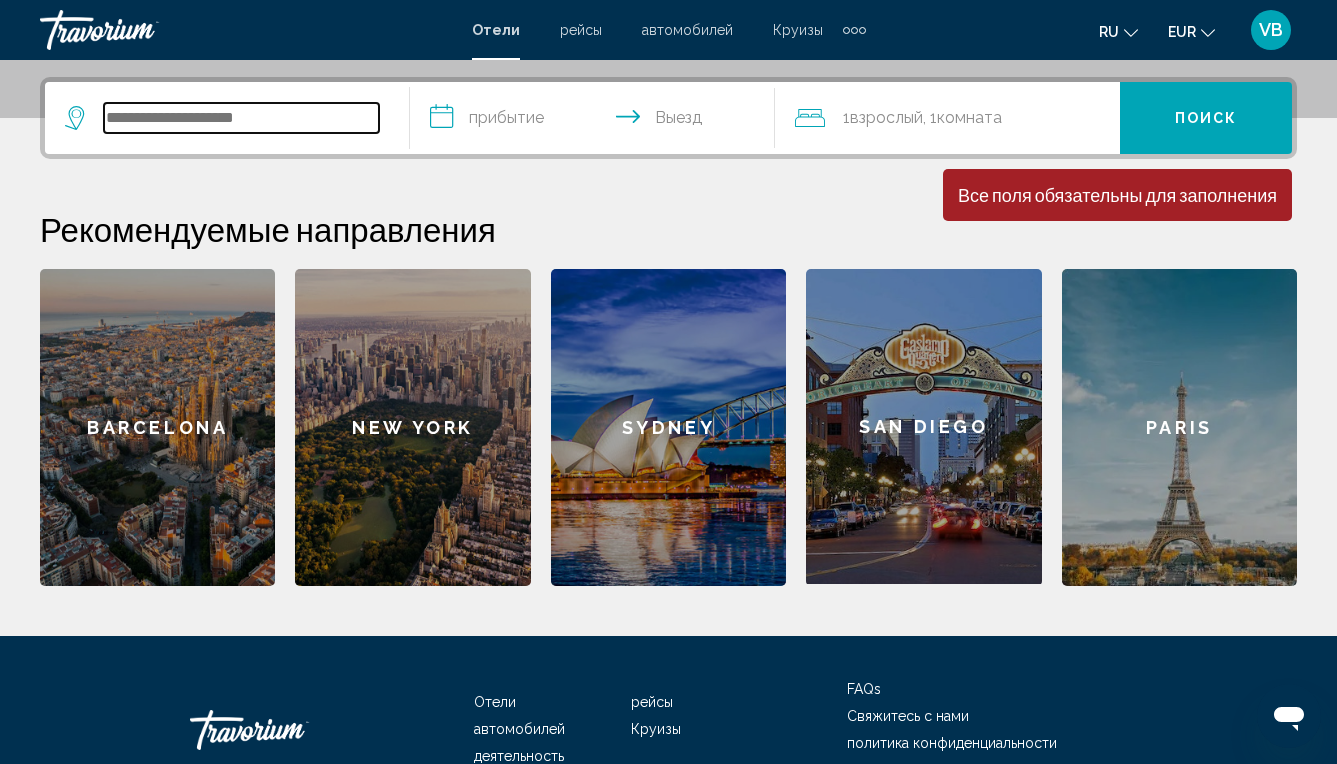 scroll, scrollTop: 494, scrollLeft: 0, axis: vertical 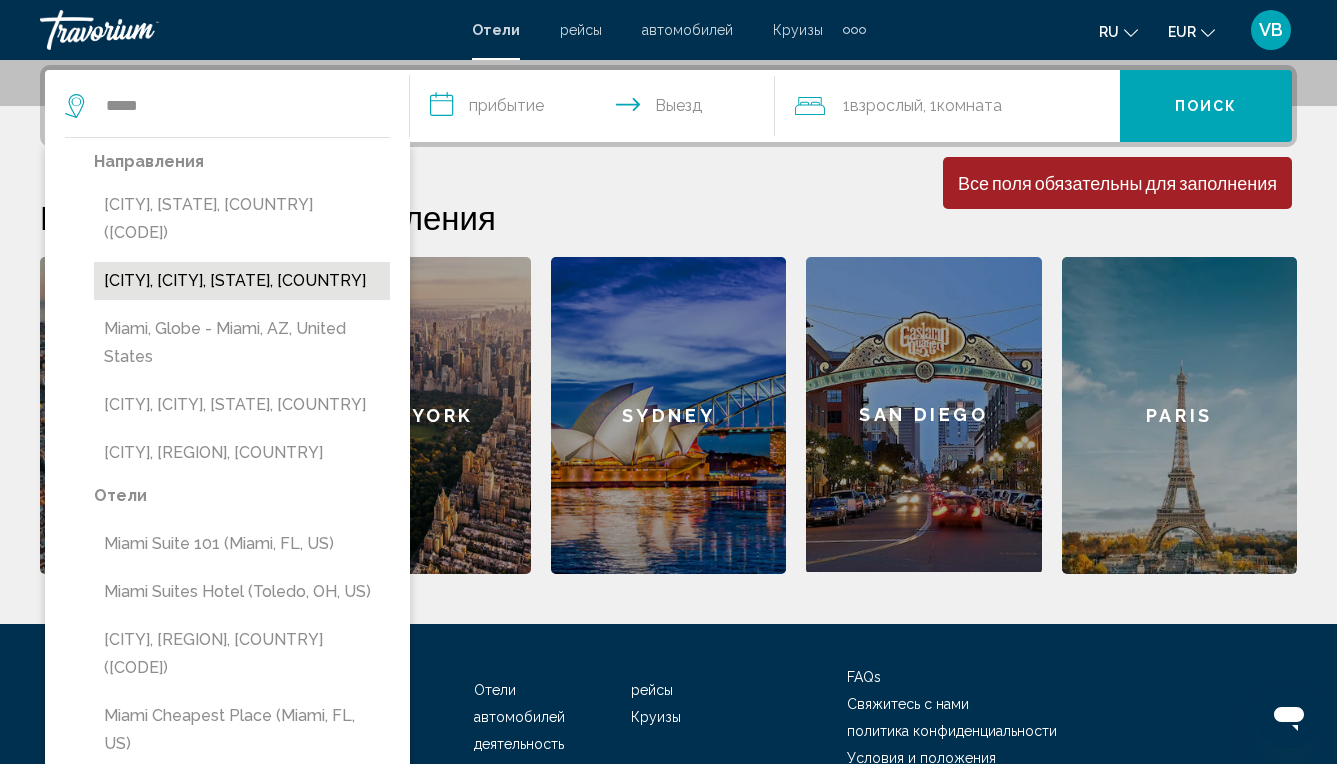 click on "[CITY], [CITY], [STATE], [COUNTRY]" at bounding box center (242, 281) 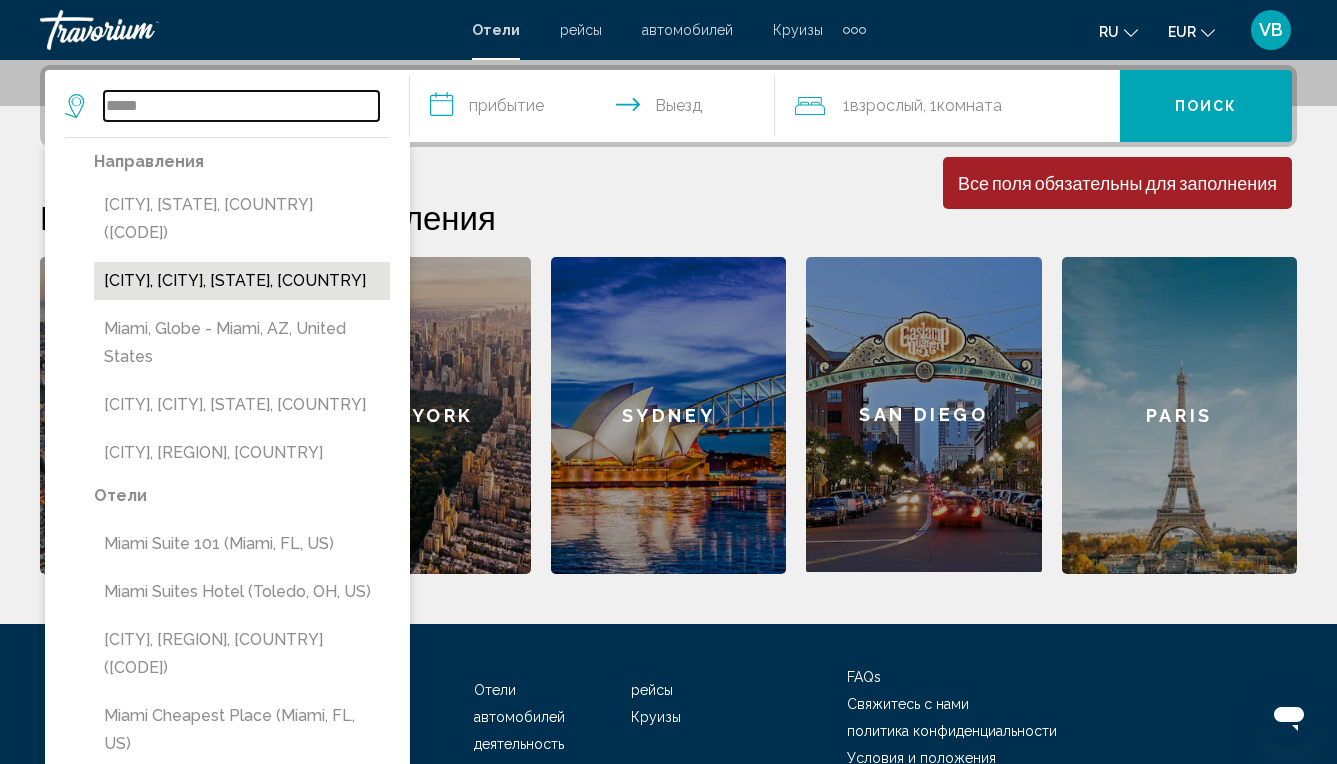 type on "**********" 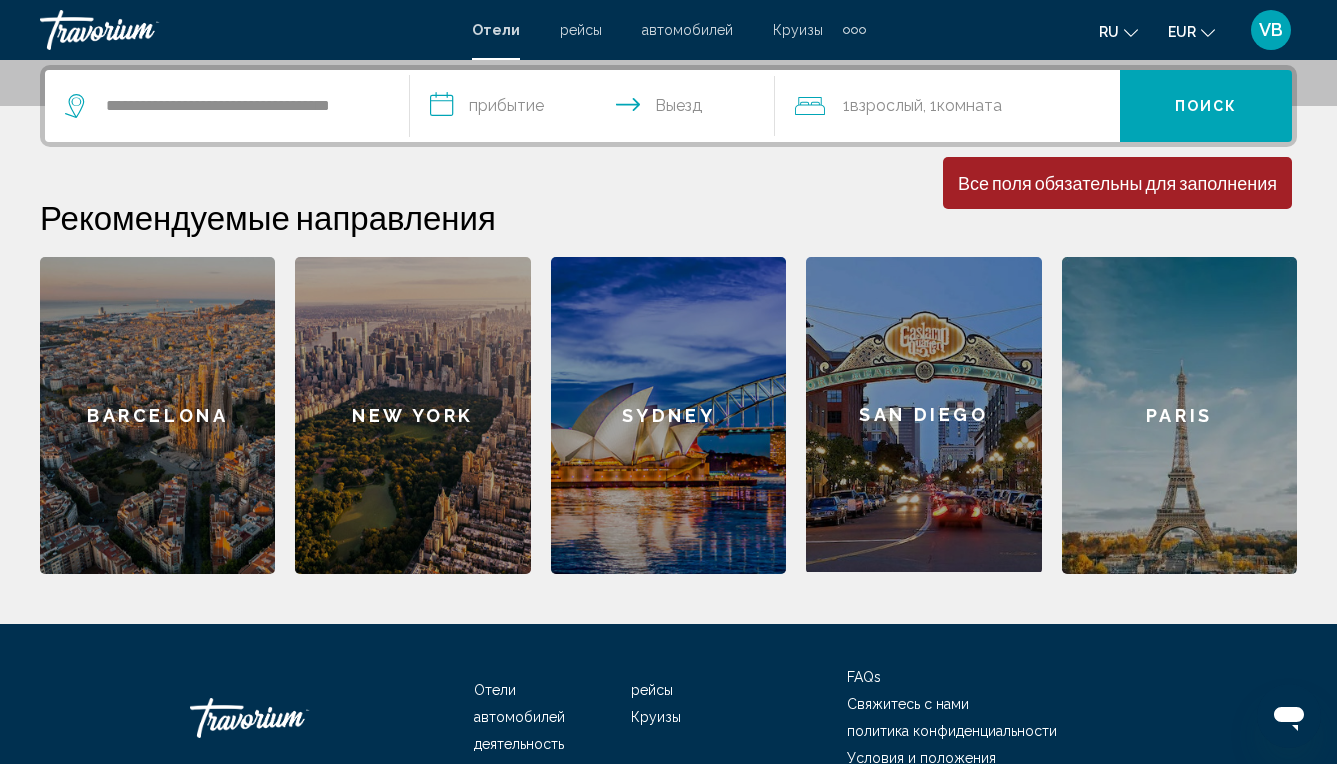click on "**********" at bounding box center (596, 109) 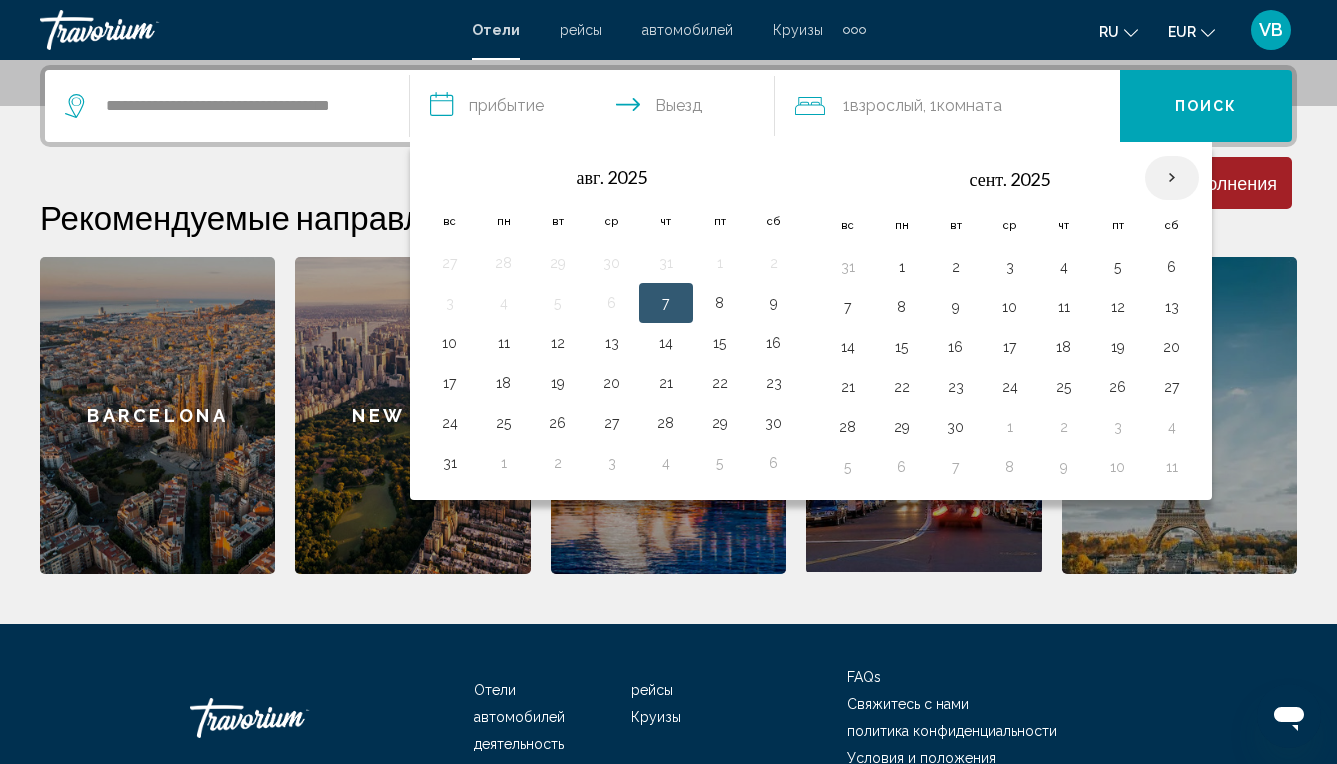 click at bounding box center (1172, 178) 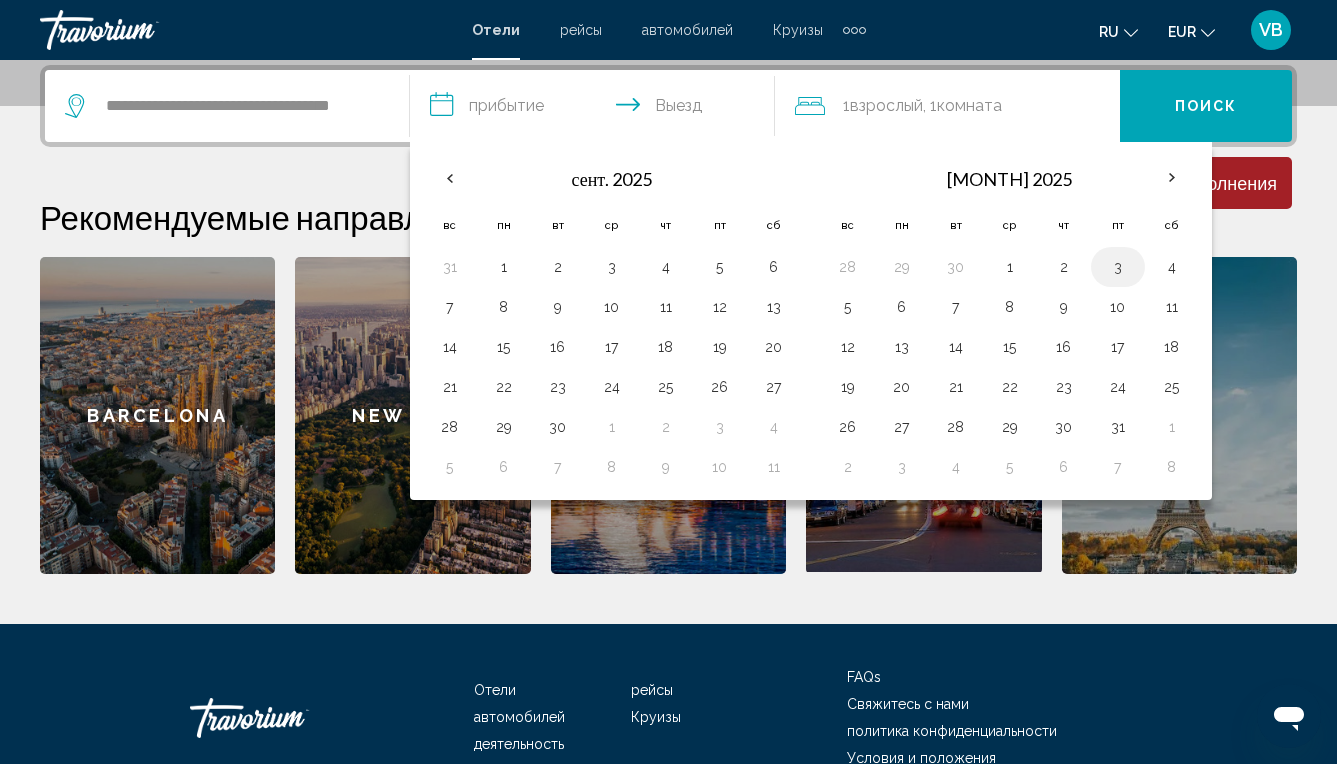 click on "3" at bounding box center (1118, 267) 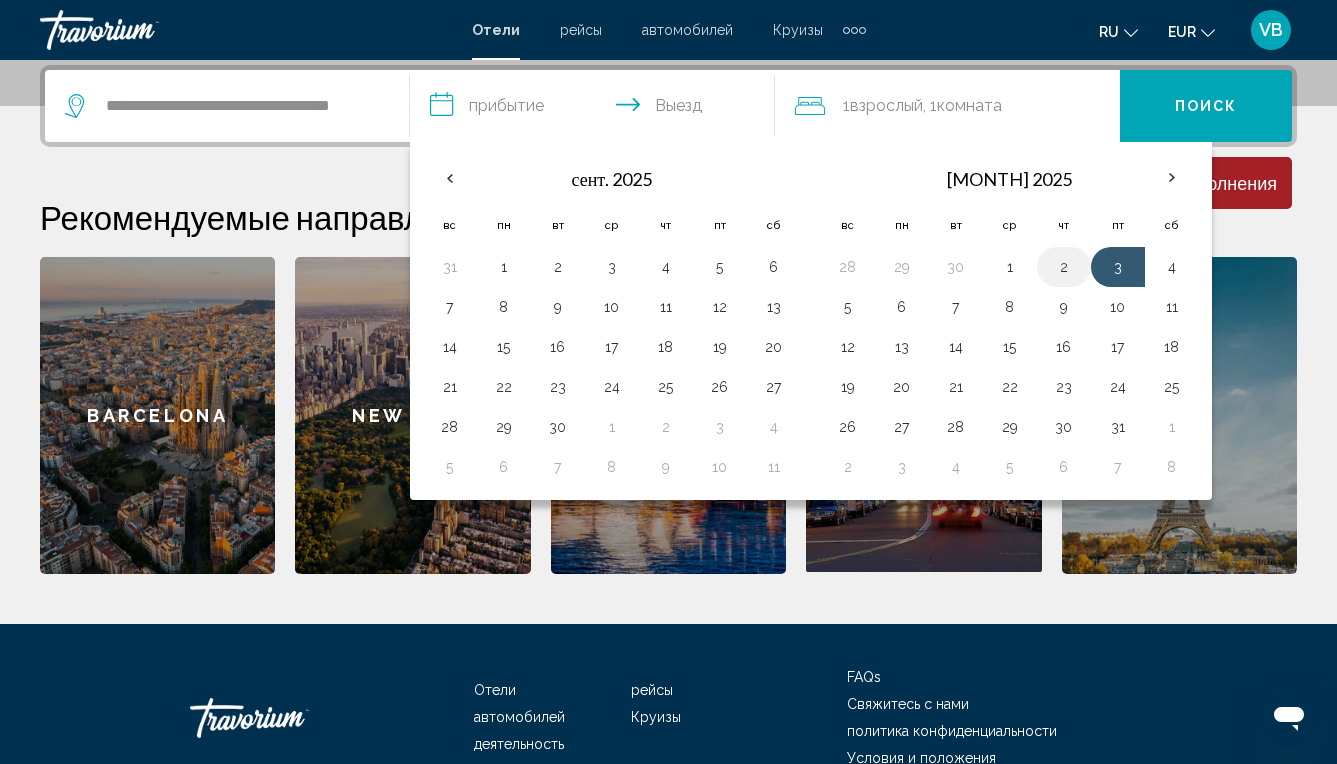 click on "2" at bounding box center (1064, 267) 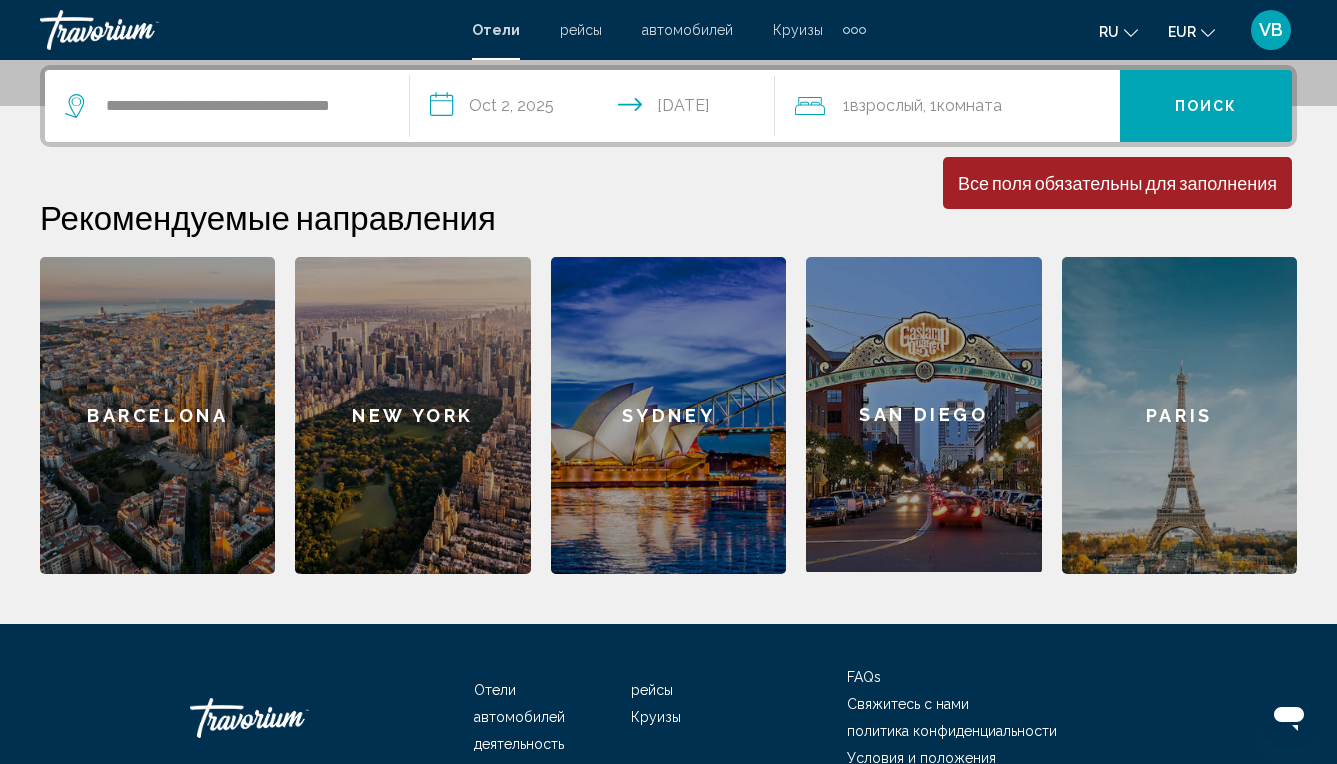 click on "**********" at bounding box center [596, 109] 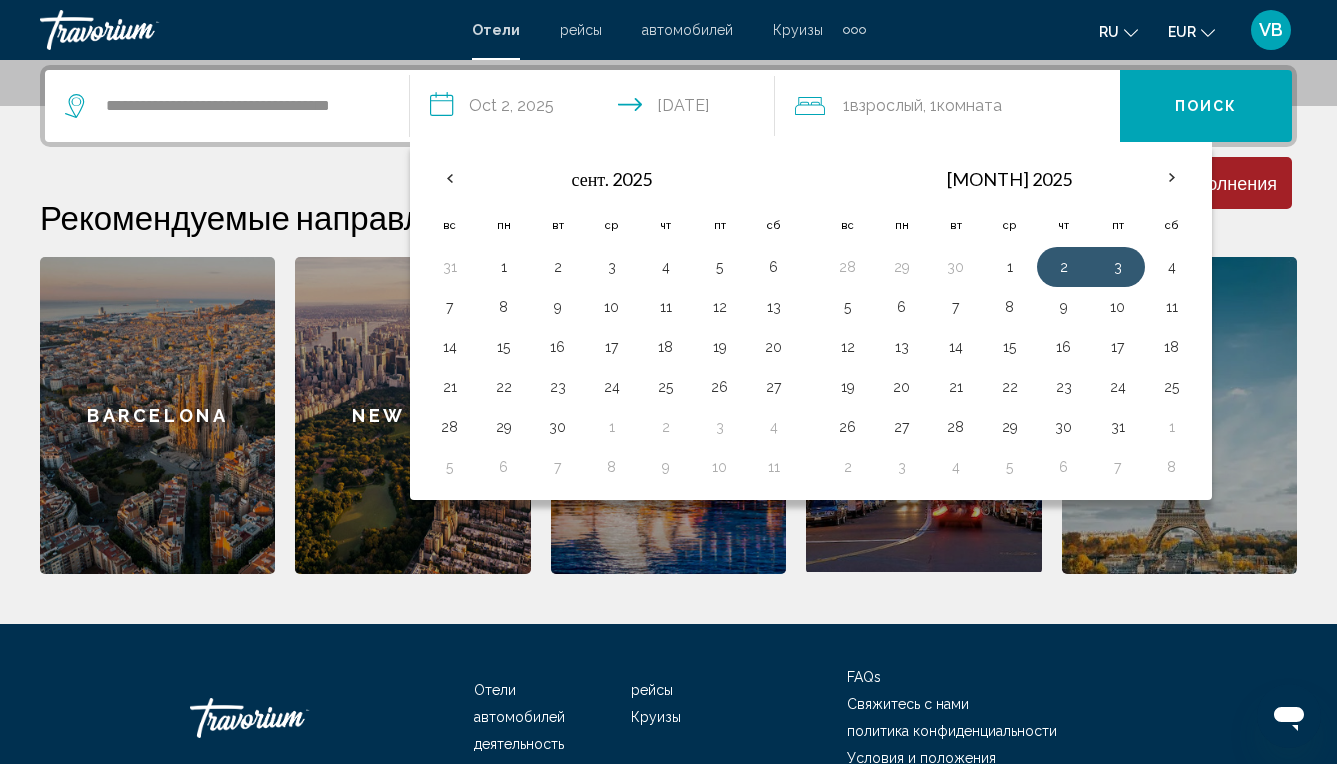 click on "**********" at bounding box center (596, 109) 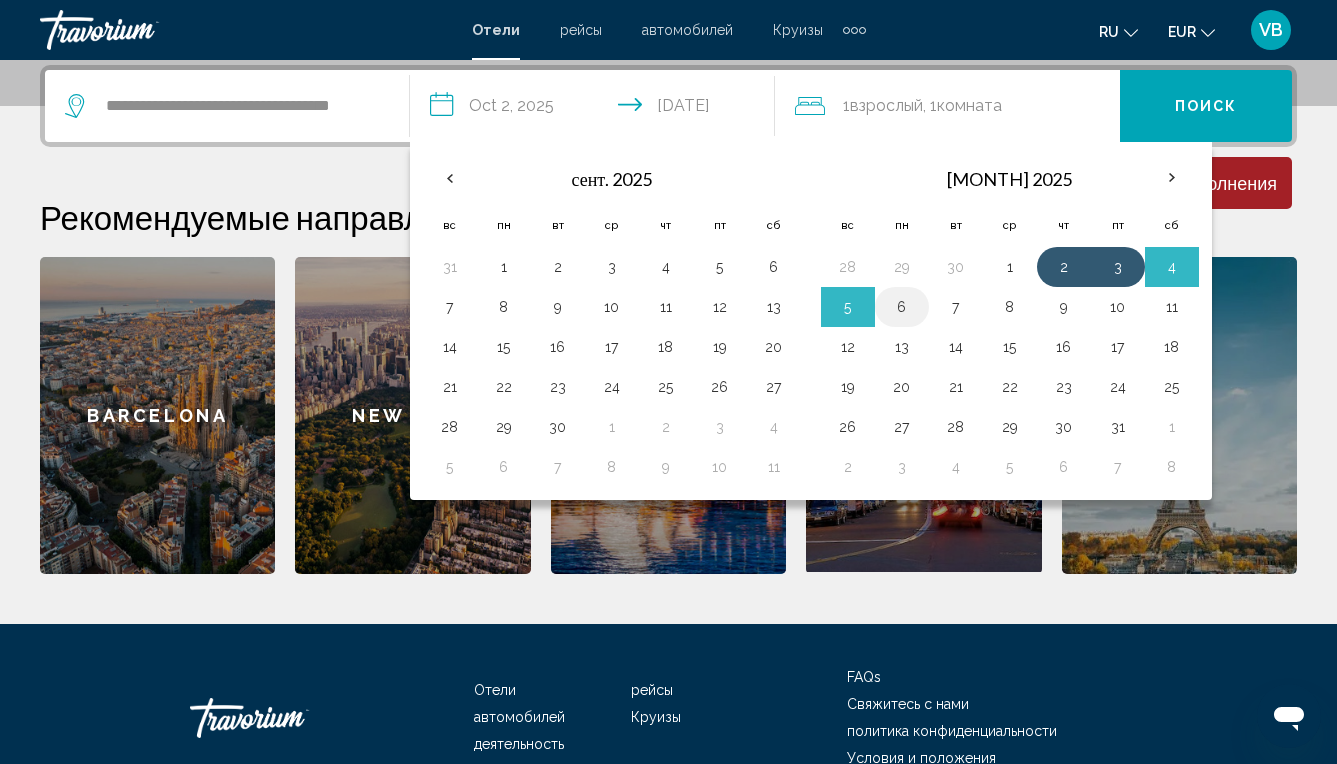 click on "6" at bounding box center (902, 307) 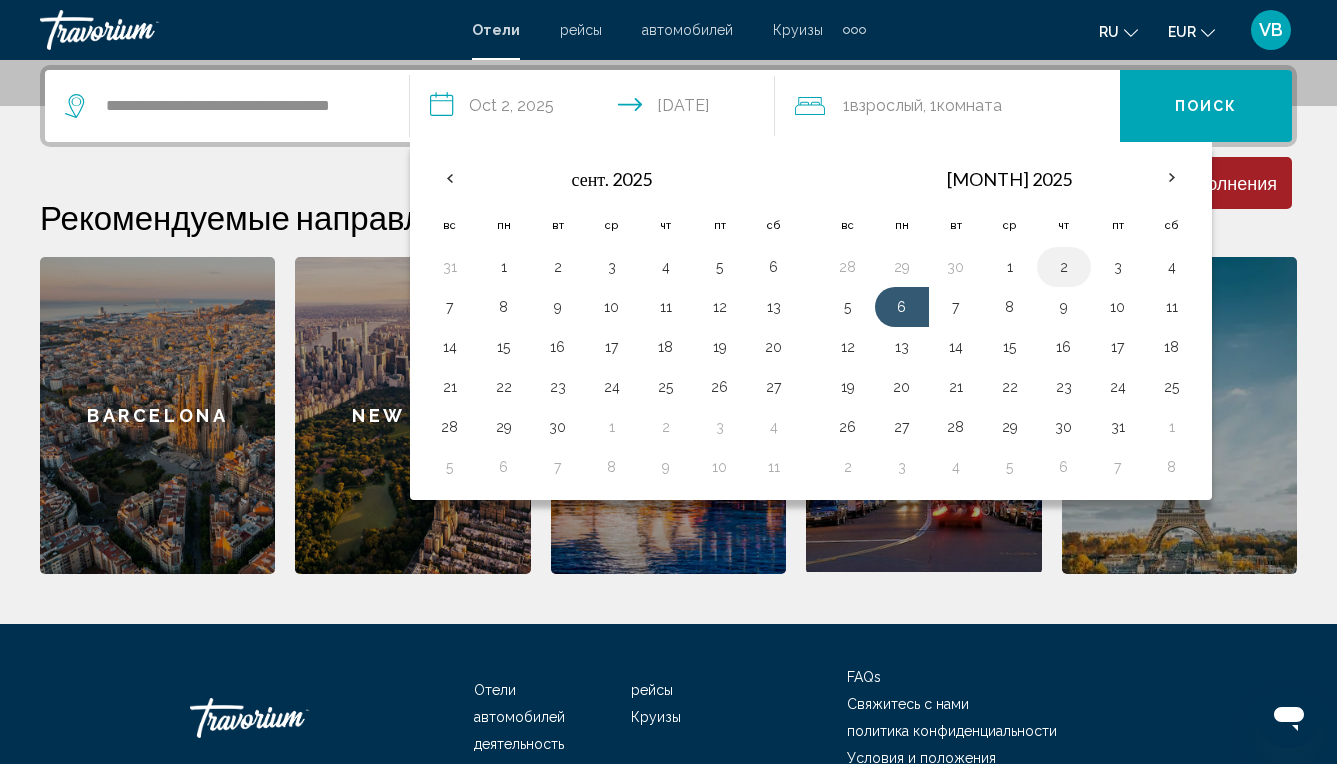 click on "2" at bounding box center (1064, 267) 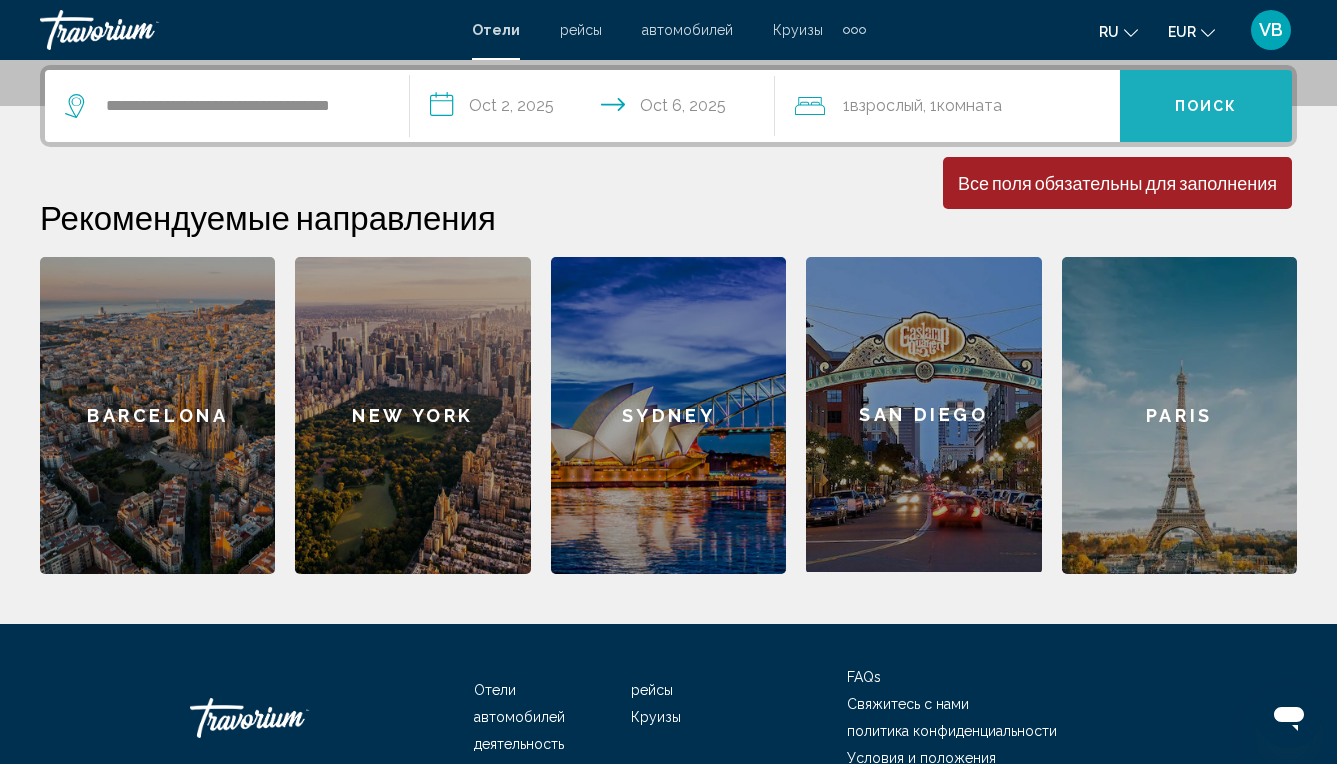 click on "Поиск" at bounding box center [1206, 107] 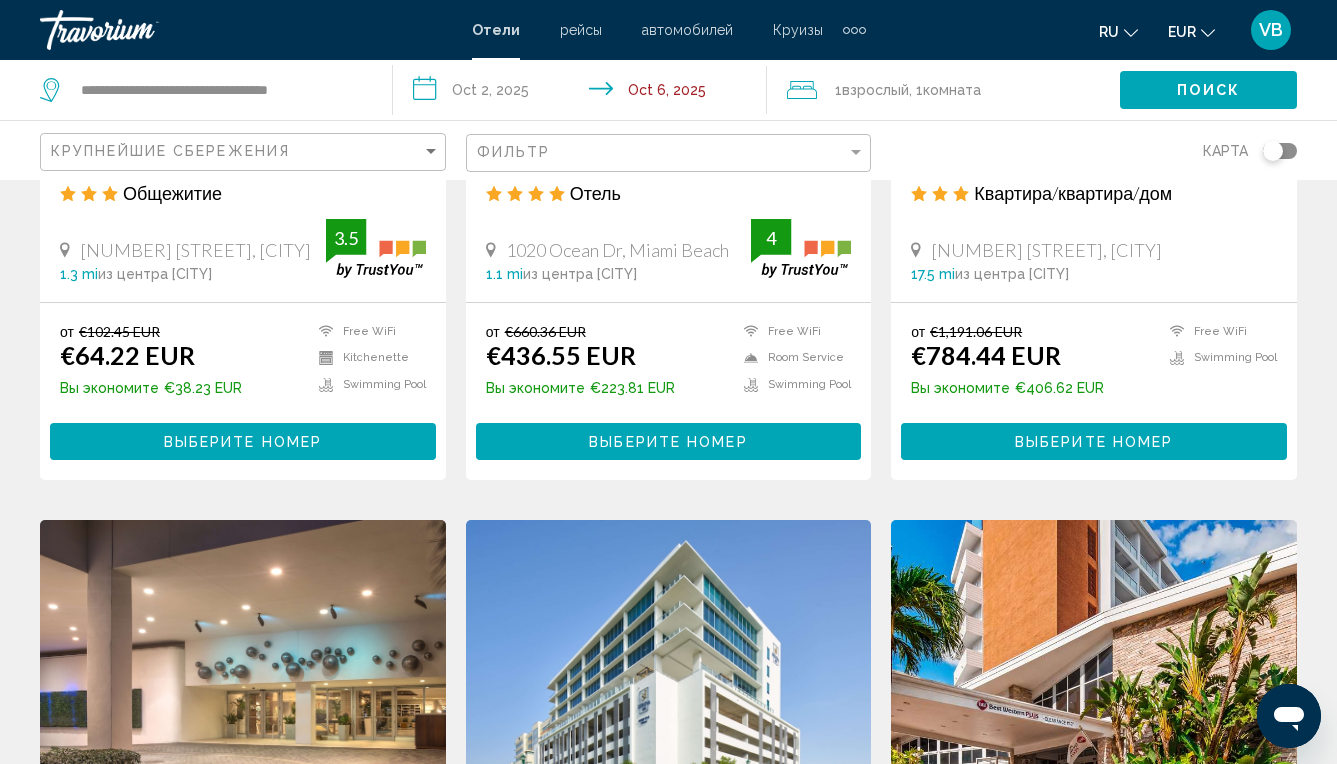 scroll, scrollTop: 1888, scrollLeft: 0, axis: vertical 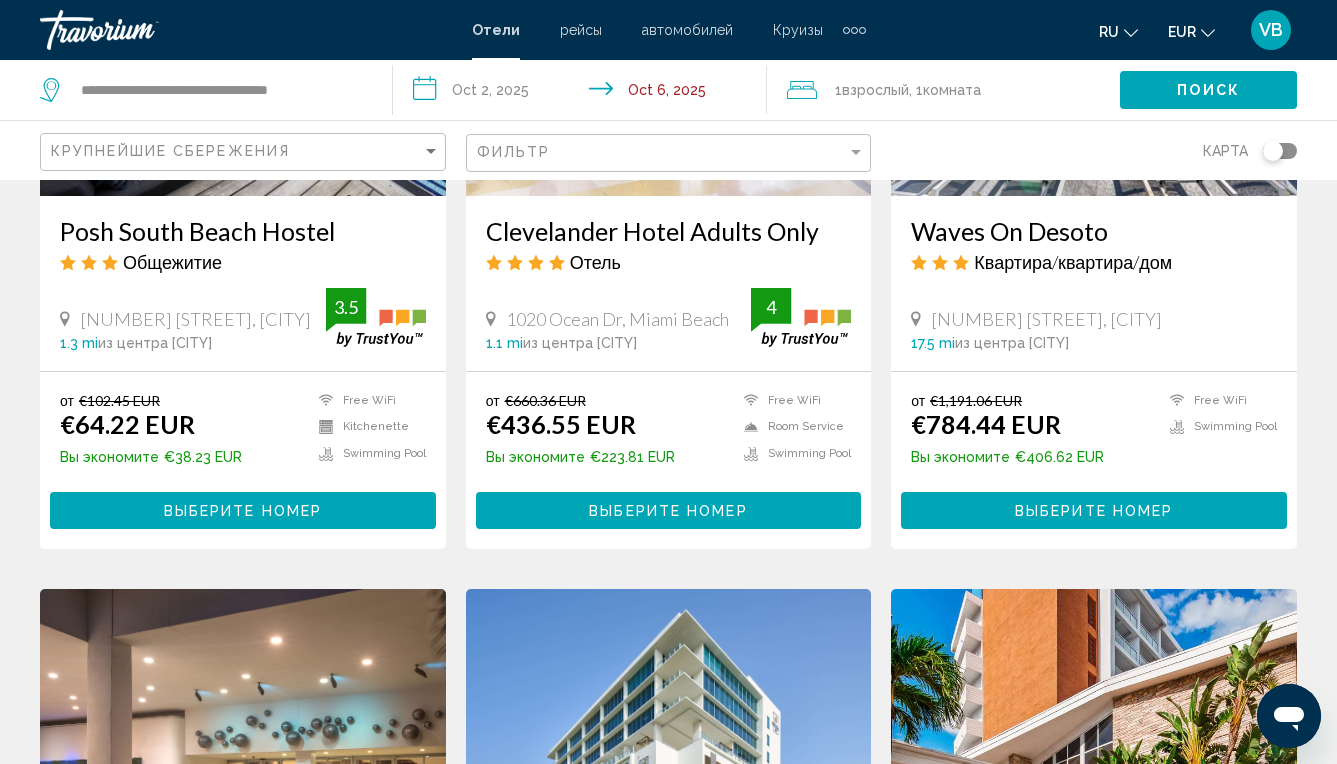 click on "Выберите номер" at bounding box center (243, 511) 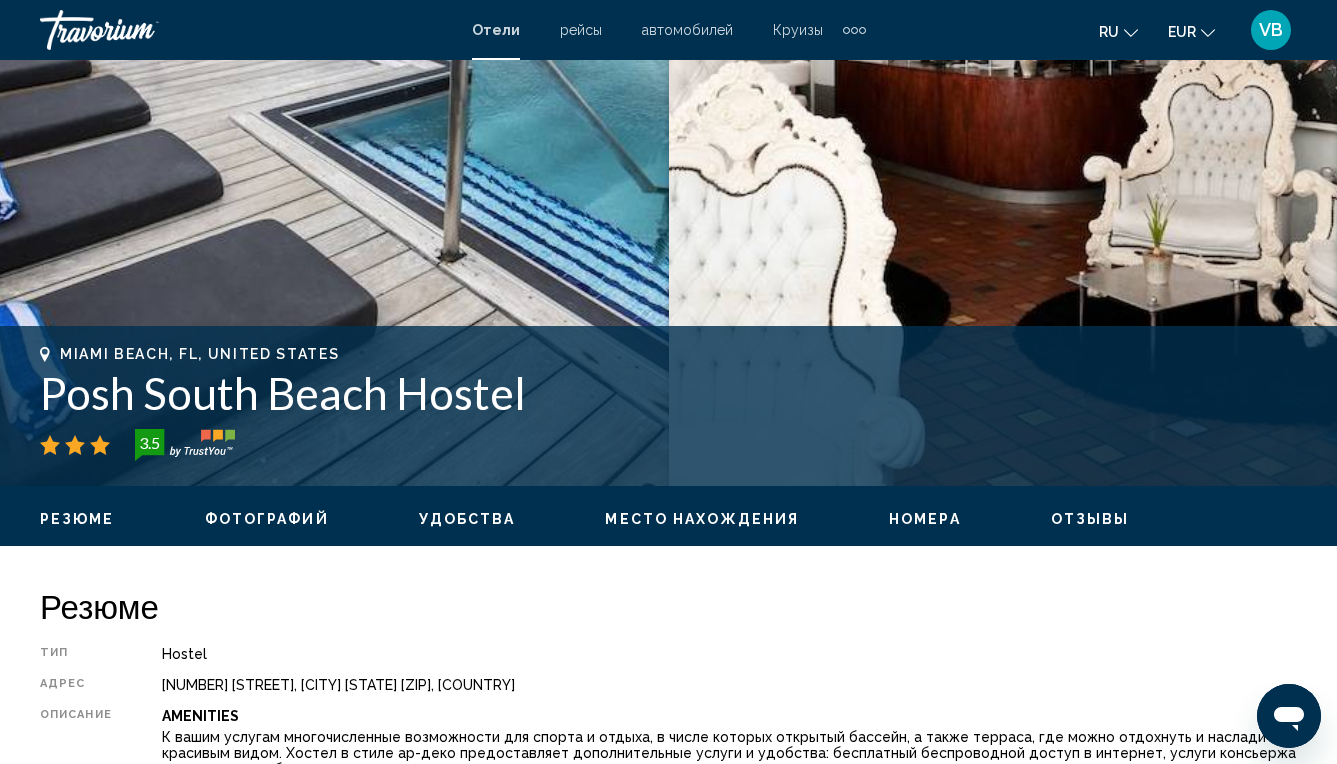 scroll, scrollTop: 0, scrollLeft: 0, axis: both 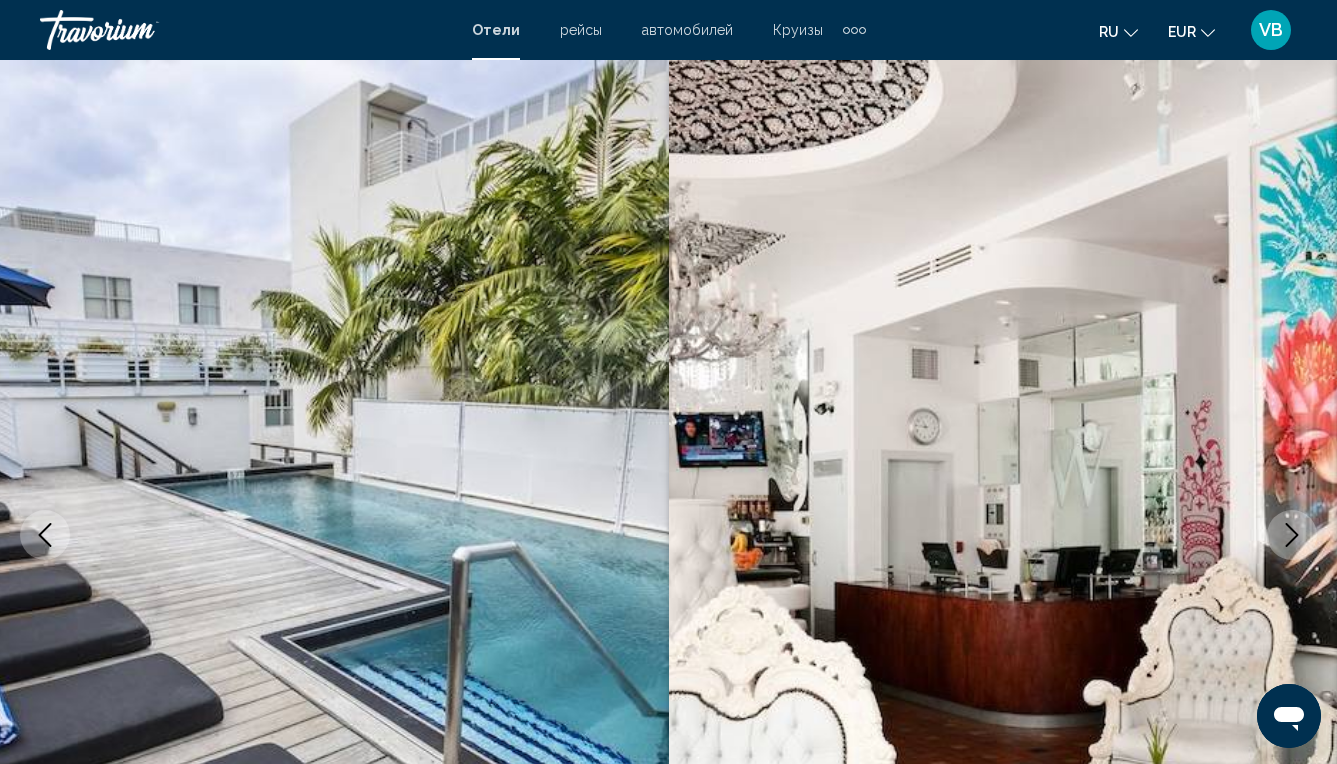 click on "рейсы" at bounding box center [581, 30] 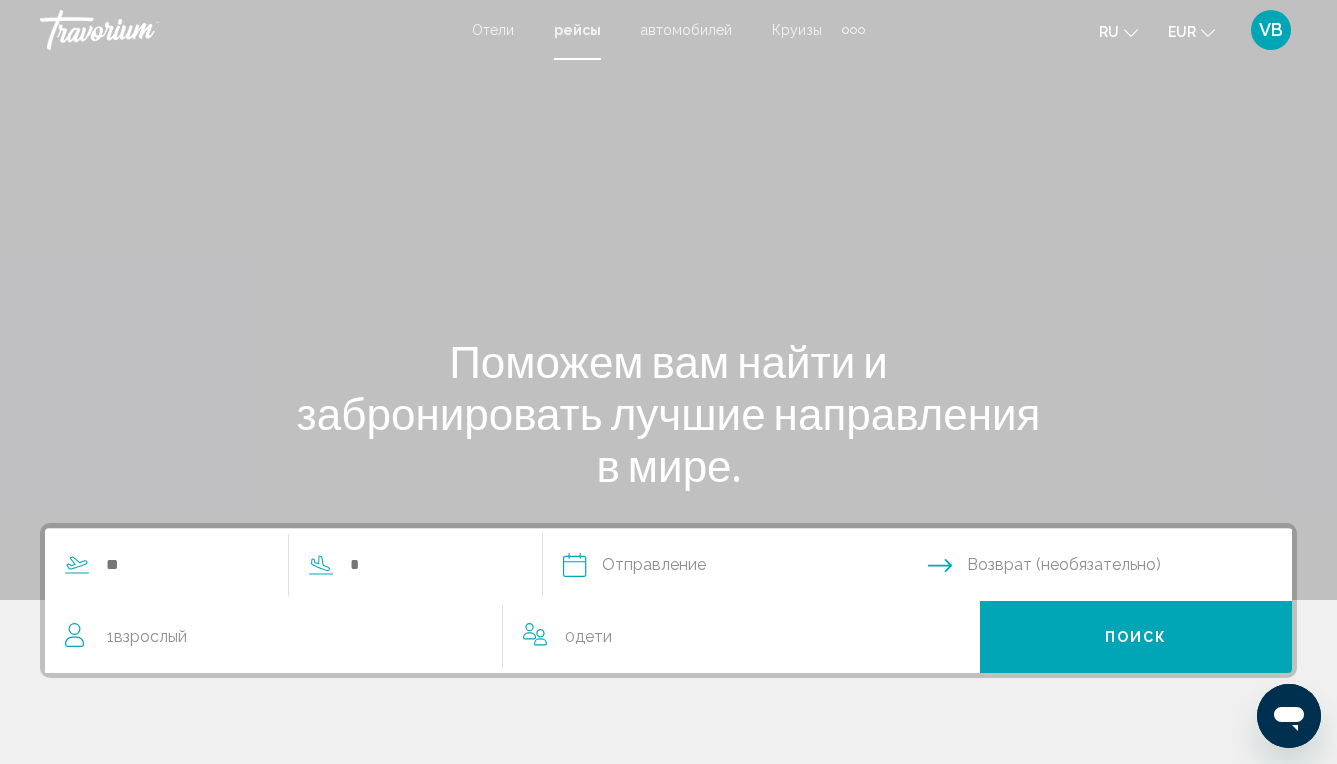 scroll, scrollTop: 169, scrollLeft: 0, axis: vertical 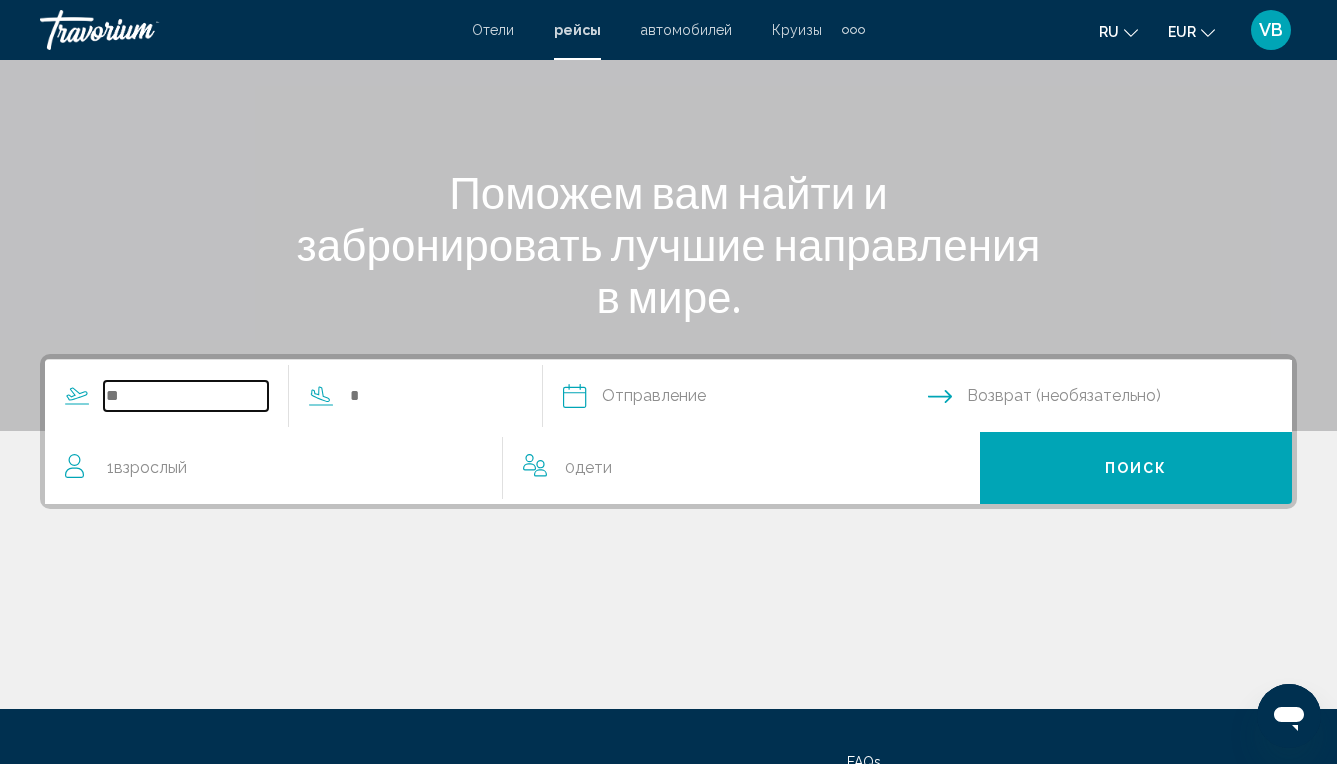 click at bounding box center (186, 396) 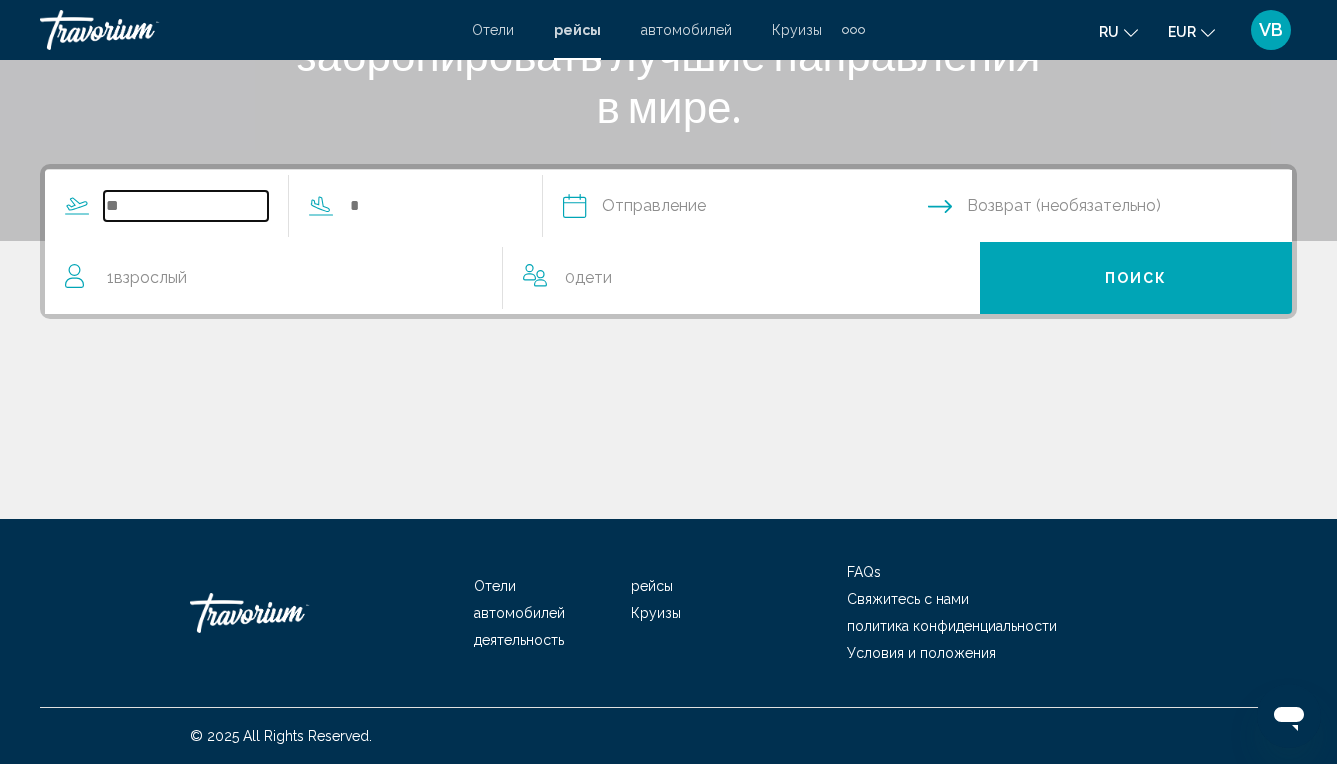 click at bounding box center [186, 206] 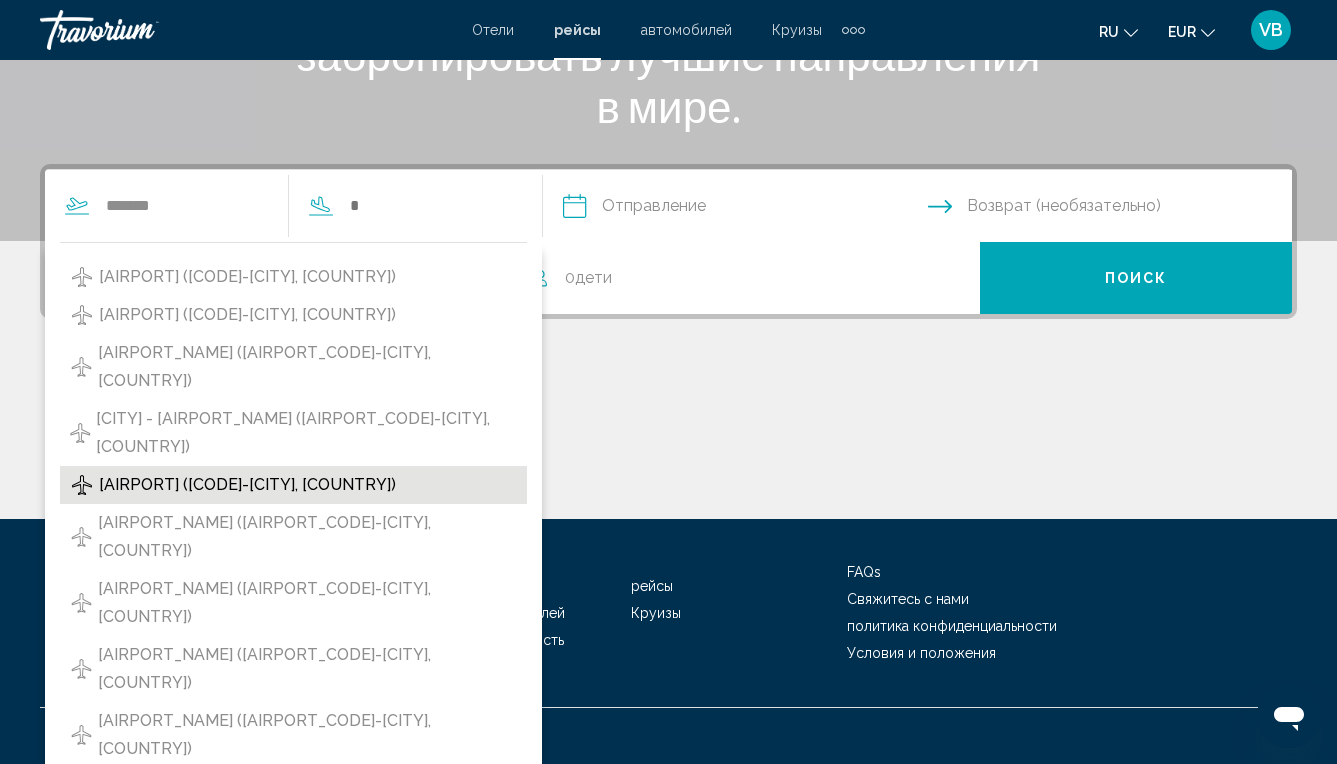 click on "[AIRPORT] ([CODE]-[CITY], [COUNTRY])" at bounding box center (247, 485) 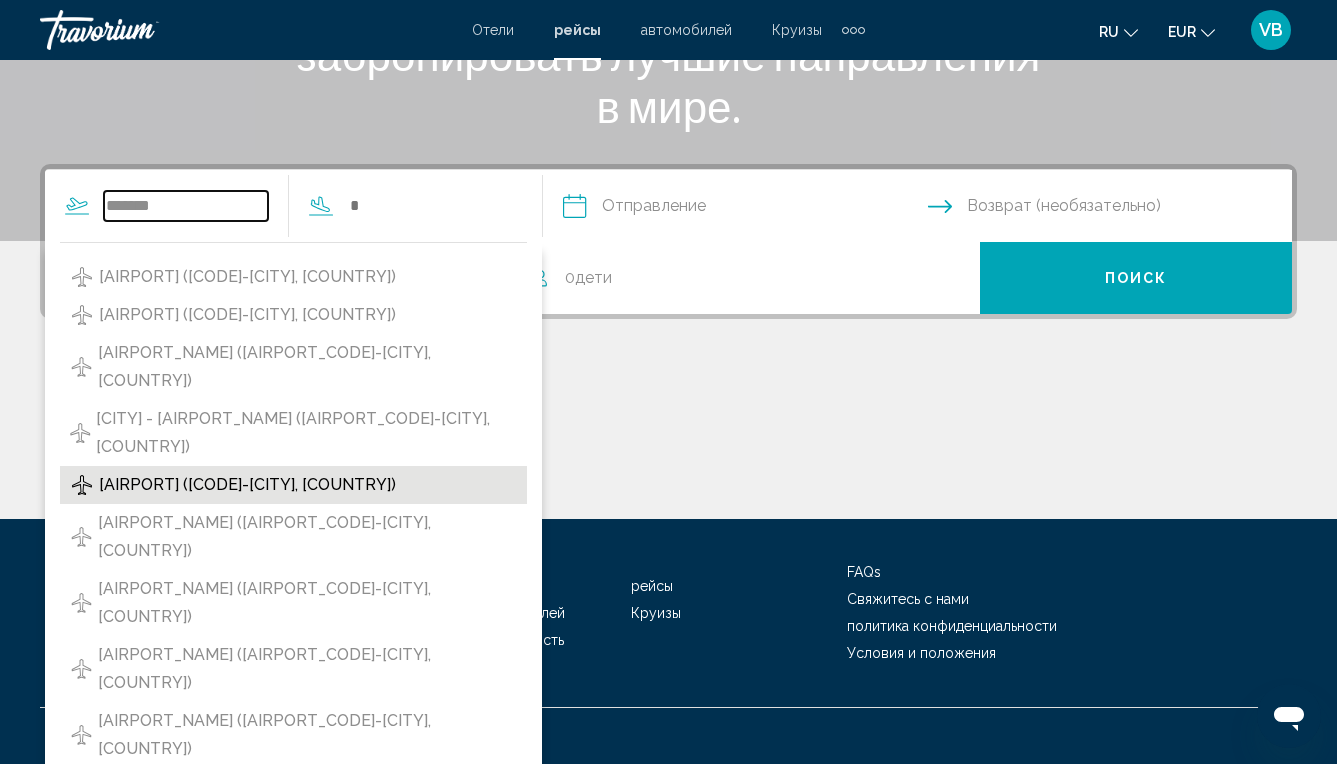 type on "**********" 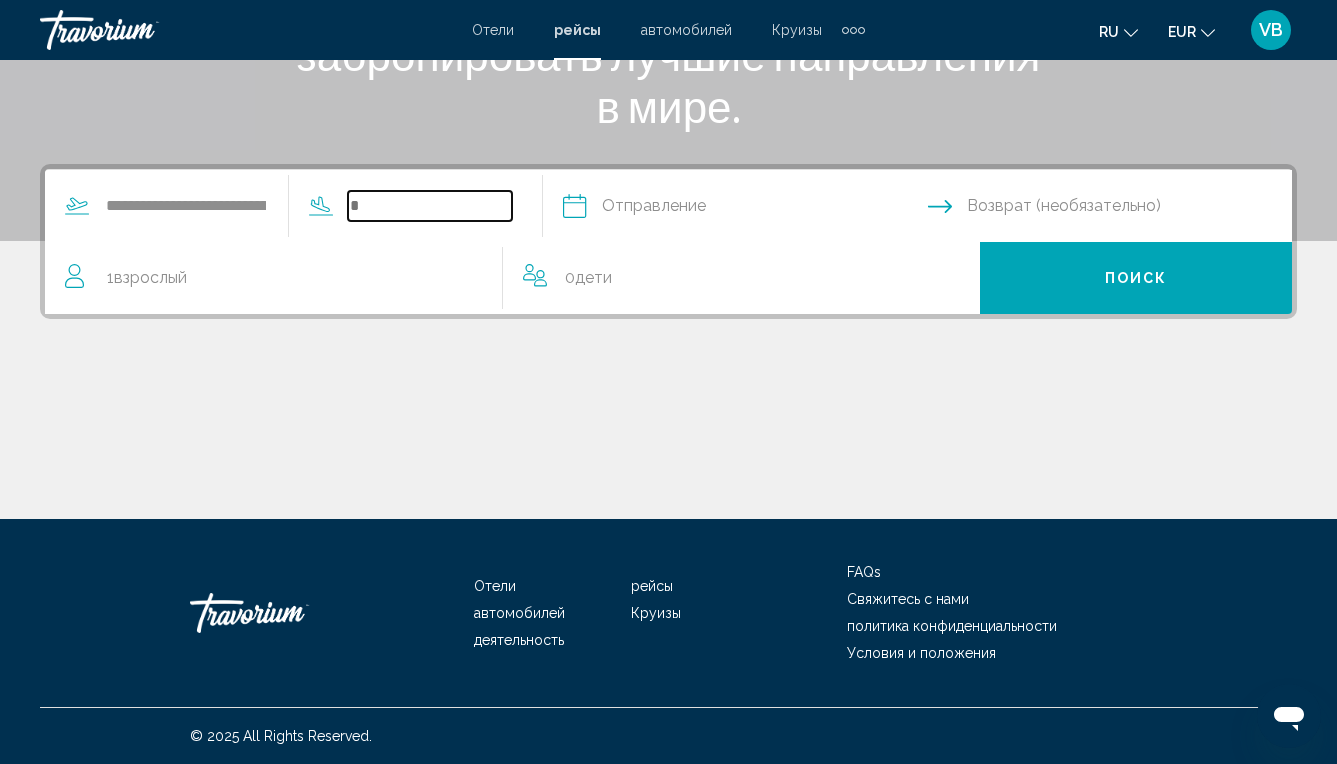 click at bounding box center (430, 206) 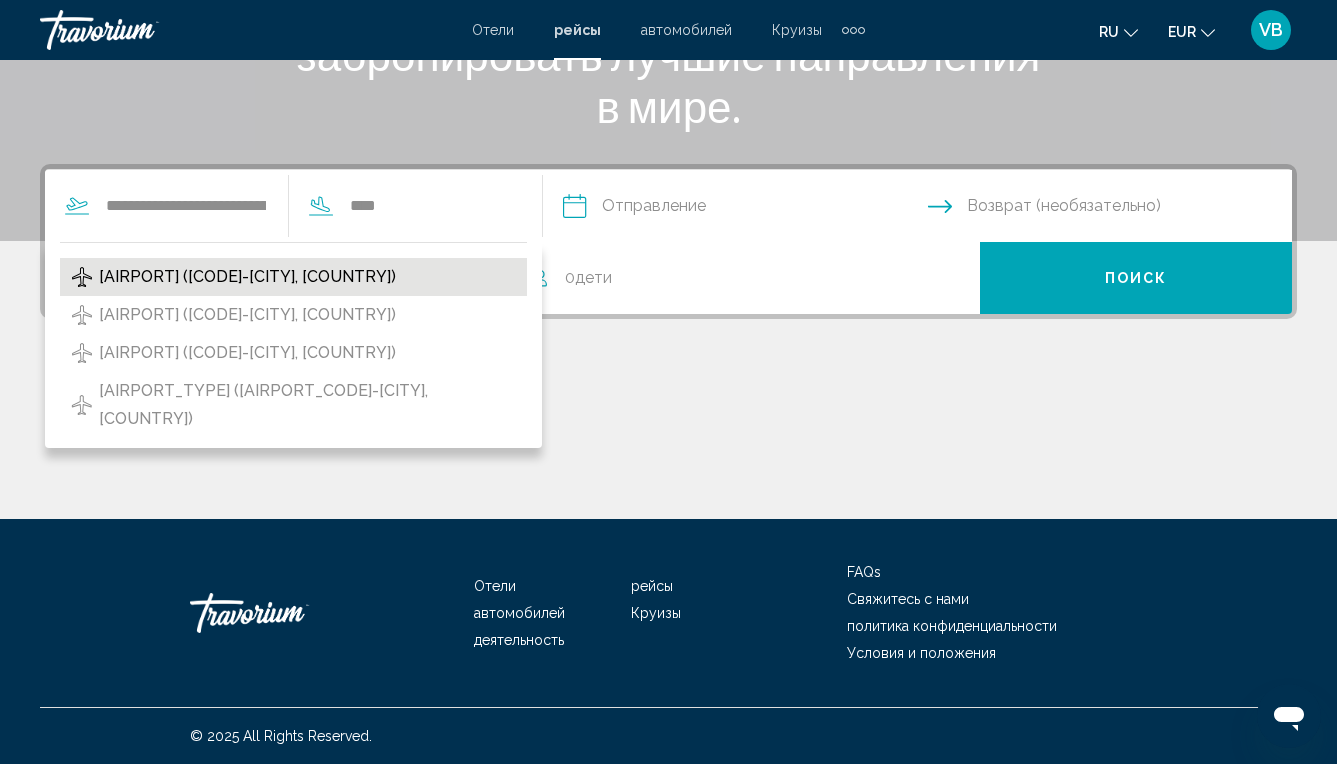 click on "[AIRPORT] ([CODE]-[CITY], [COUNTRY])" at bounding box center (247, 277) 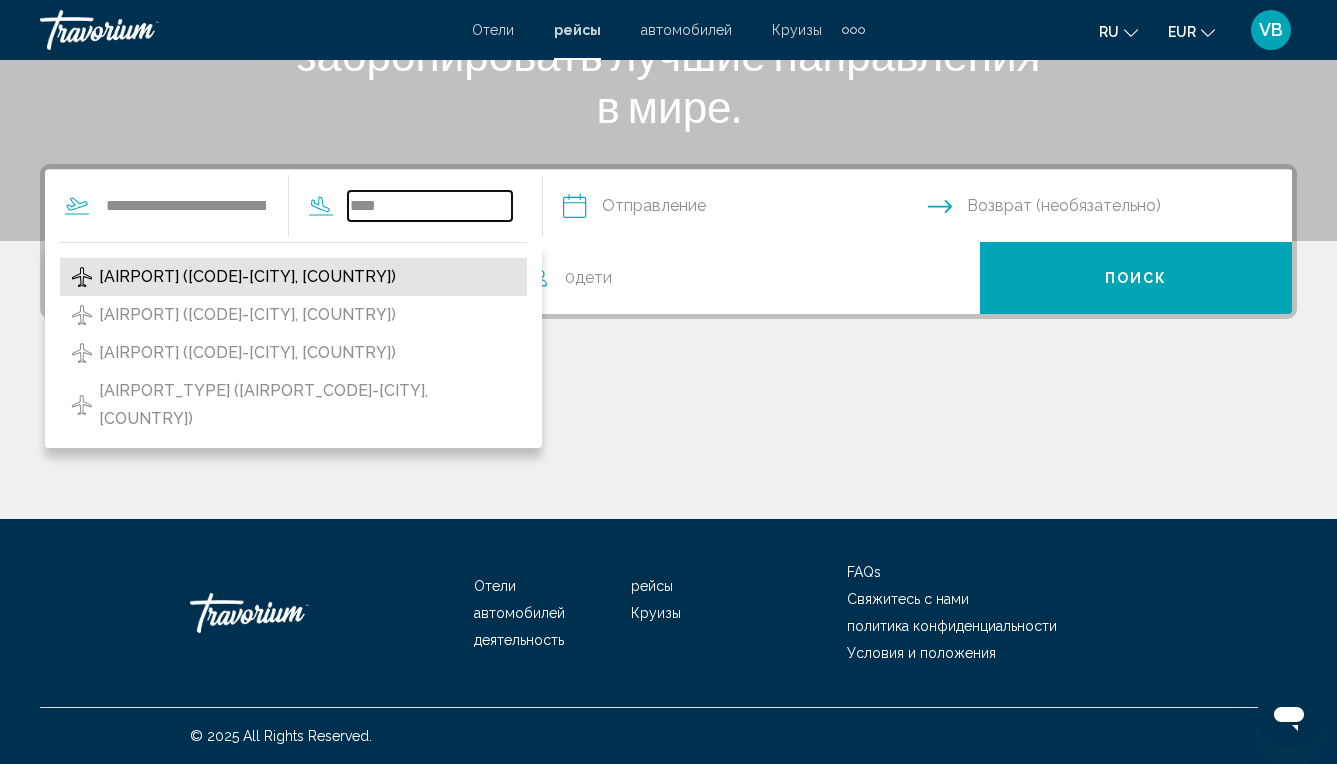 type on "**********" 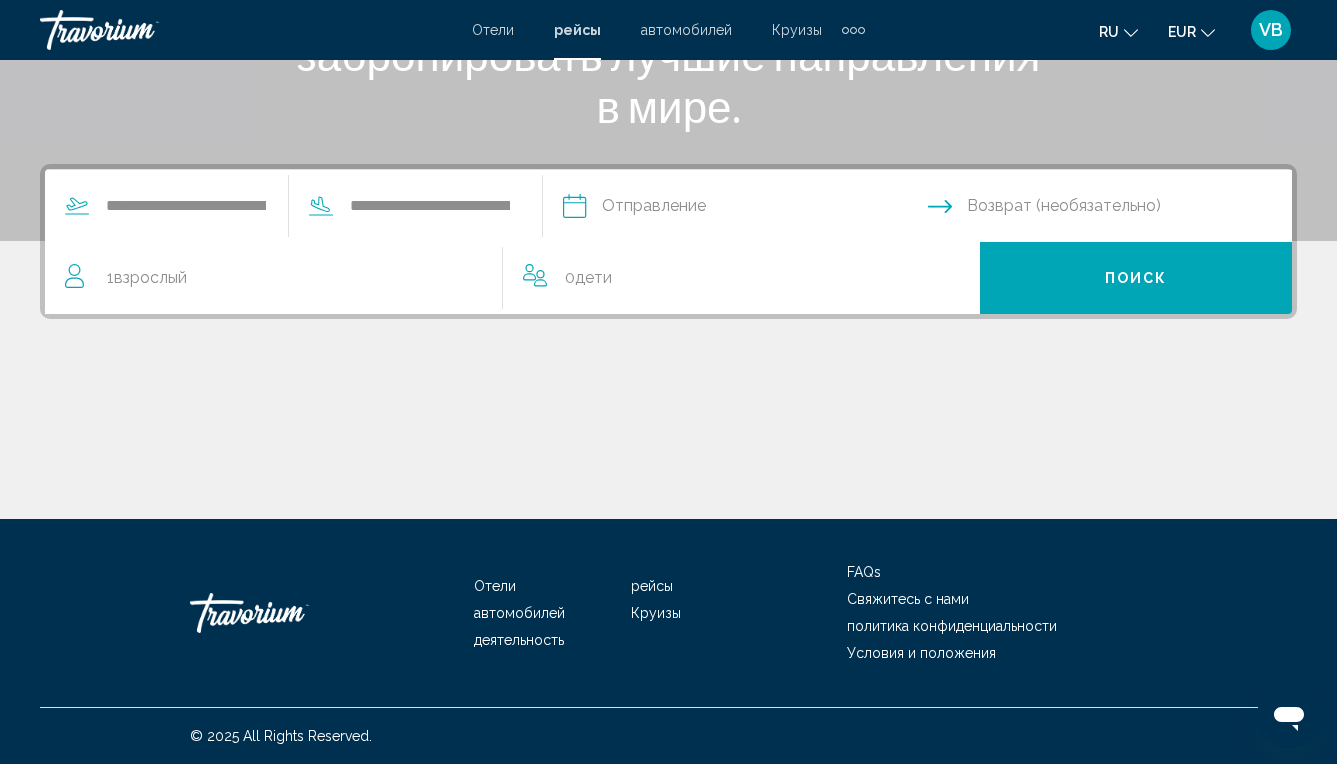 click at bounding box center [744, 209] 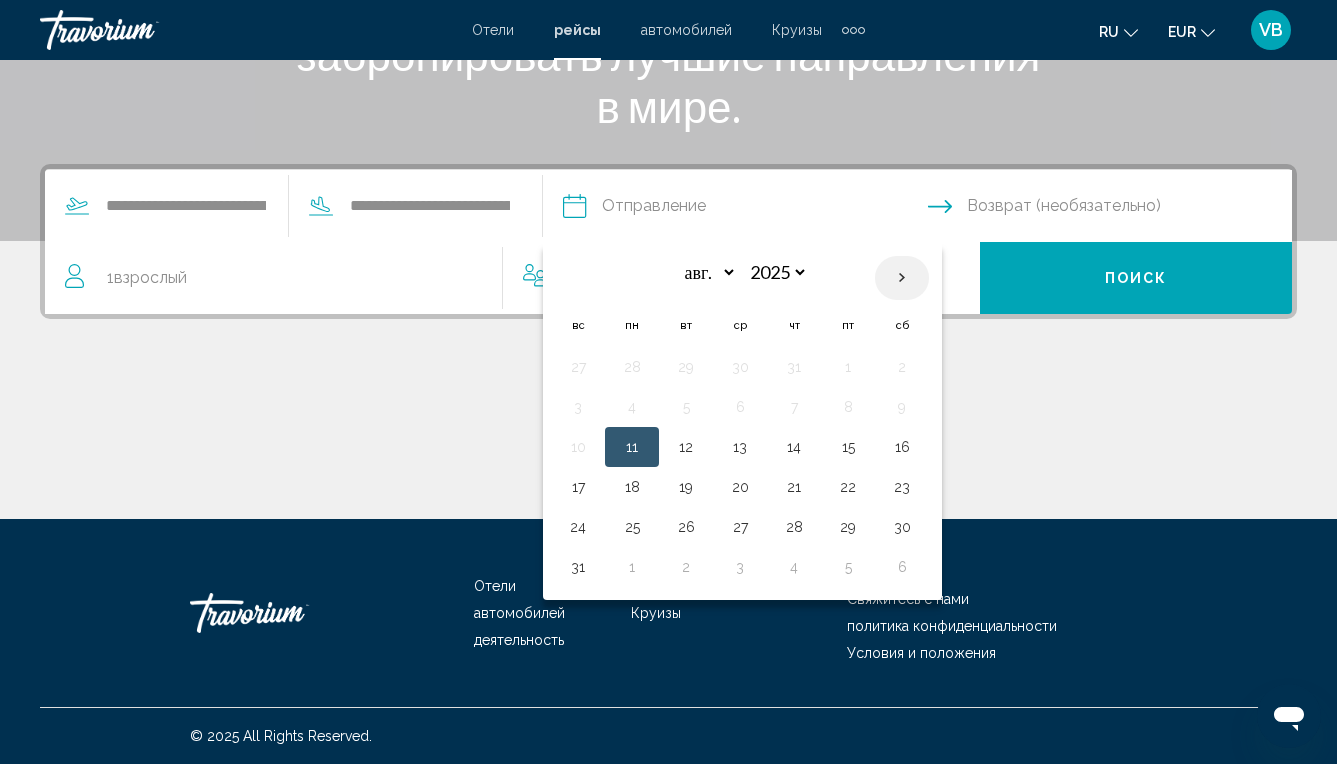 click at bounding box center (902, 278) 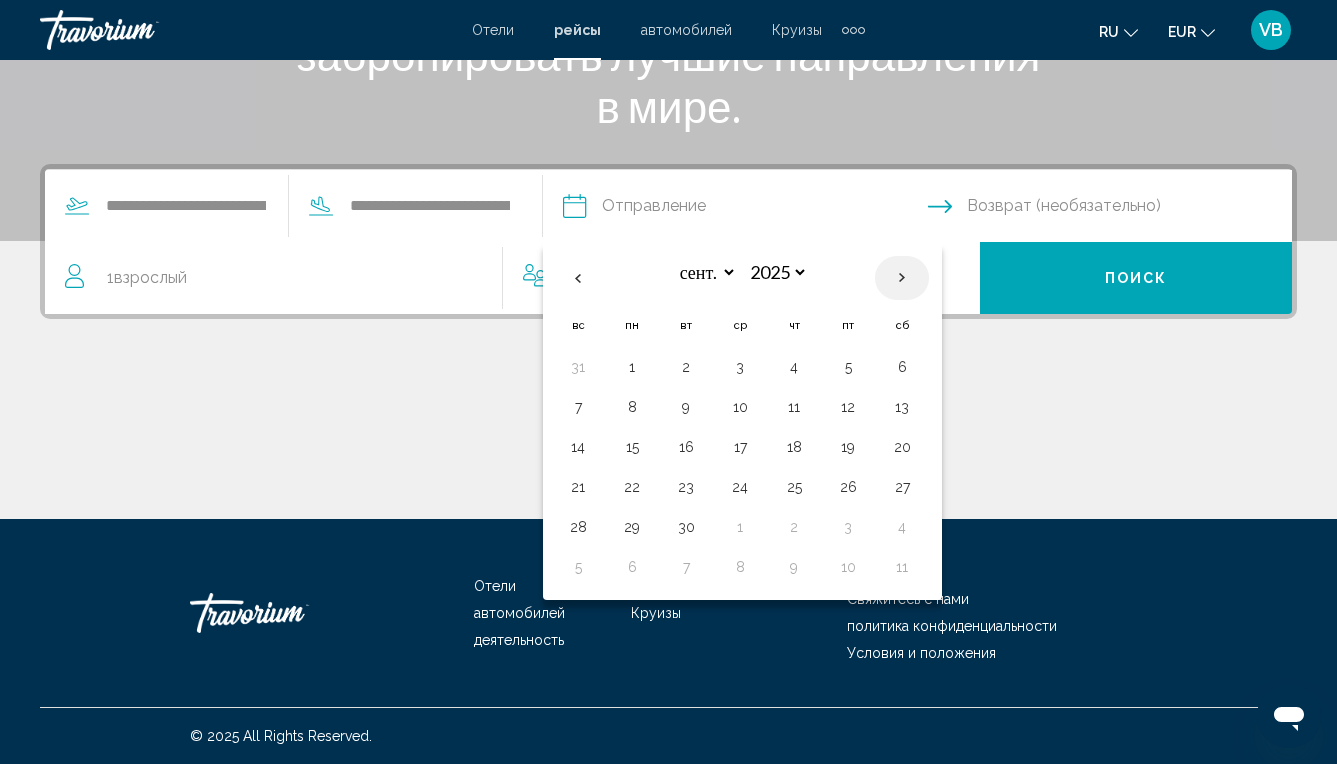 click at bounding box center [902, 278] 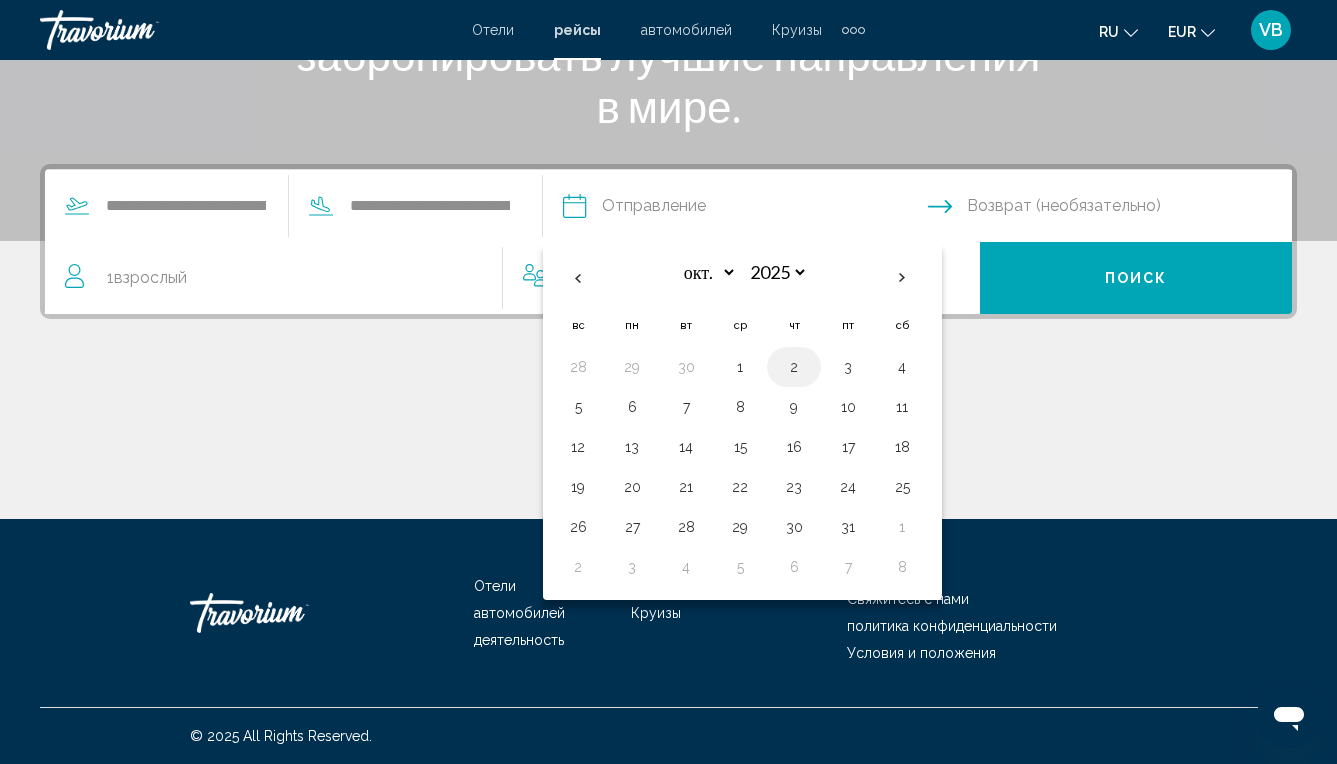click on "2" at bounding box center [794, 367] 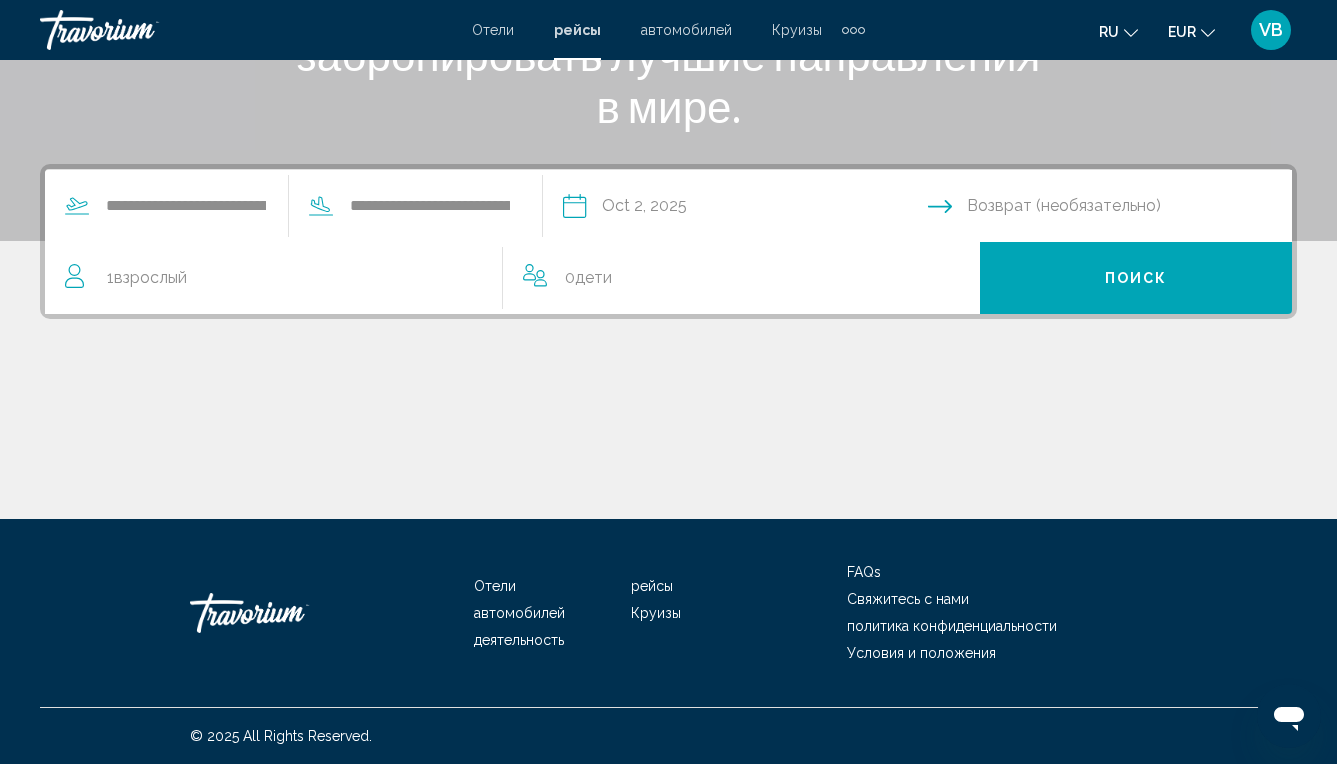 click at bounding box center [1114, 209] 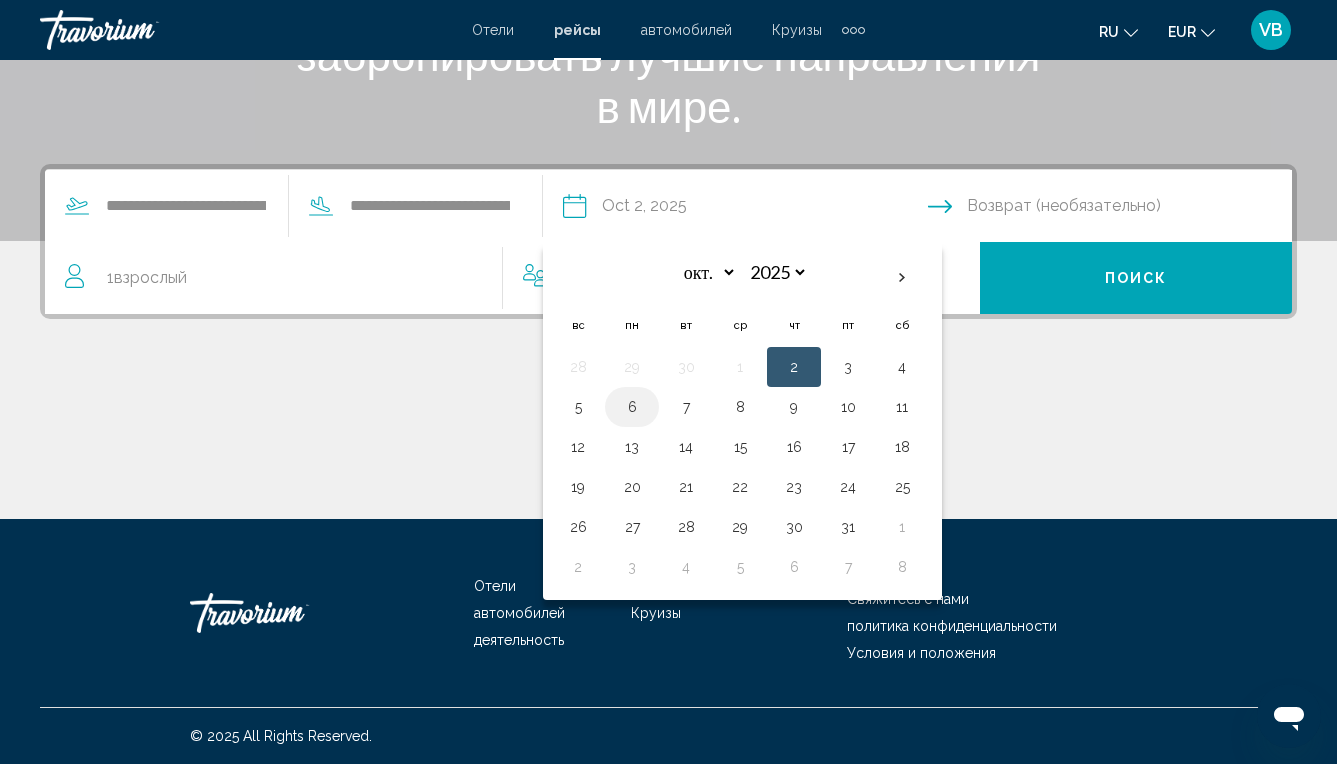 click on "6" at bounding box center (632, 407) 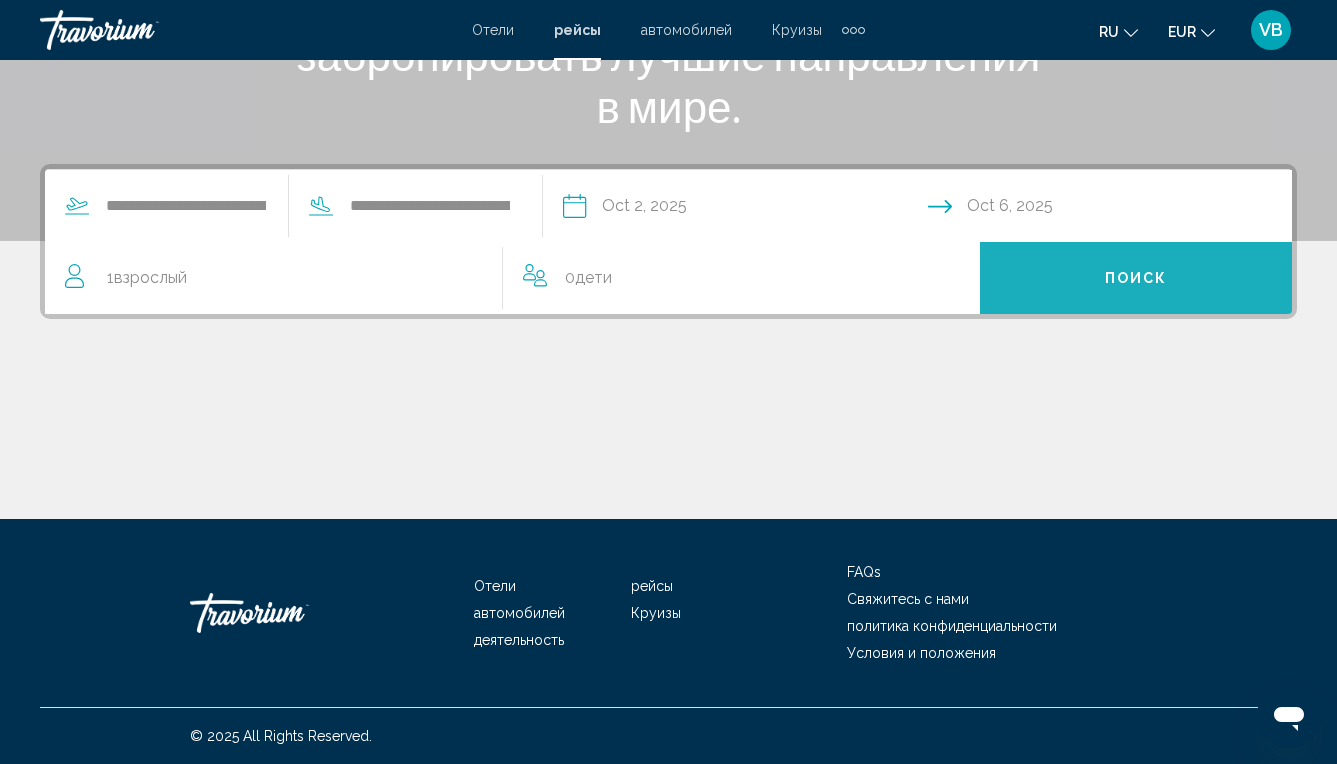 click on "Поиск" at bounding box center (1136, 278) 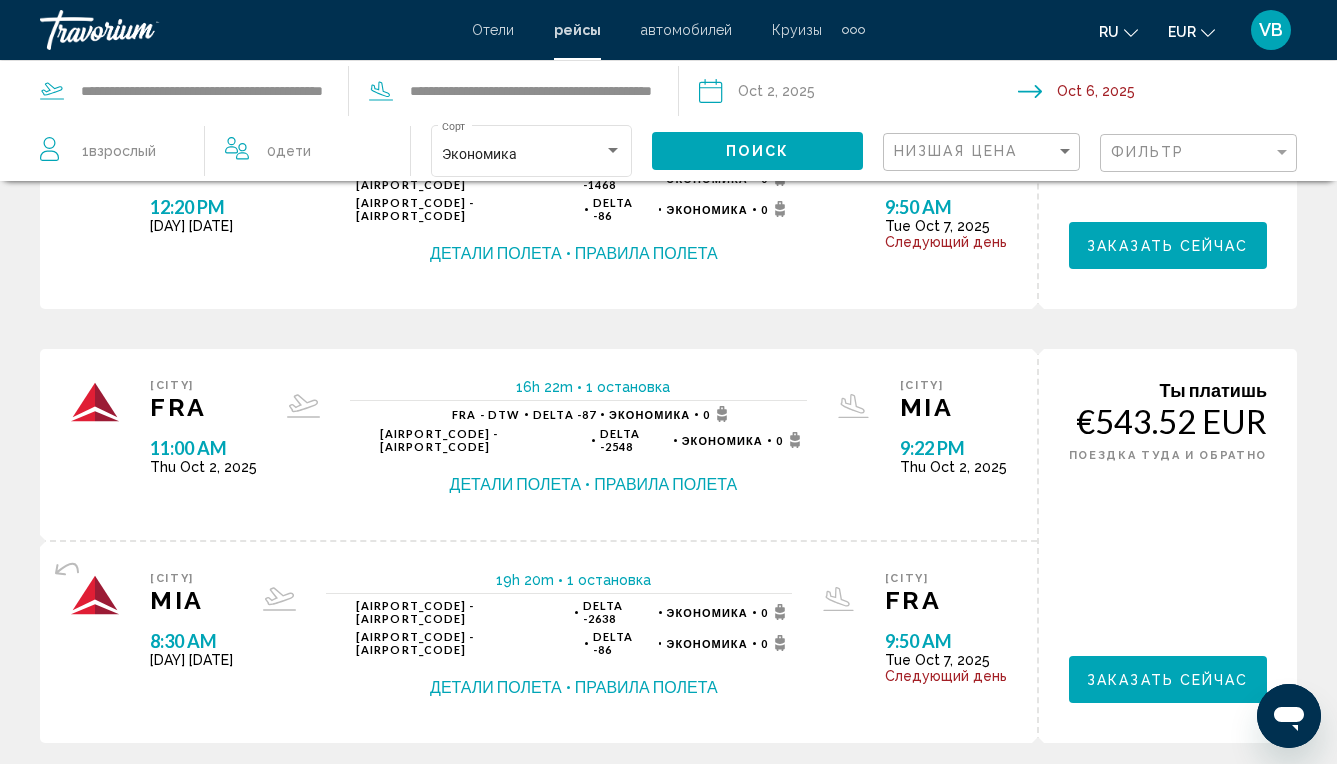 scroll, scrollTop: 2236, scrollLeft: 0, axis: vertical 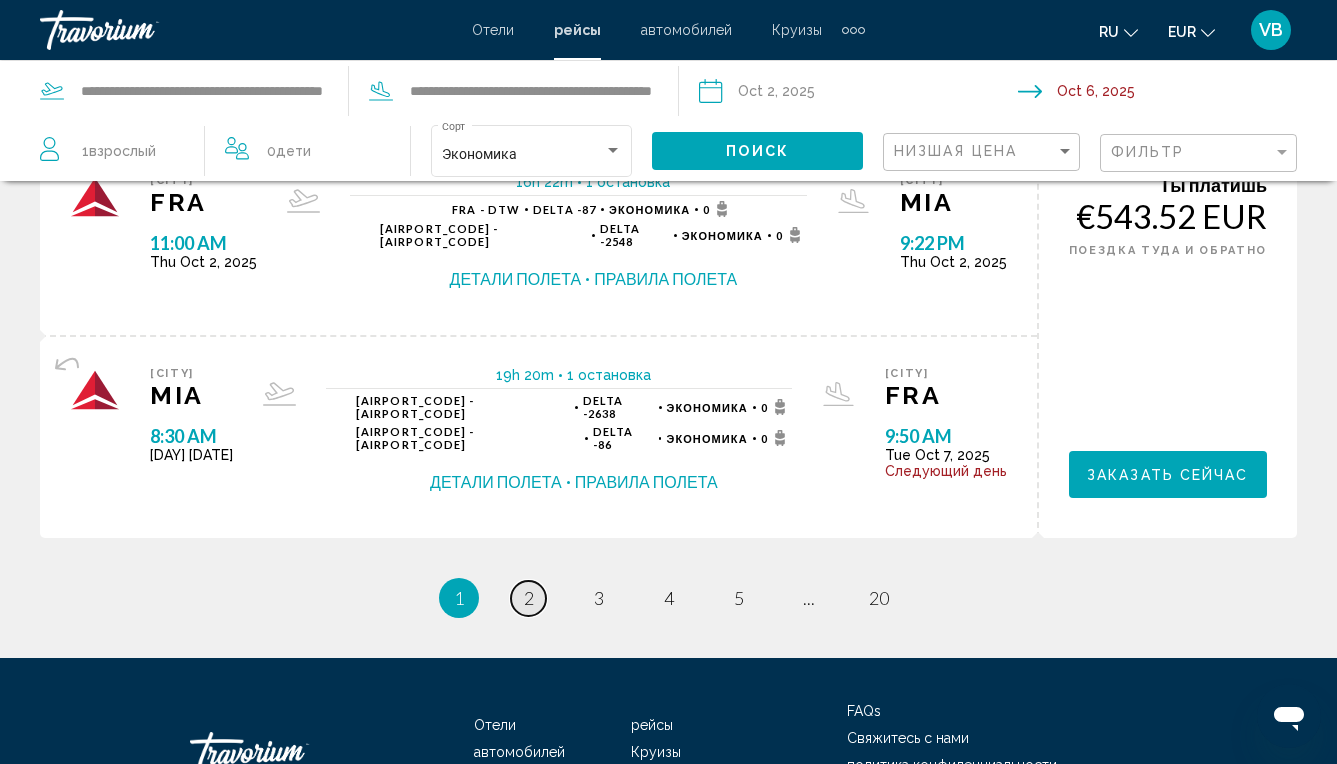 click on "page  2" at bounding box center [528, 598] 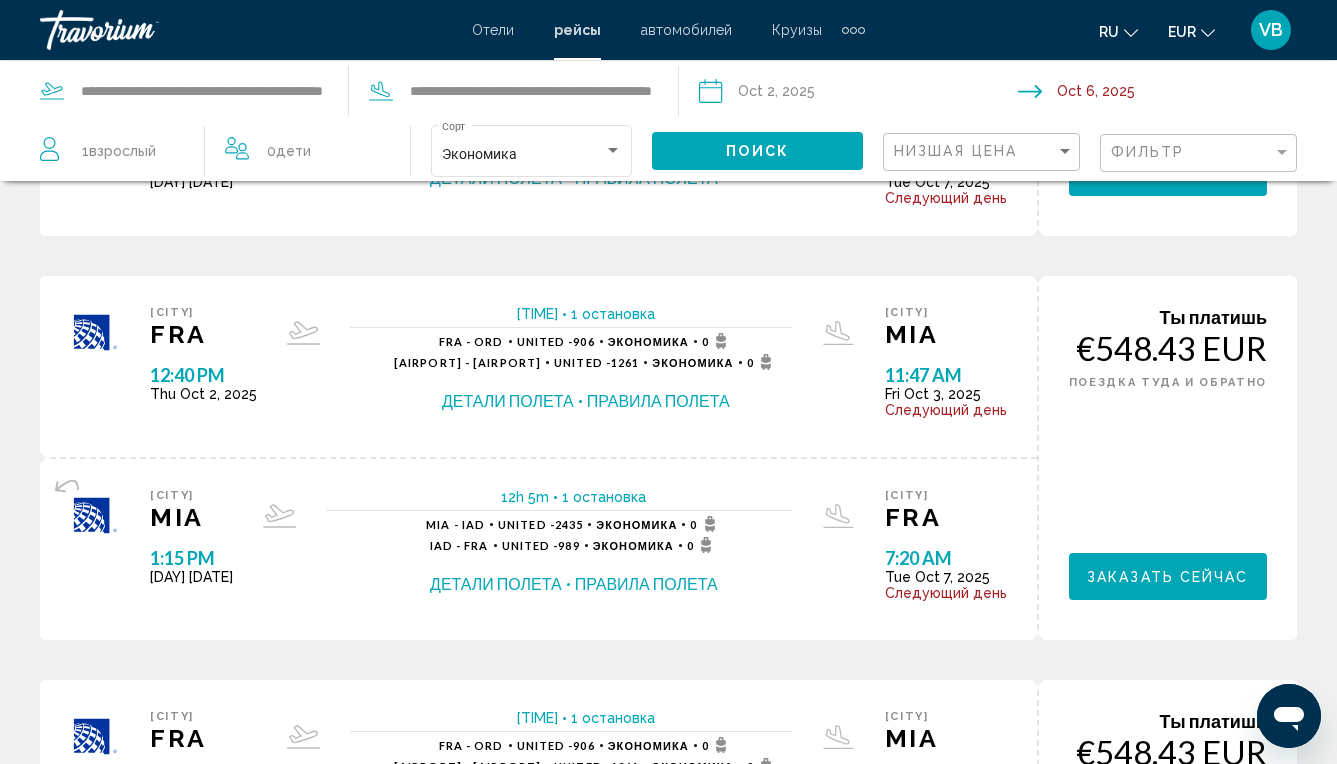 scroll, scrollTop: 0, scrollLeft: 0, axis: both 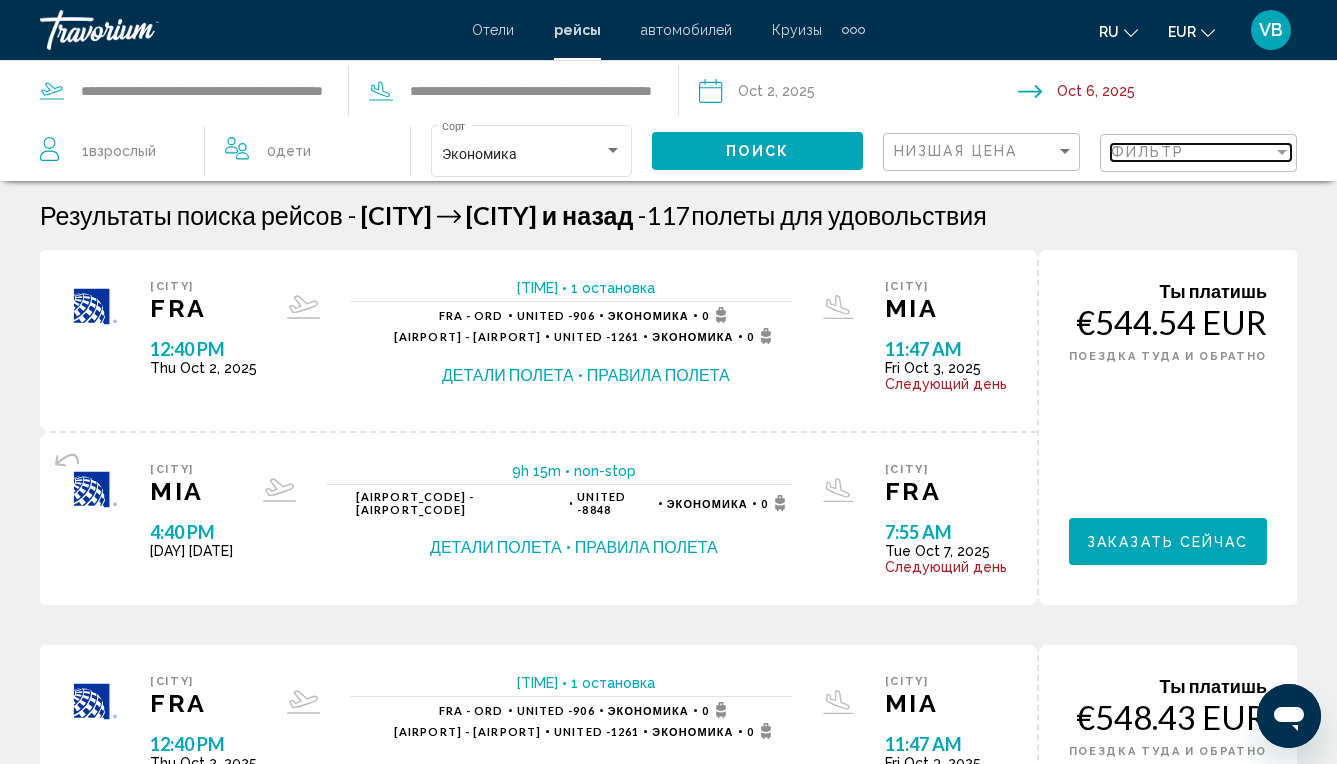 click at bounding box center (1282, 152) 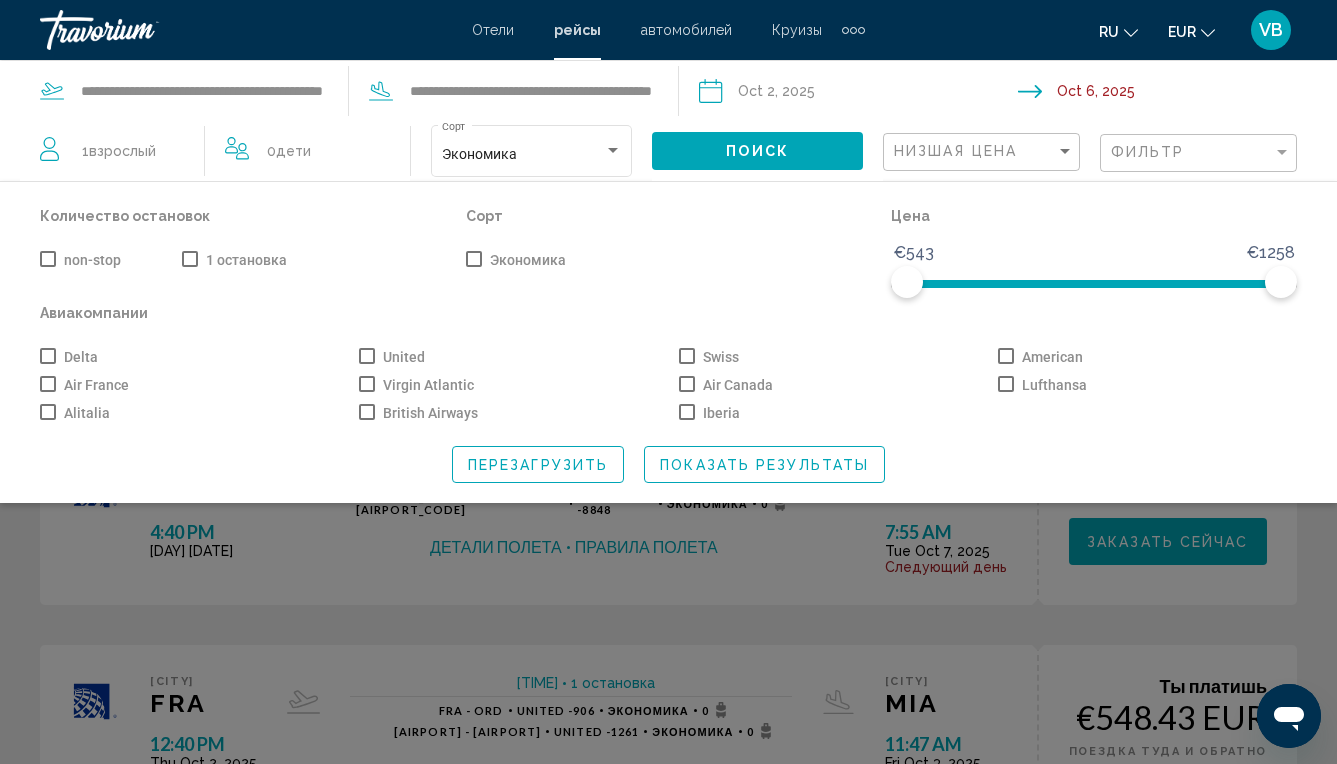 click at bounding box center [48, 259] 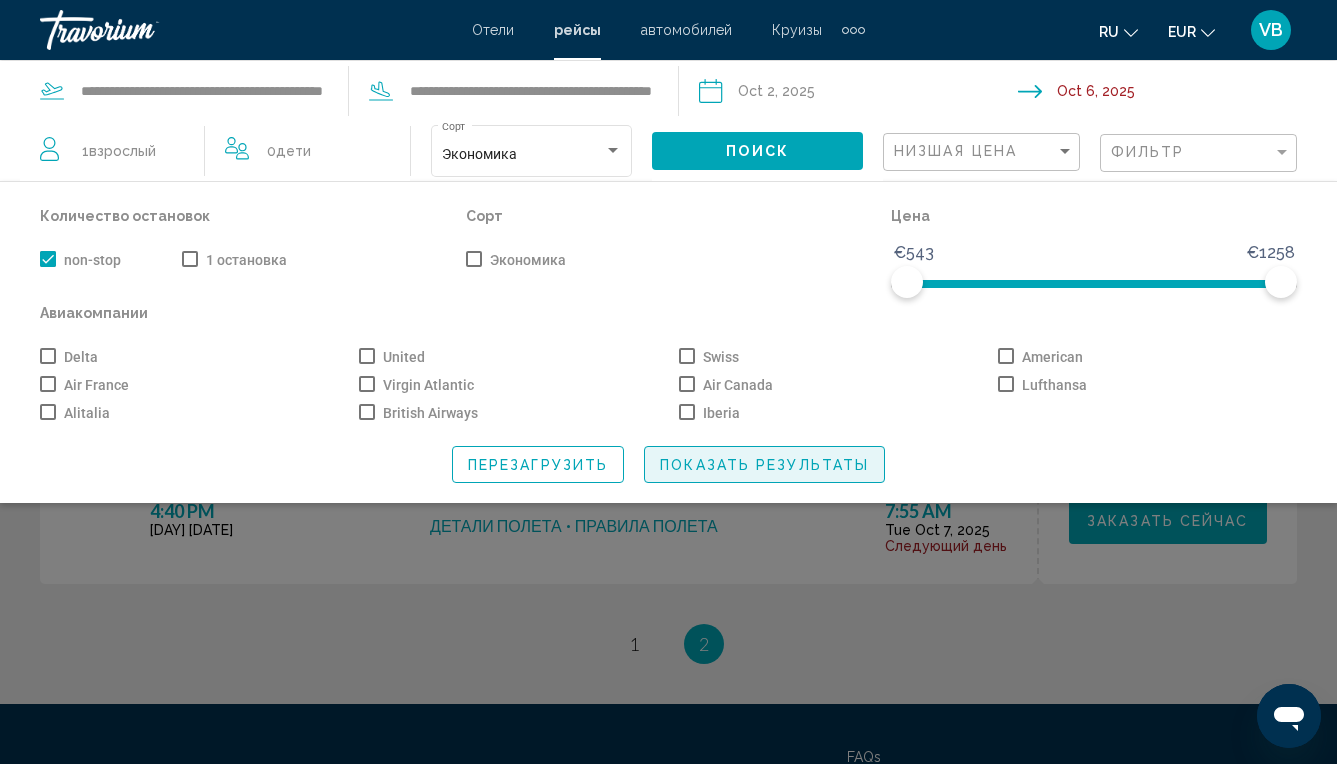 click on "Показать результаты" 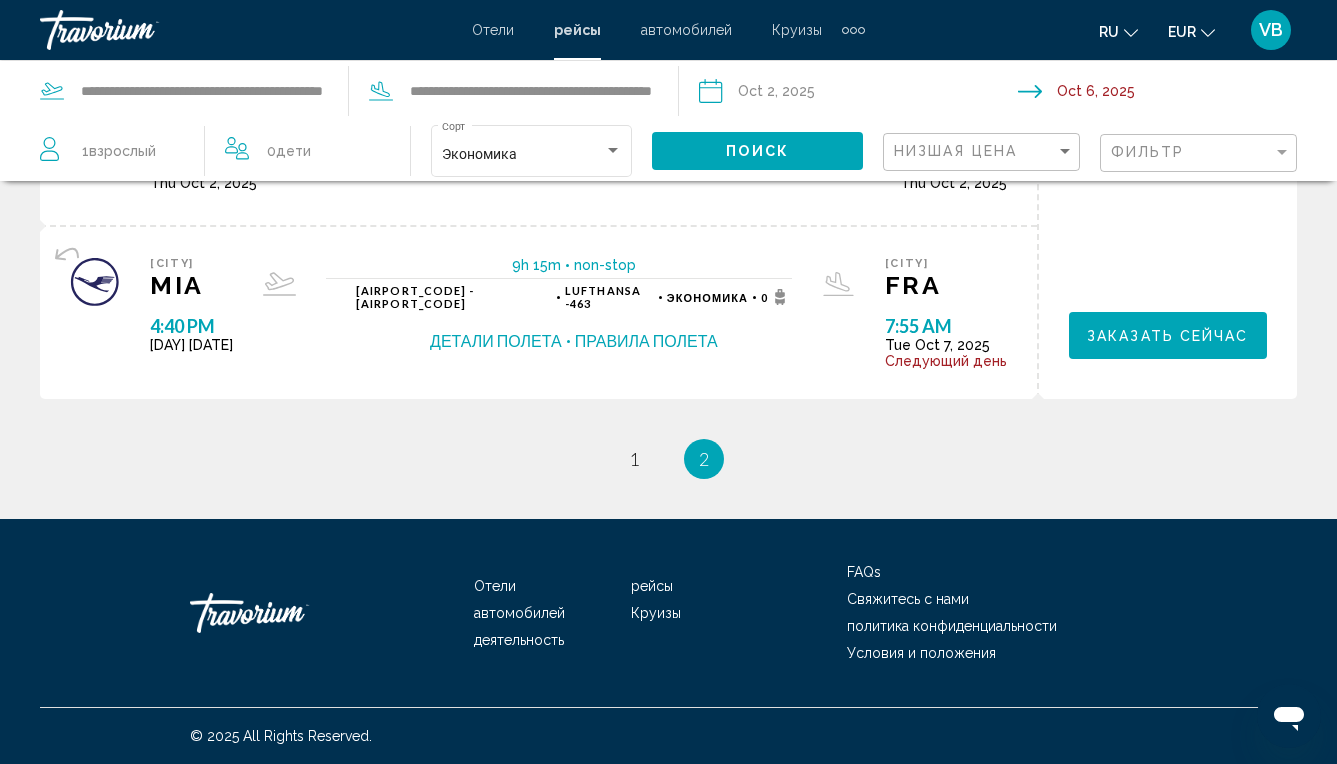 scroll, scrollTop: 0, scrollLeft: 0, axis: both 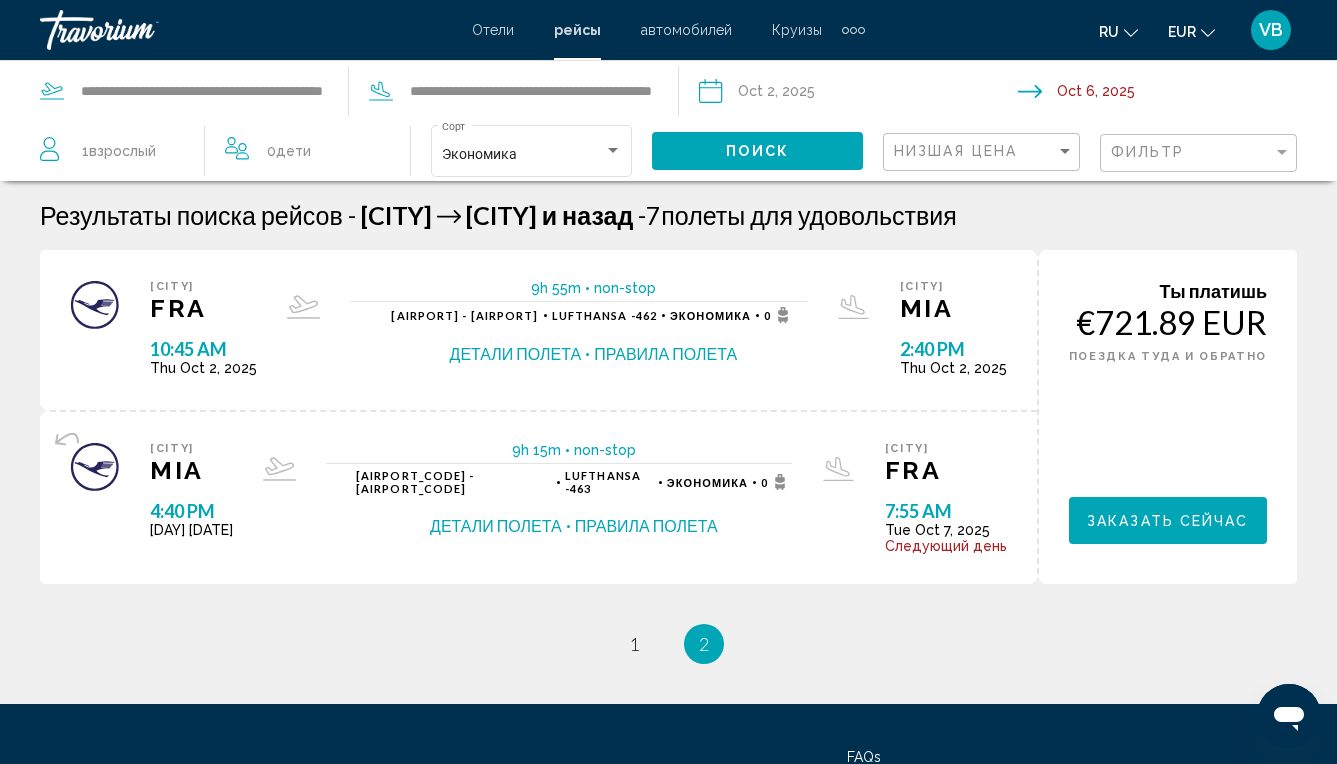 click at bounding box center (140, 30) 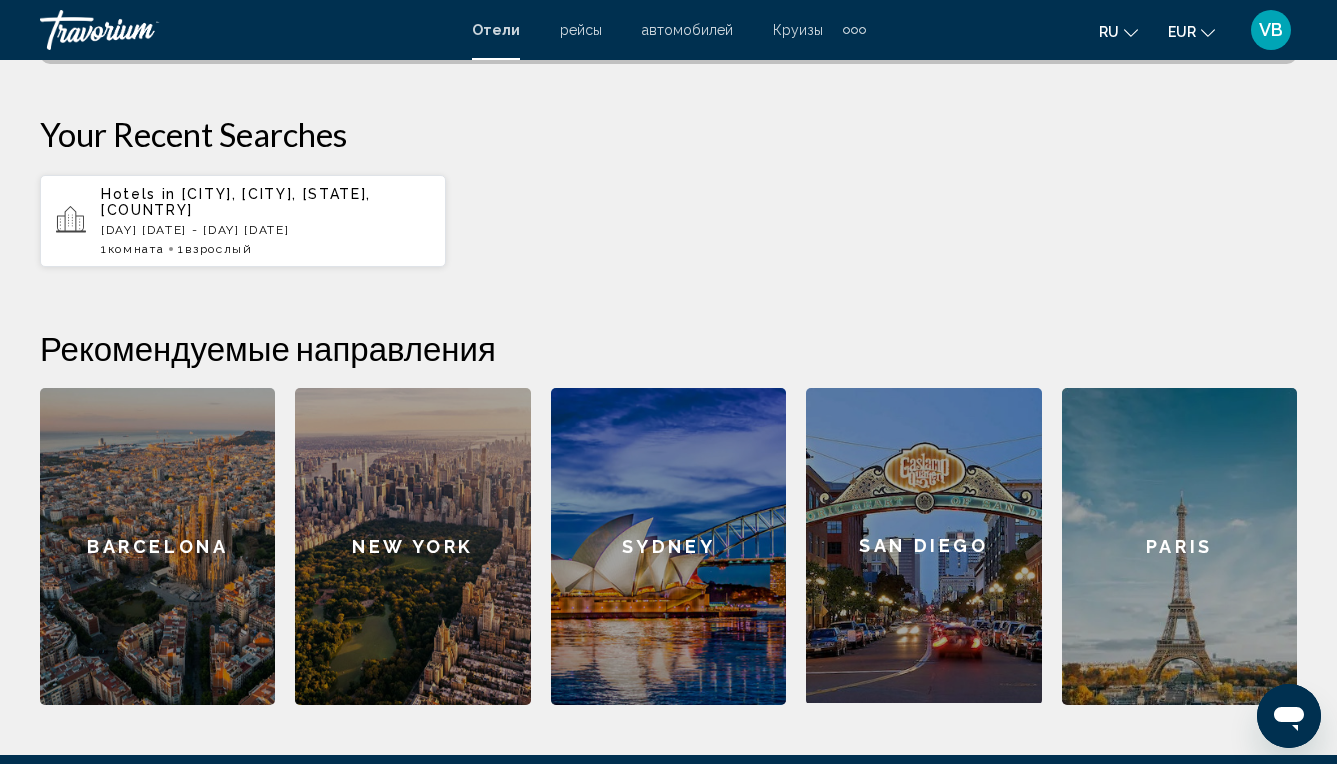 scroll, scrollTop: 621, scrollLeft: 0, axis: vertical 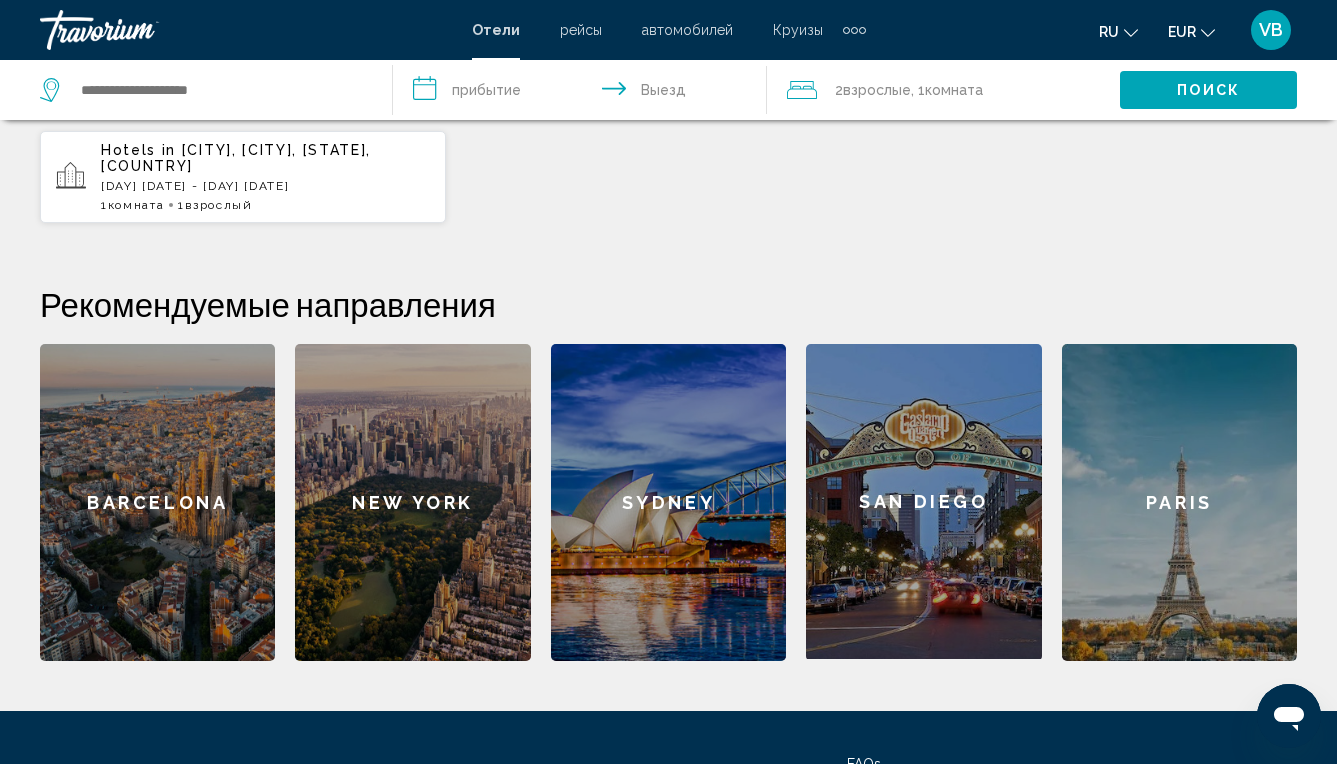 click on "New York" 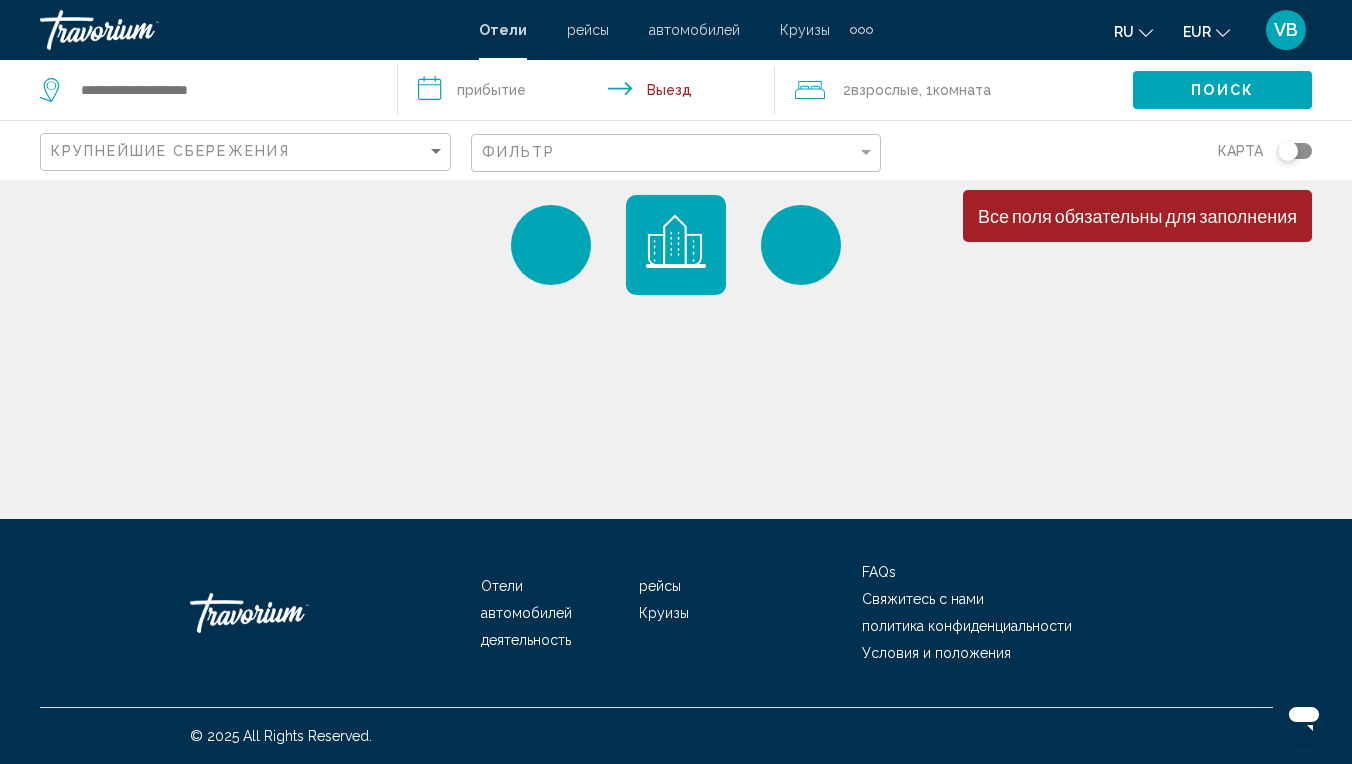 type on "**********" 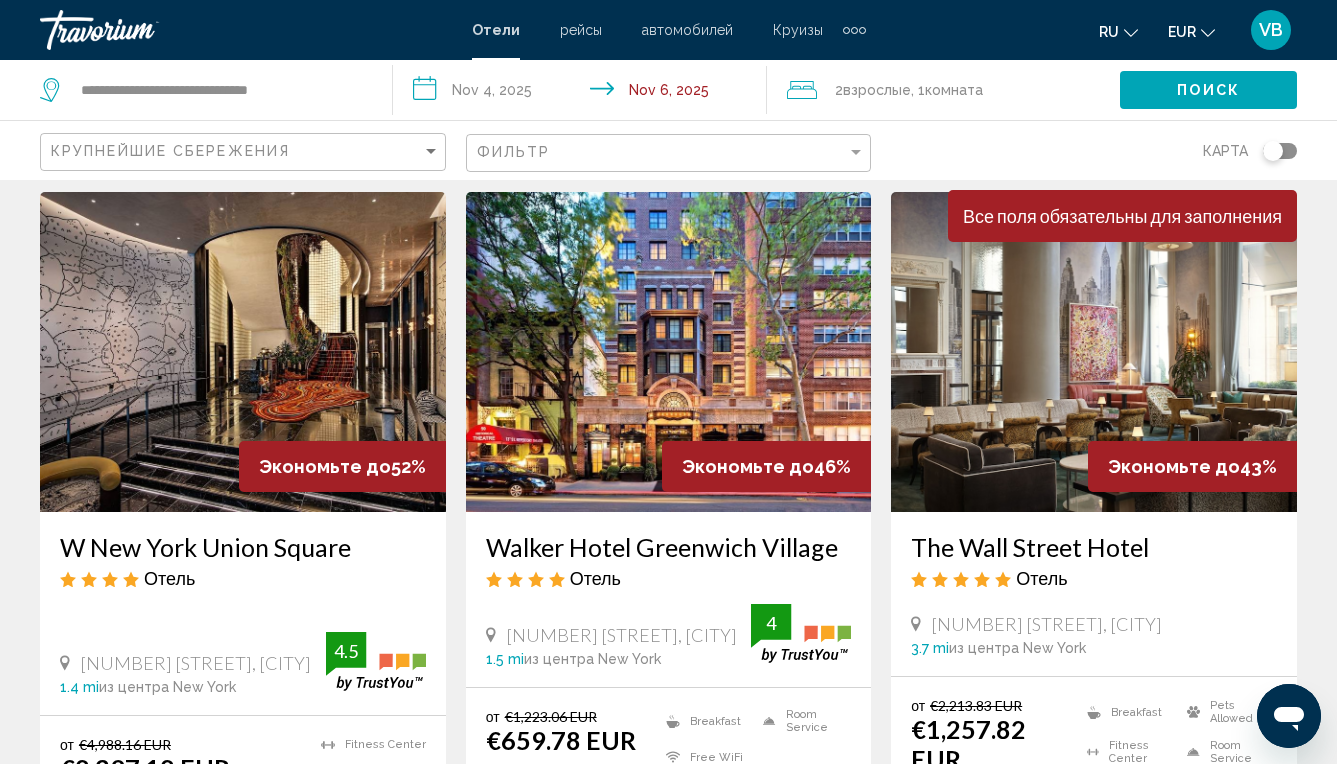 scroll, scrollTop: 0, scrollLeft: 0, axis: both 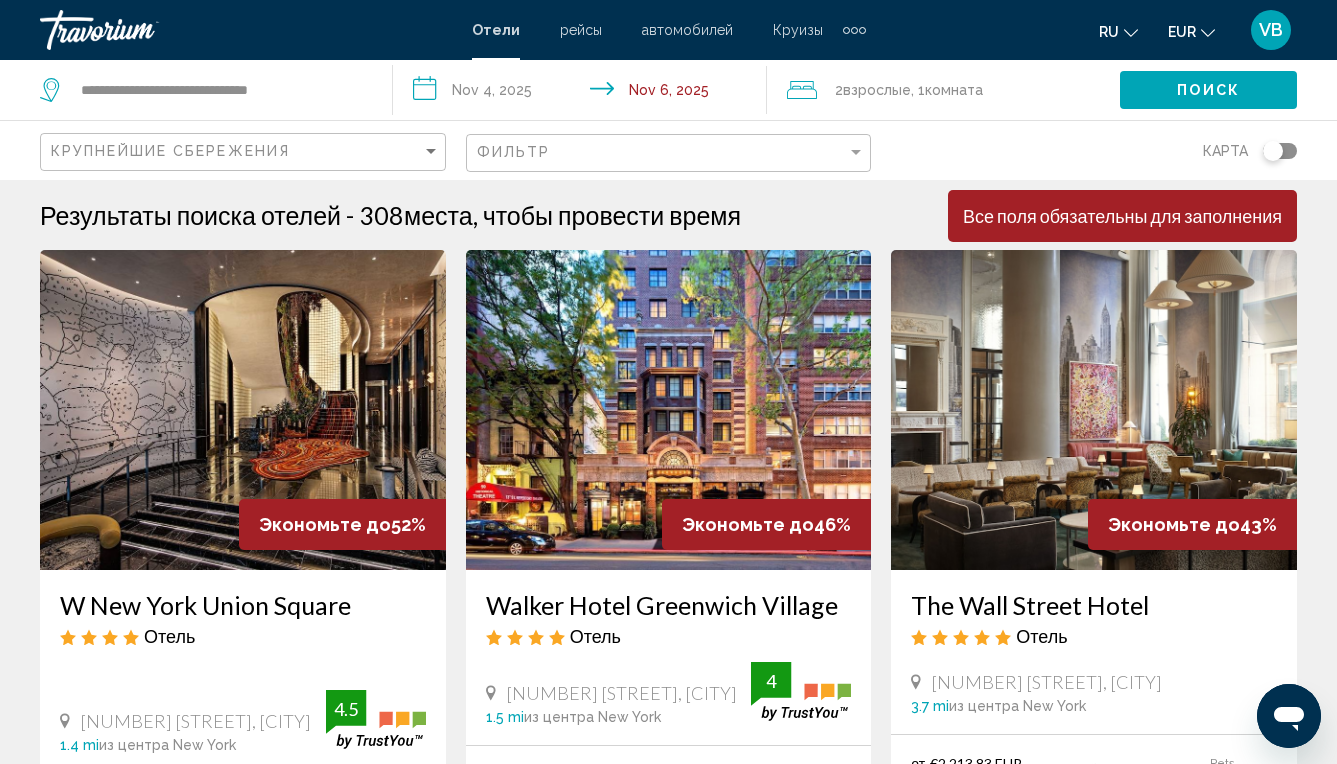 click on "Взрослые" 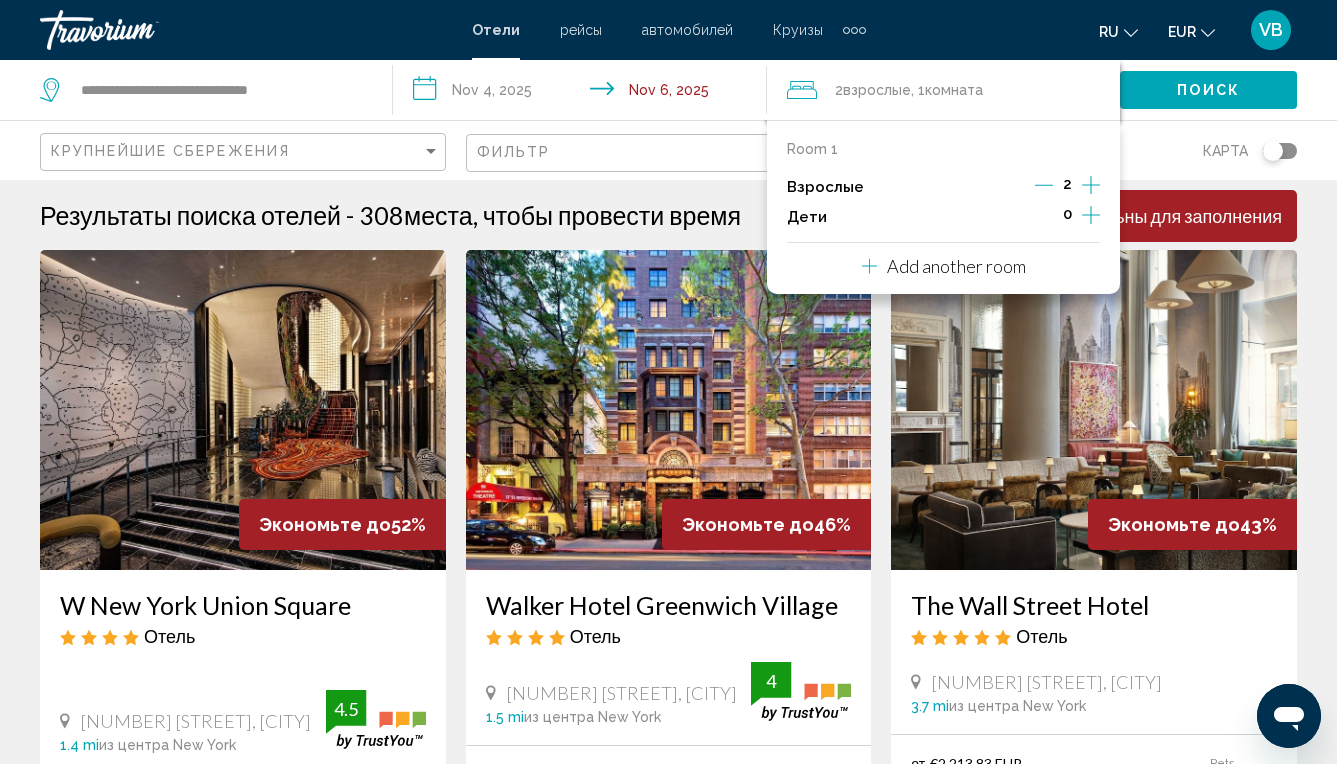click 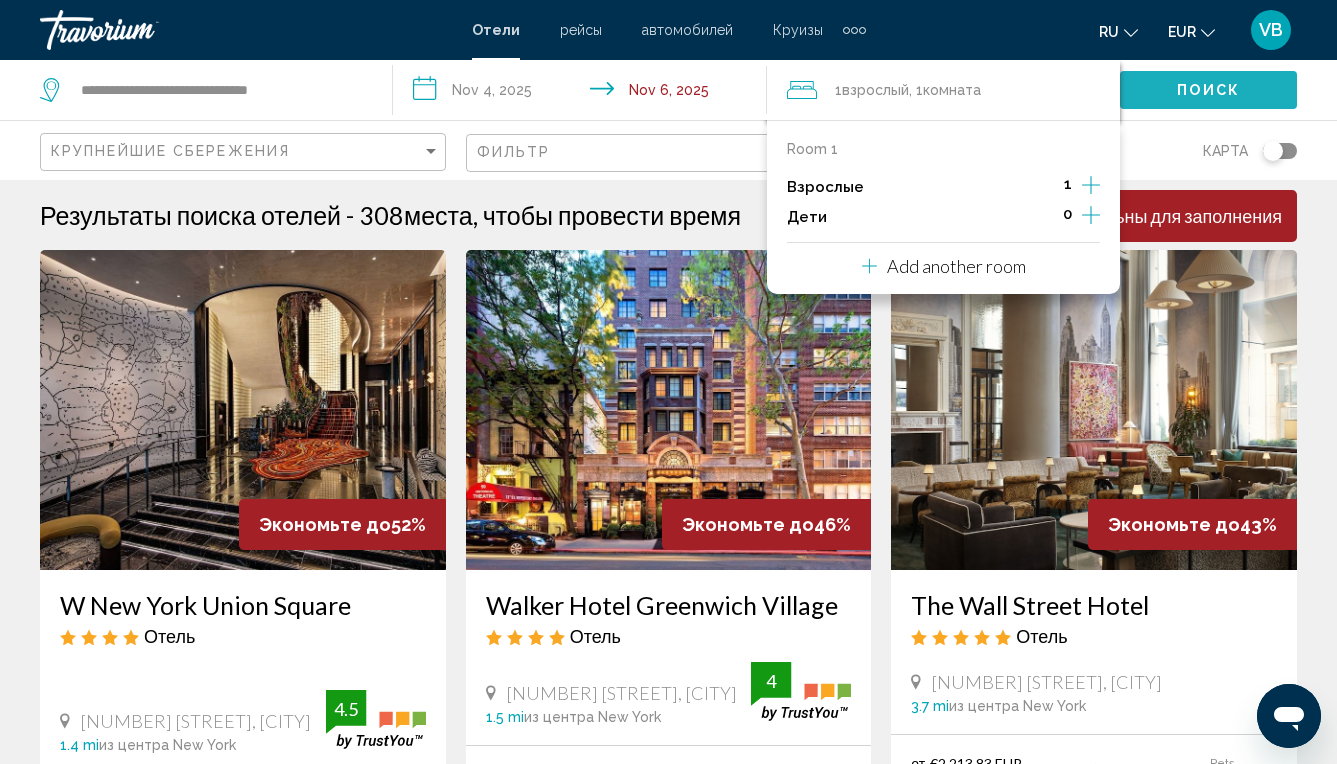 click on "Поиск" 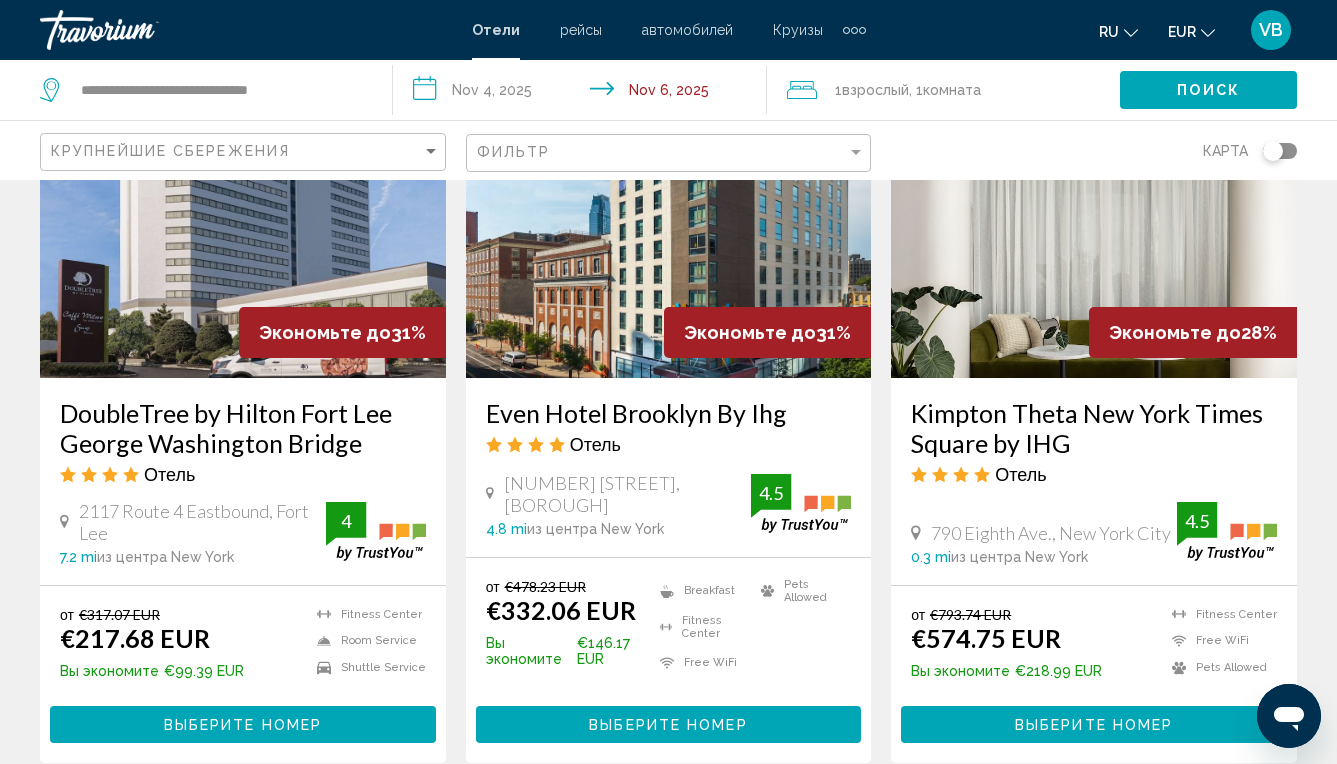 scroll, scrollTop: 2666, scrollLeft: 0, axis: vertical 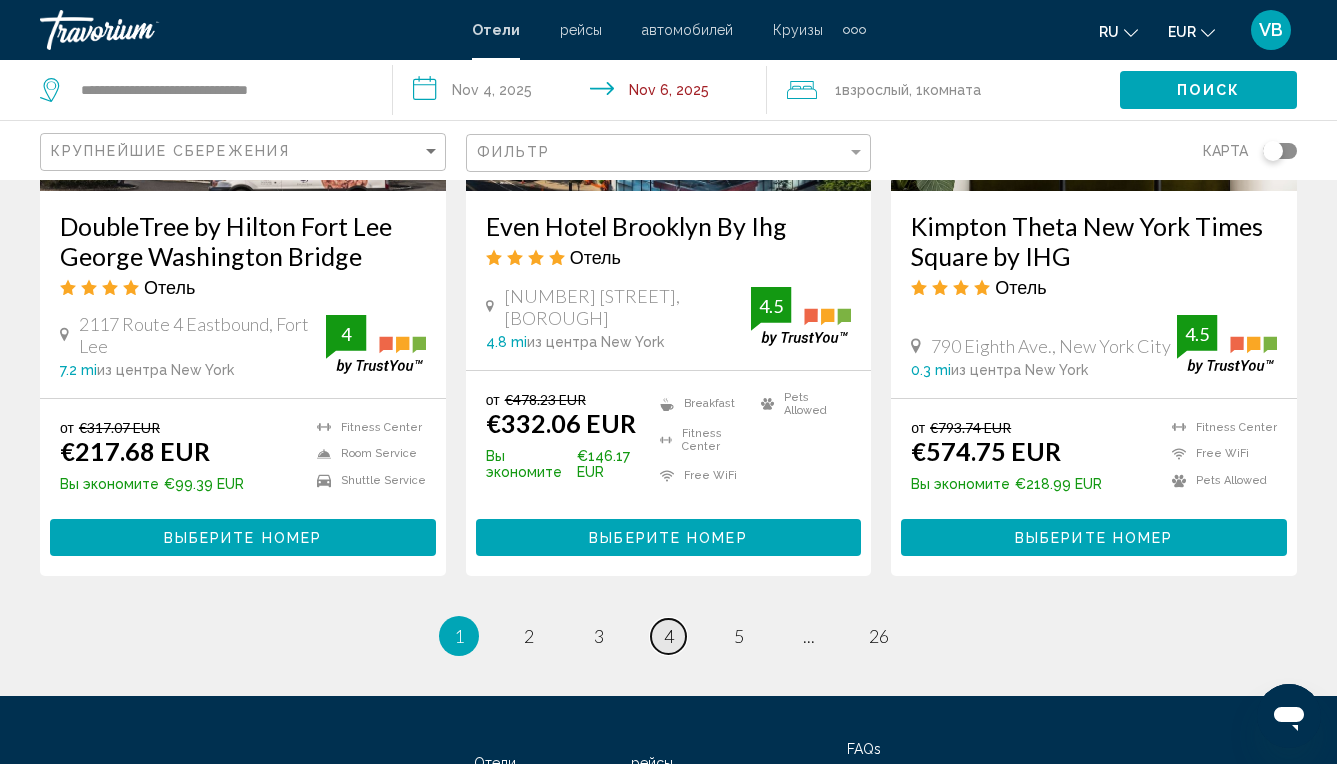 click on "4" at bounding box center [669, 636] 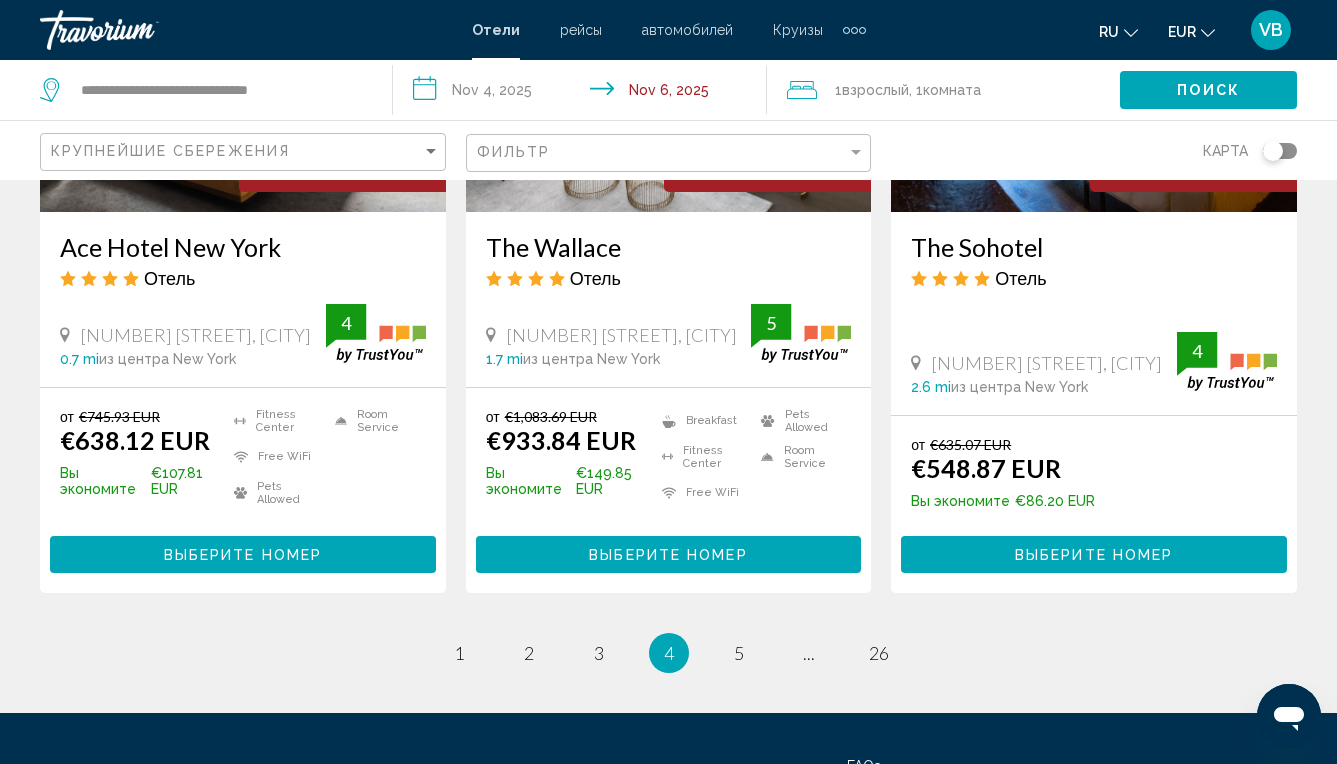 scroll, scrollTop: 2802, scrollLeft: 0, axis: vertical 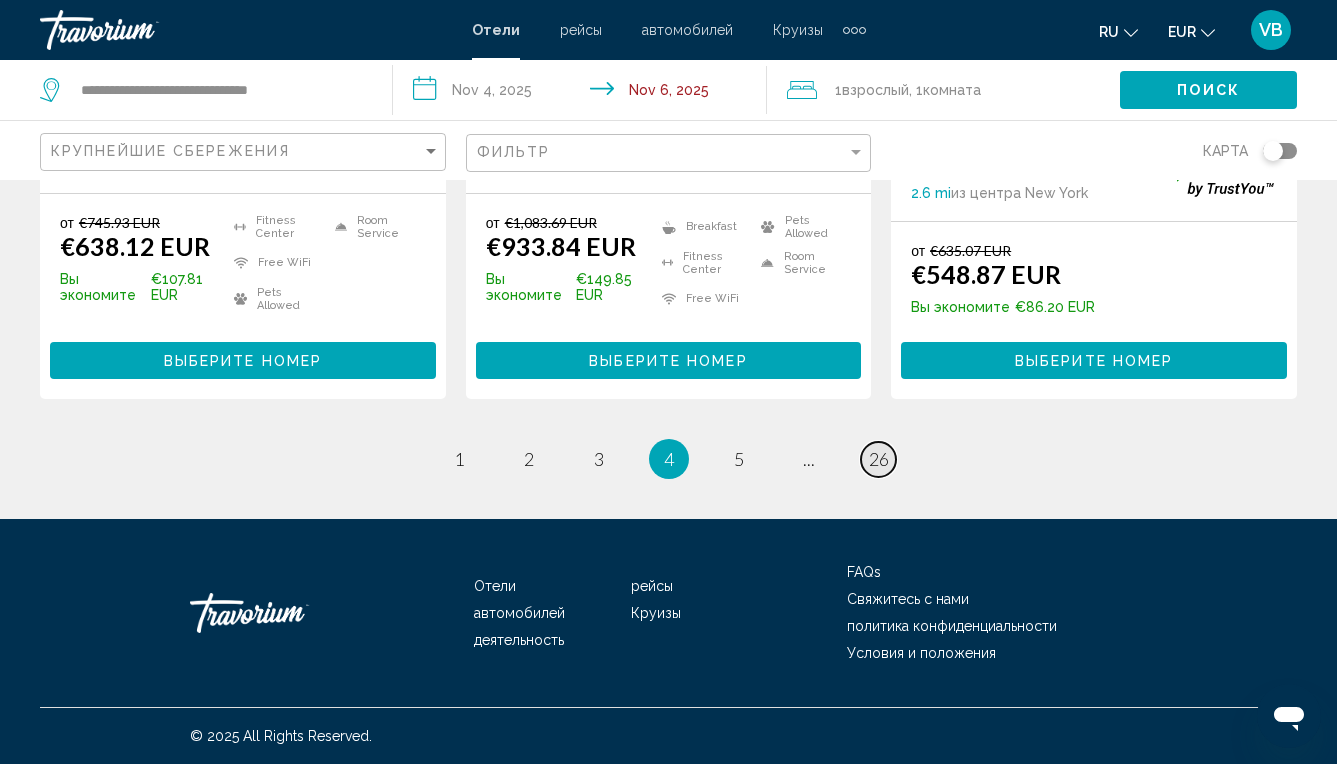 click on "26" at bounding box center (879, 459) 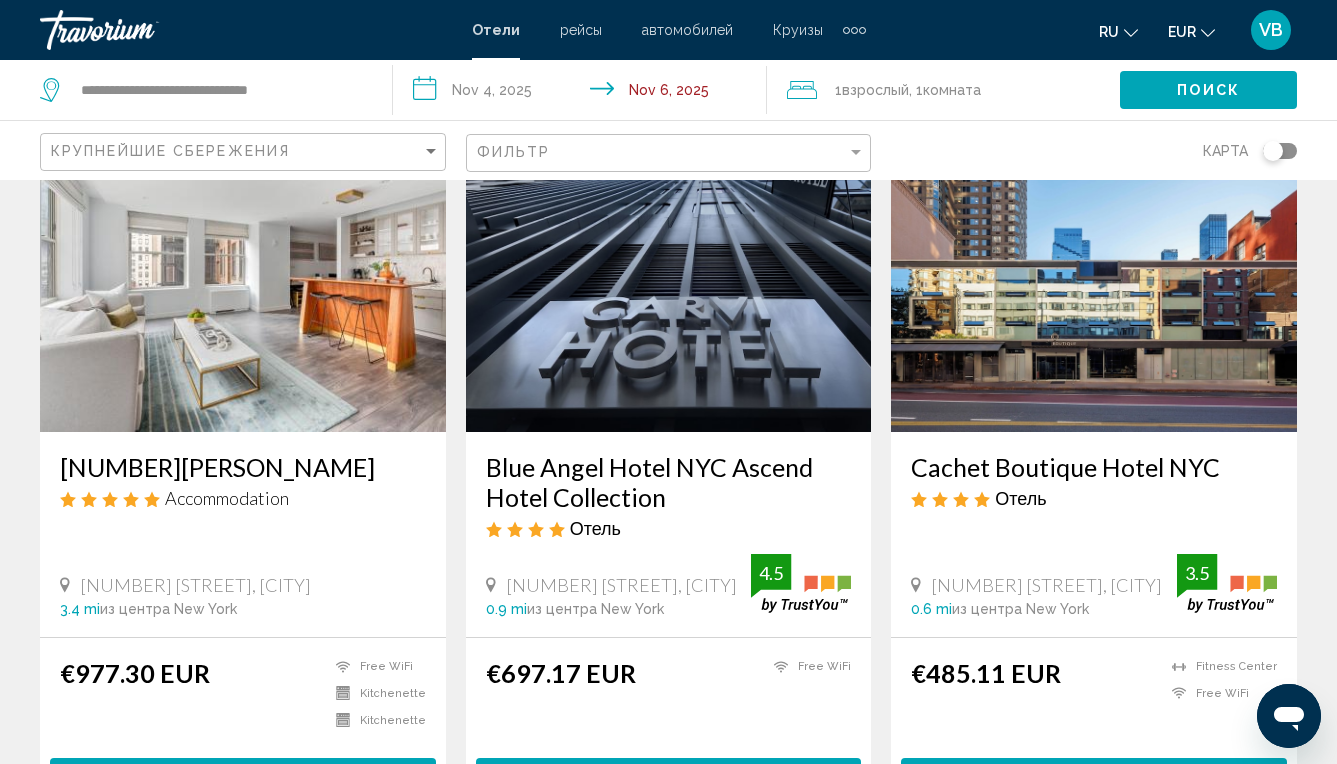 scroll, scrollTop: 0, scrollLeft: 0, axis: both 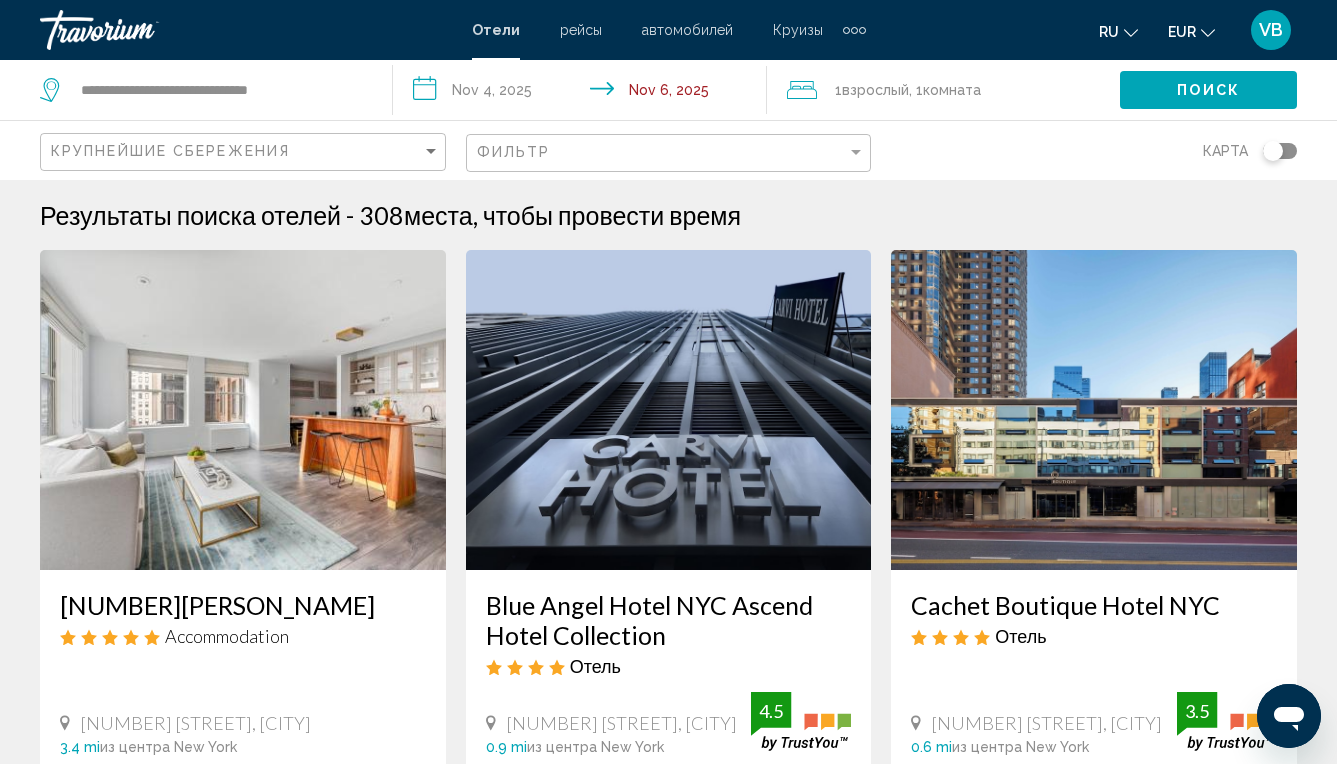 click at bounding box center (140, 30) 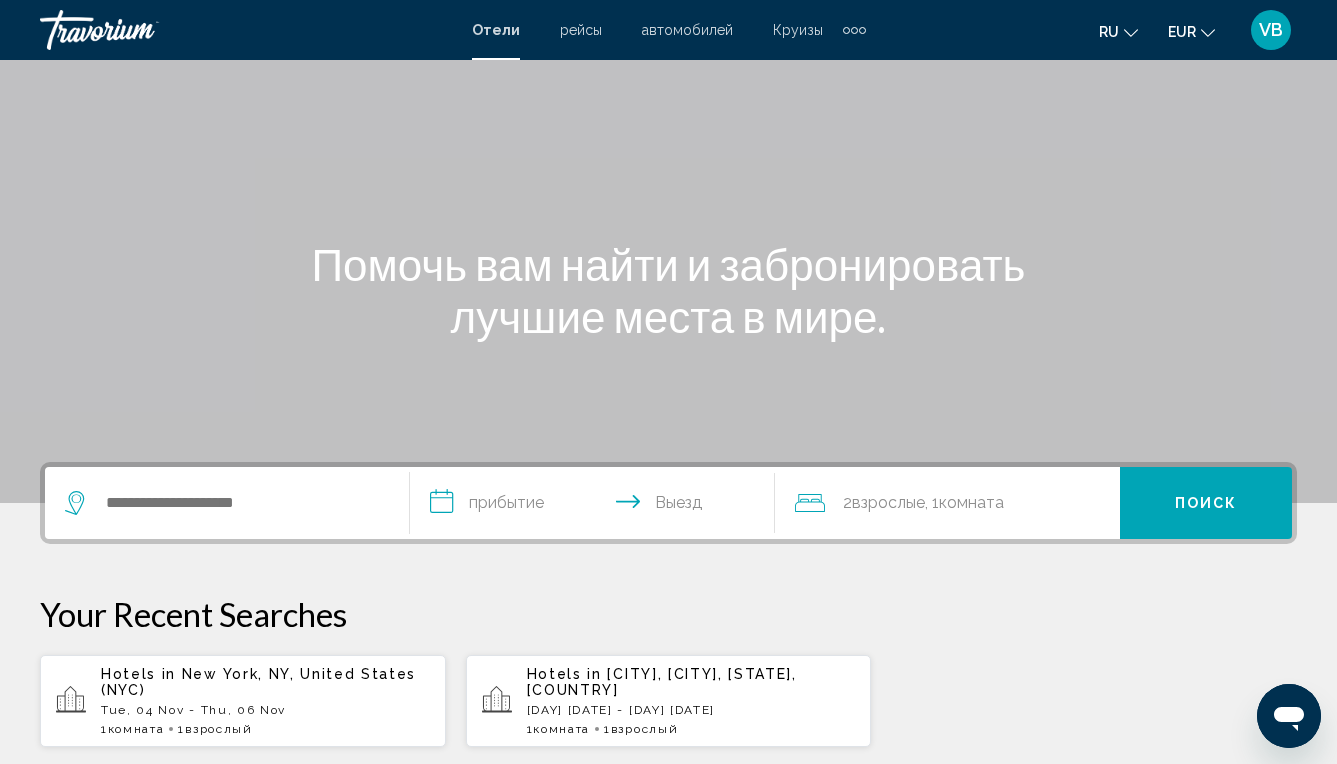 scroll, scrollTop: 0, scrollLeft: 0, axis: both 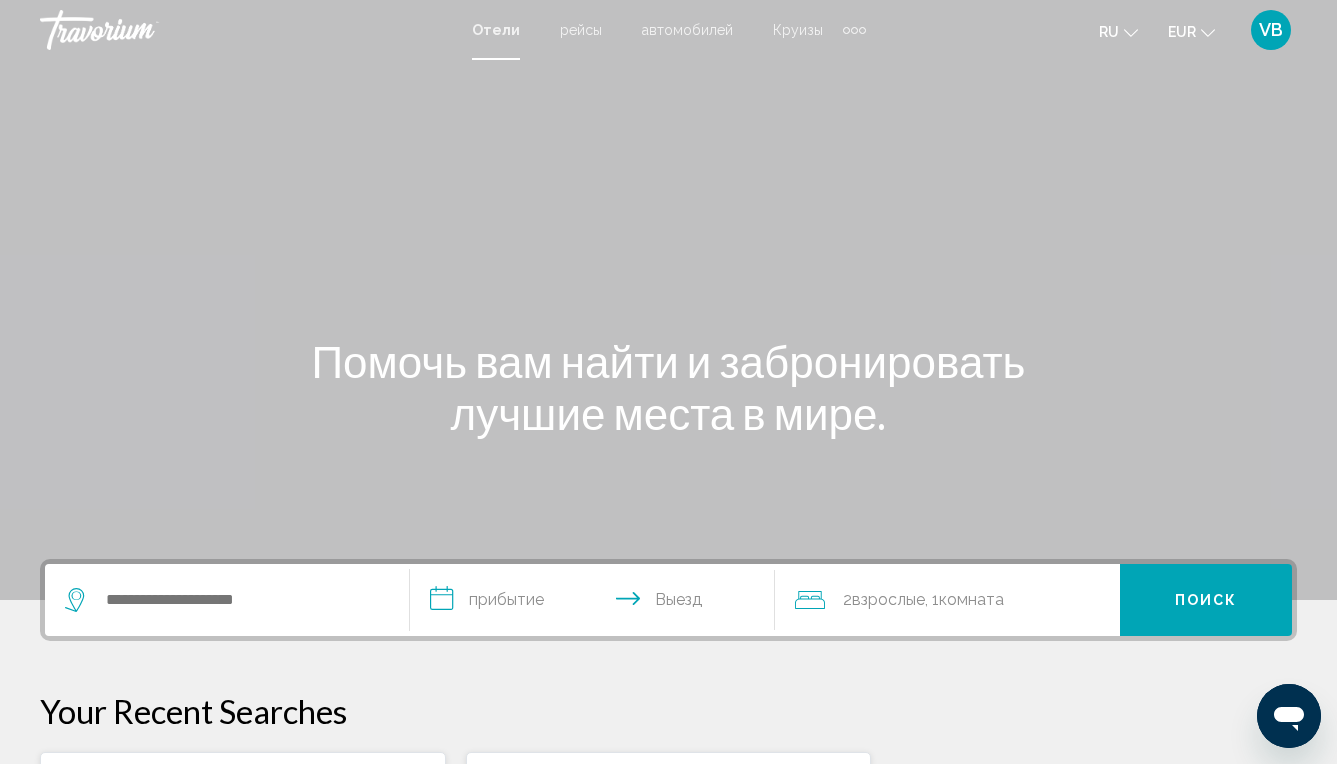 click on "VB" at bounding box center (1271, 30) 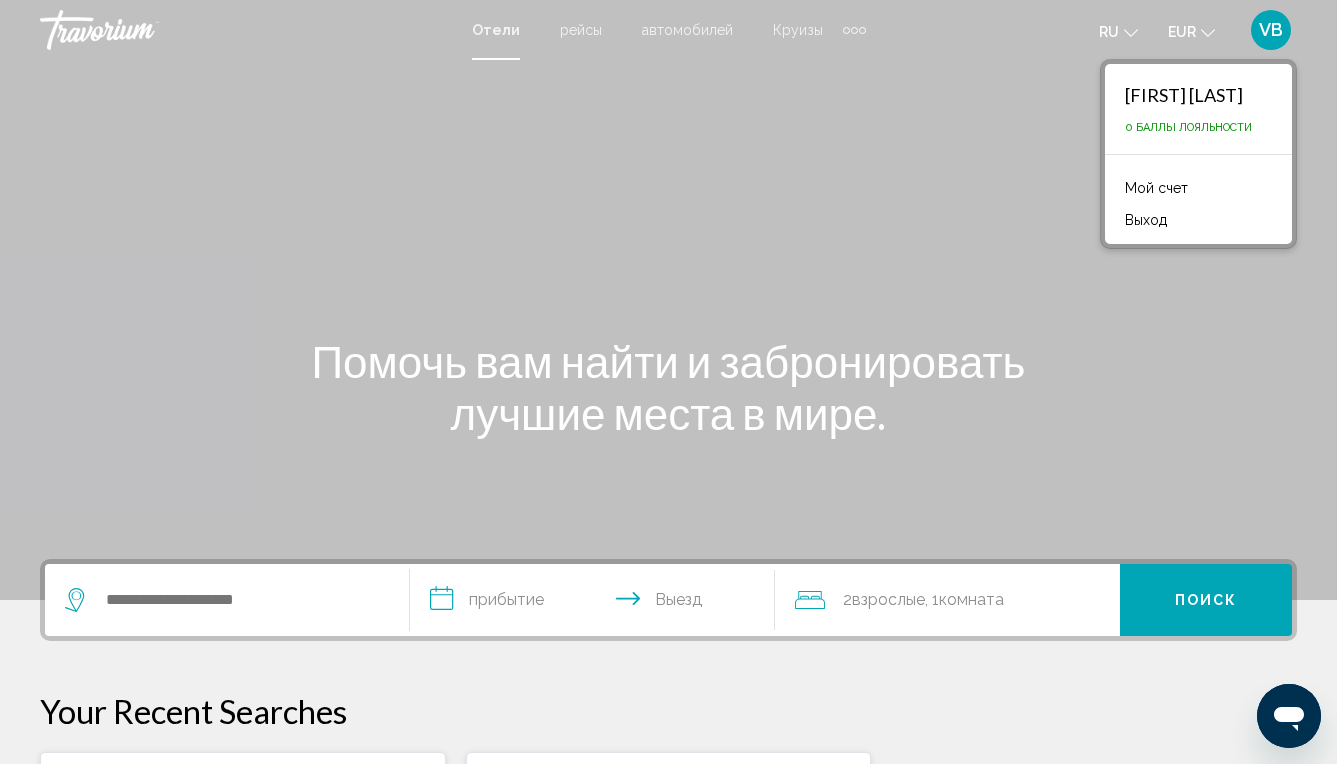 click on "Мой счет" at bounding box center (1156, 188) 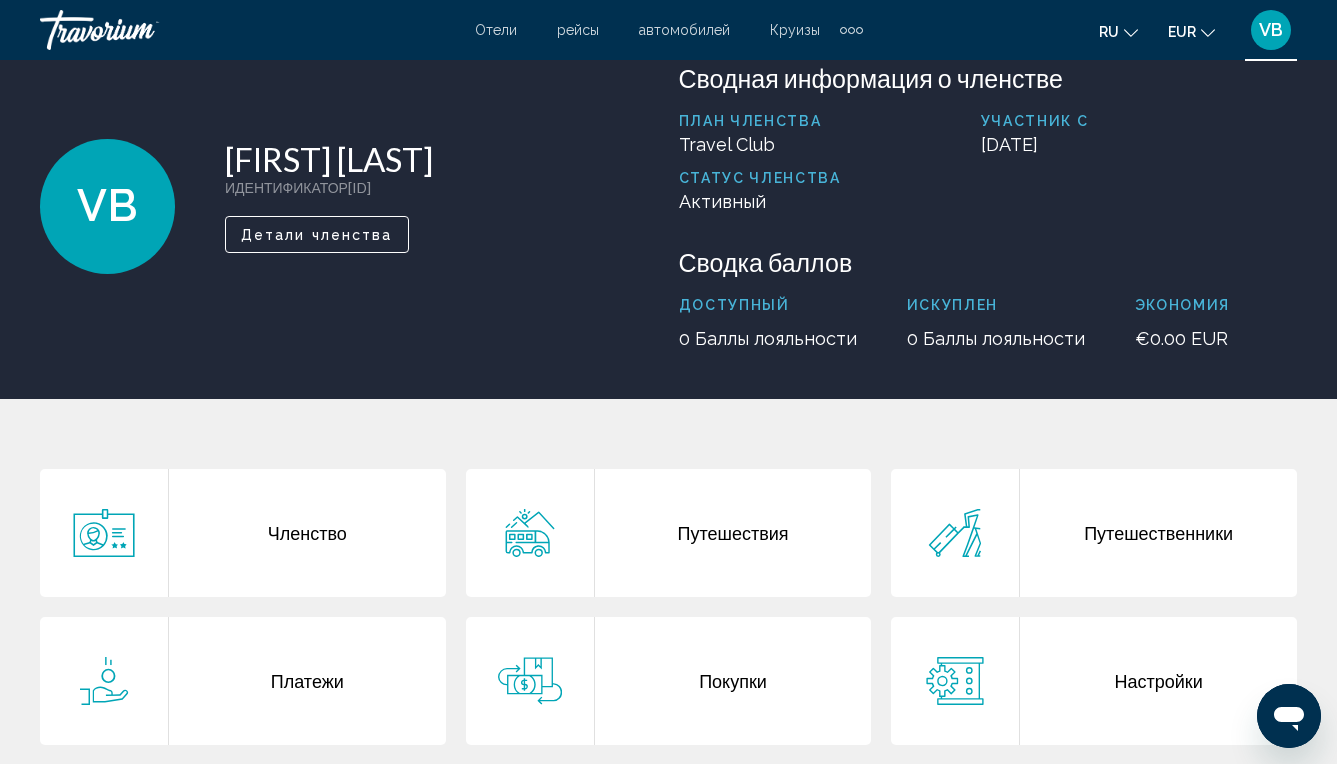scroll, scrollTop: 149, scrollLeft: 0, axis: vertical 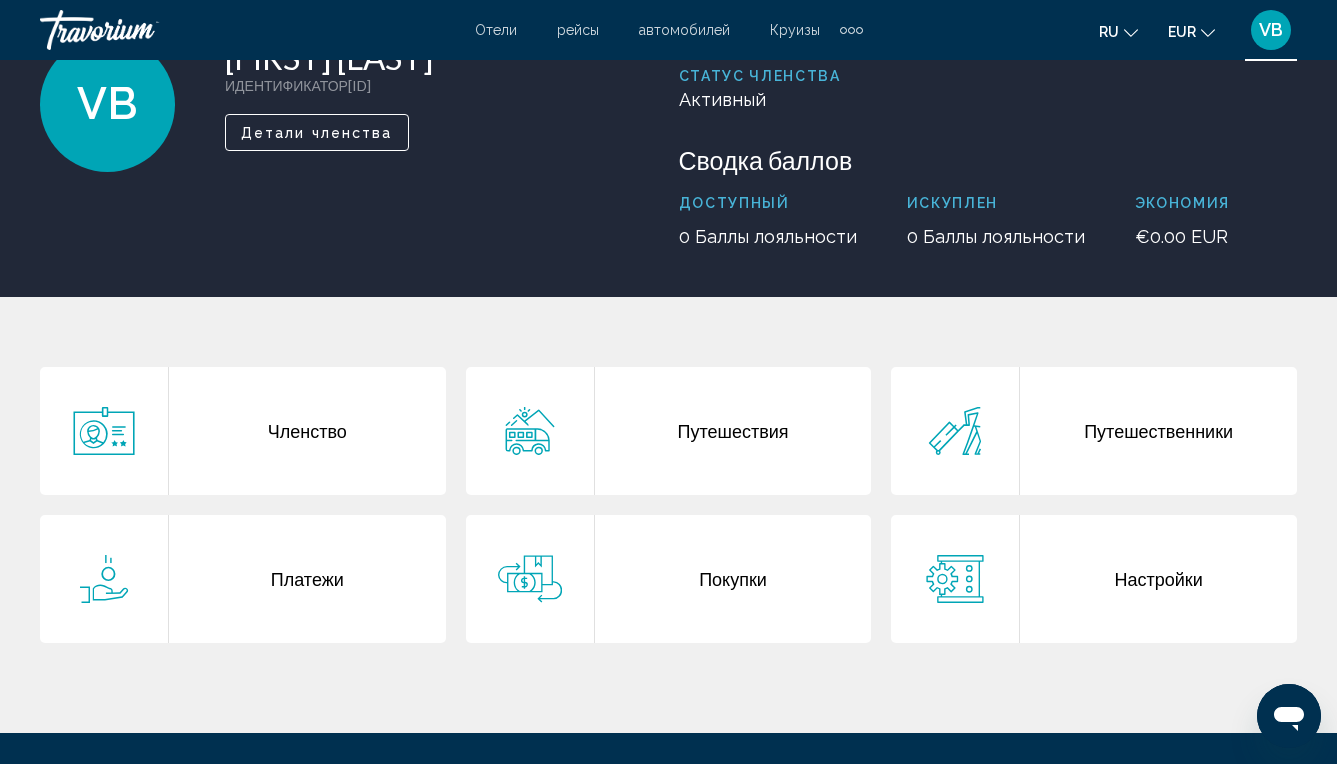 click on "Путешествия" at bounding box center (733, 431) 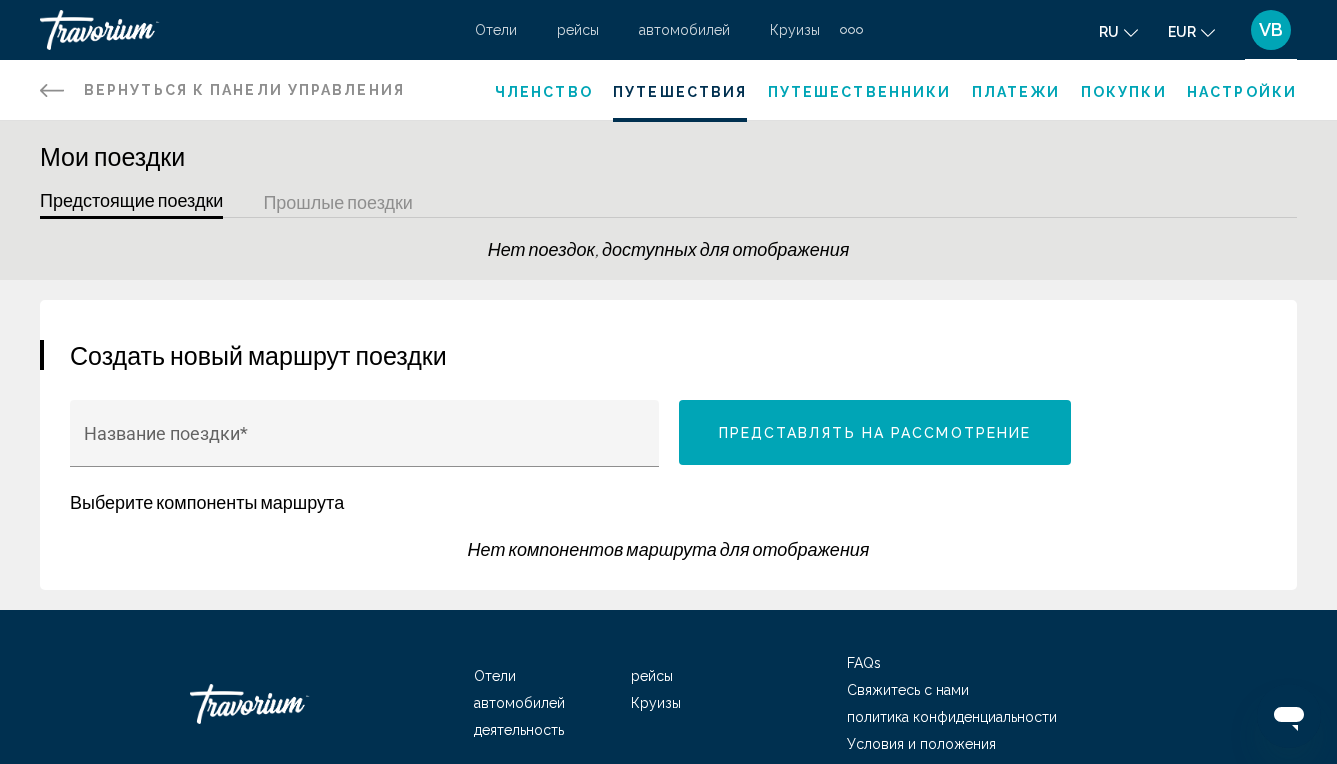 scroll, scrollTop: 4, scrollLeft: 0, axis: vertical 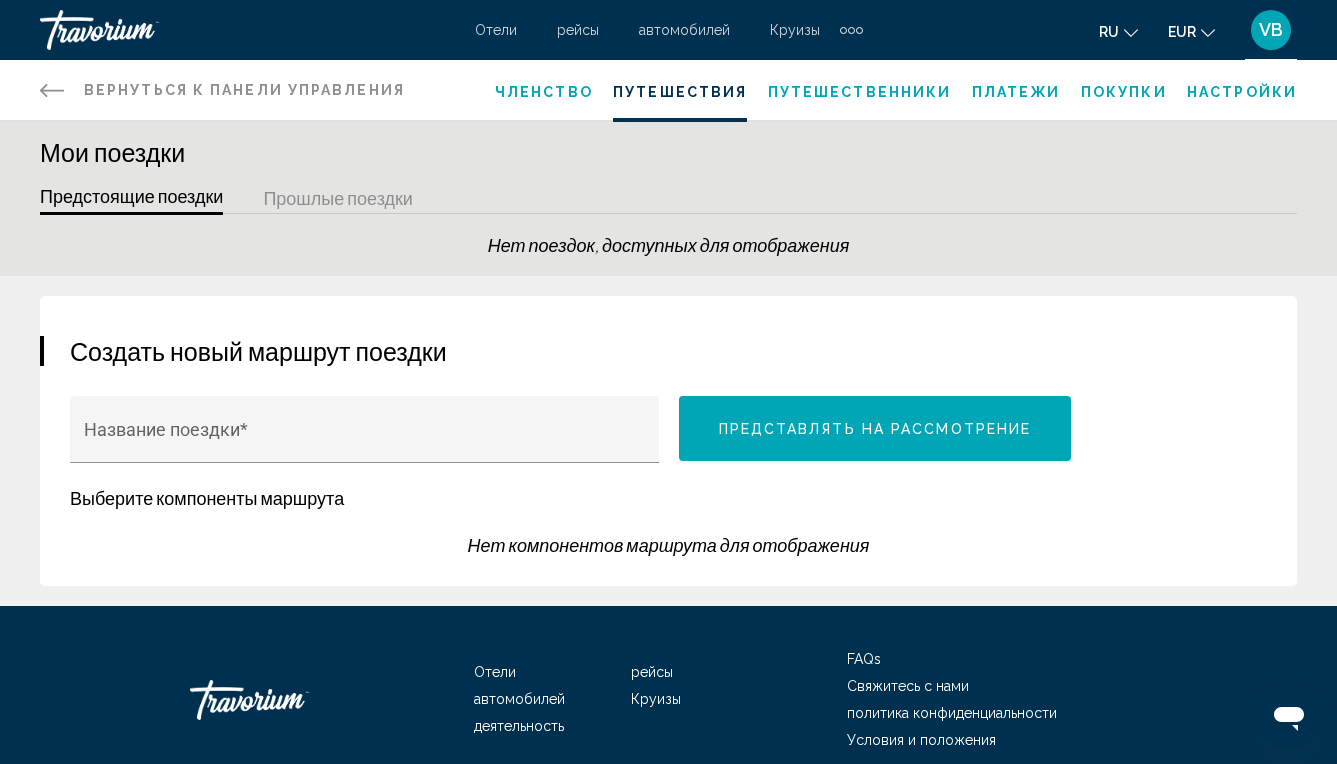 click on "Членство" at bounding box center (544, 92) 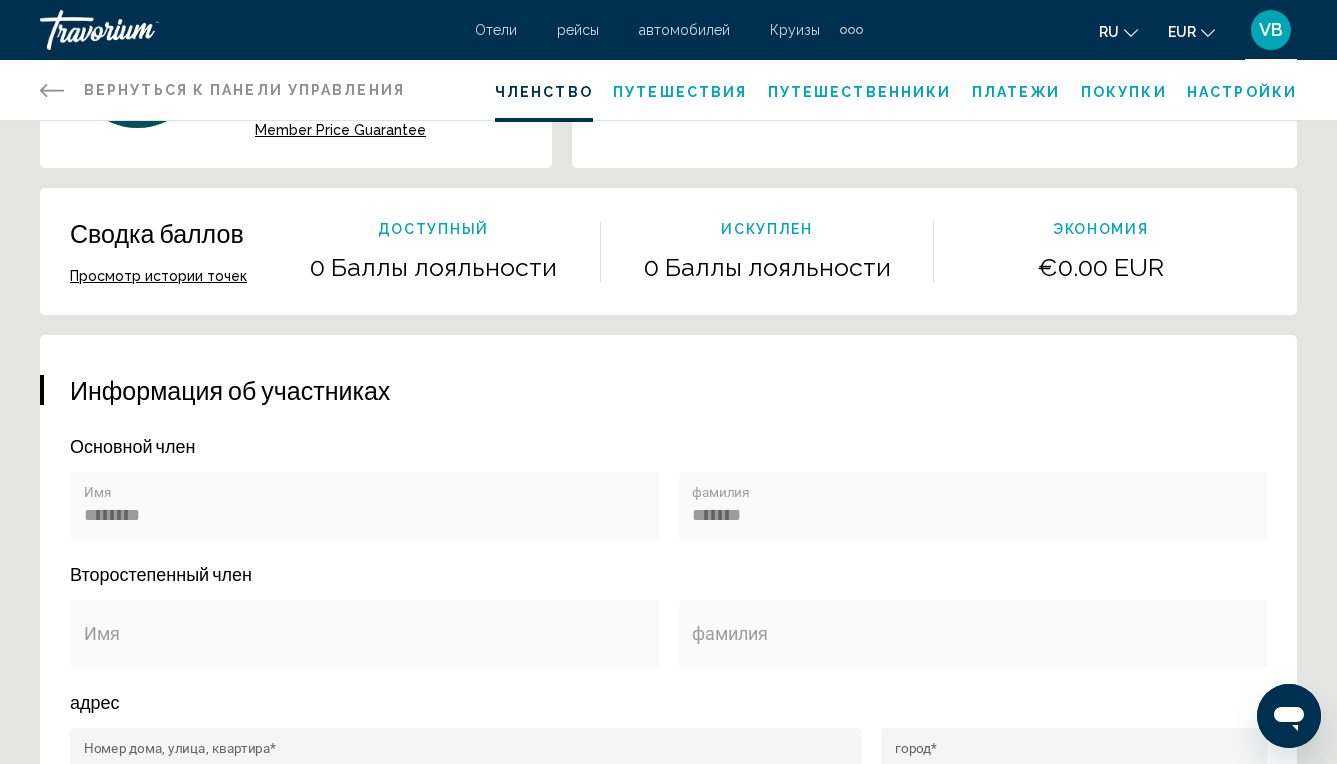 scroll, scrollTop: 0, scrollLeft: 0, axis: both 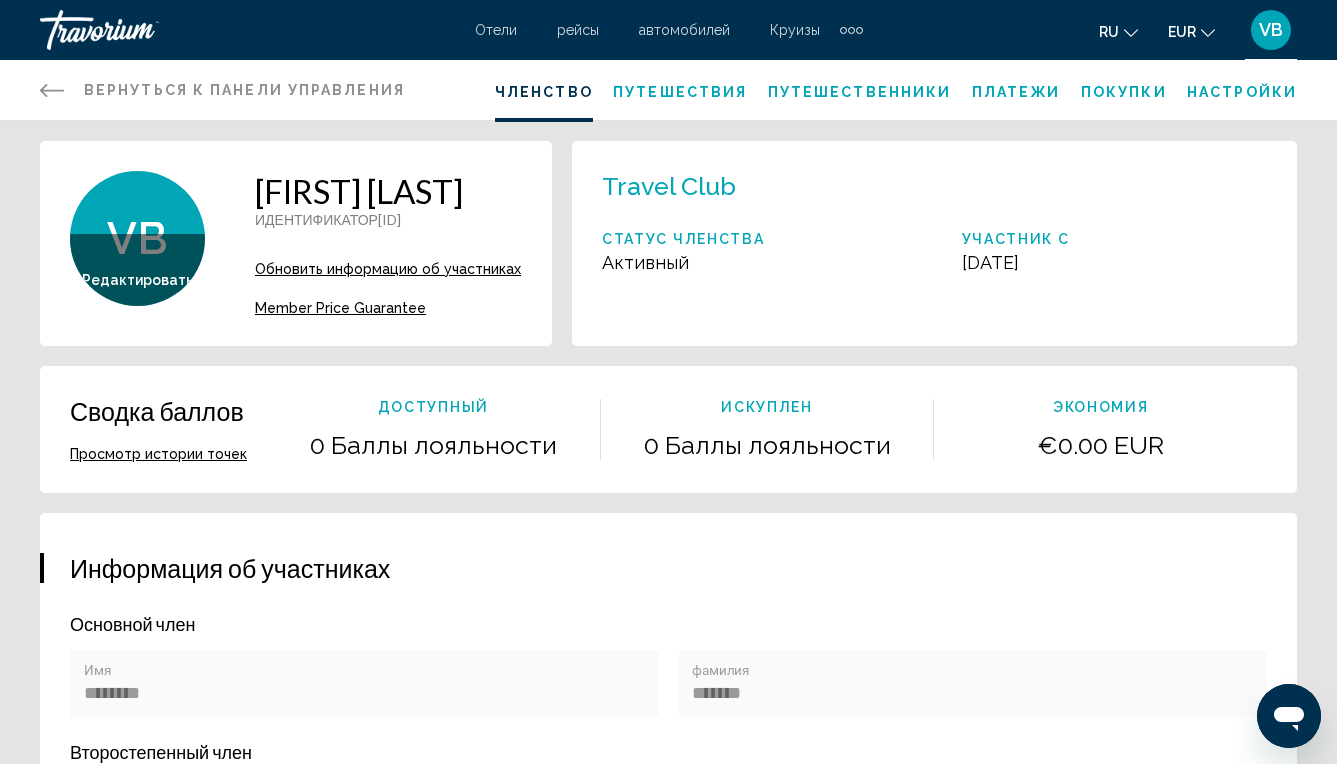 click on "Платежи" at bounding box center [1016, 92] 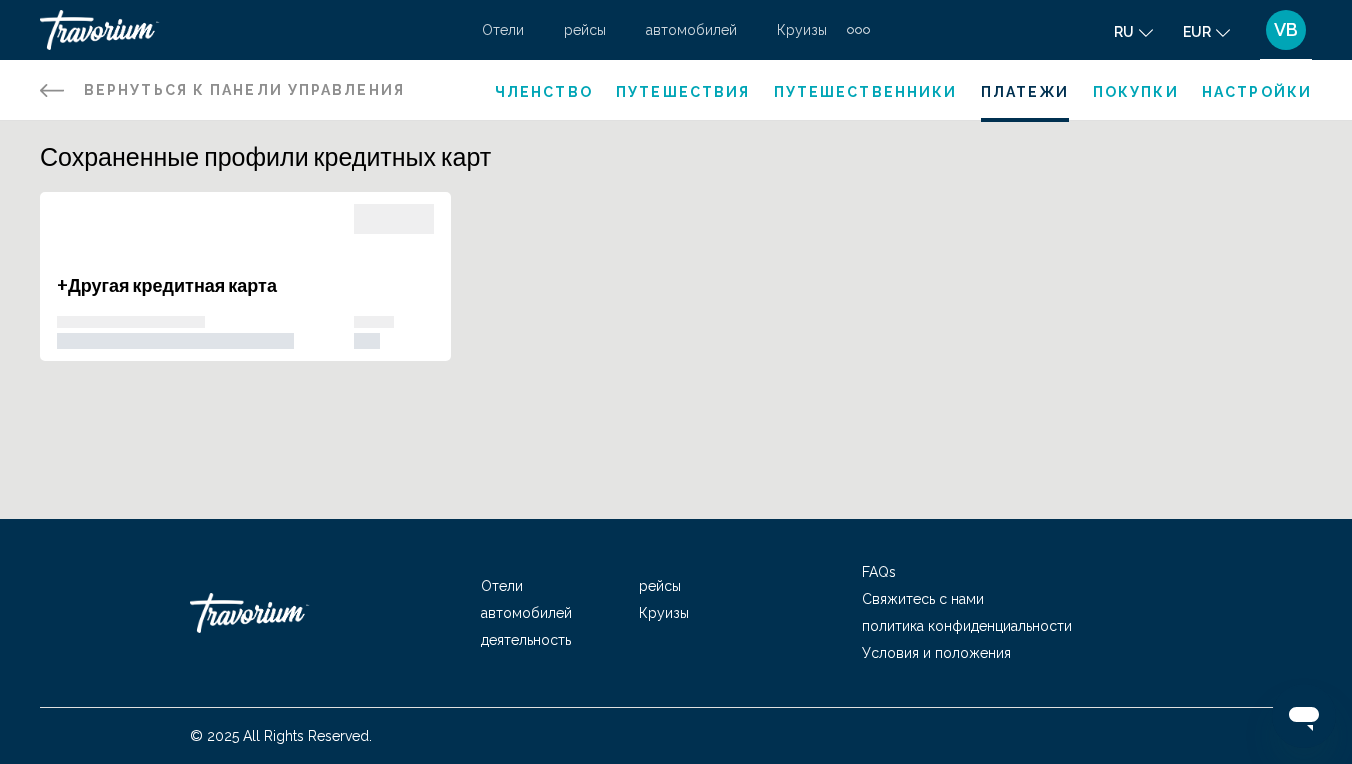click on "Покупки" at bounding box center (1136, 90) 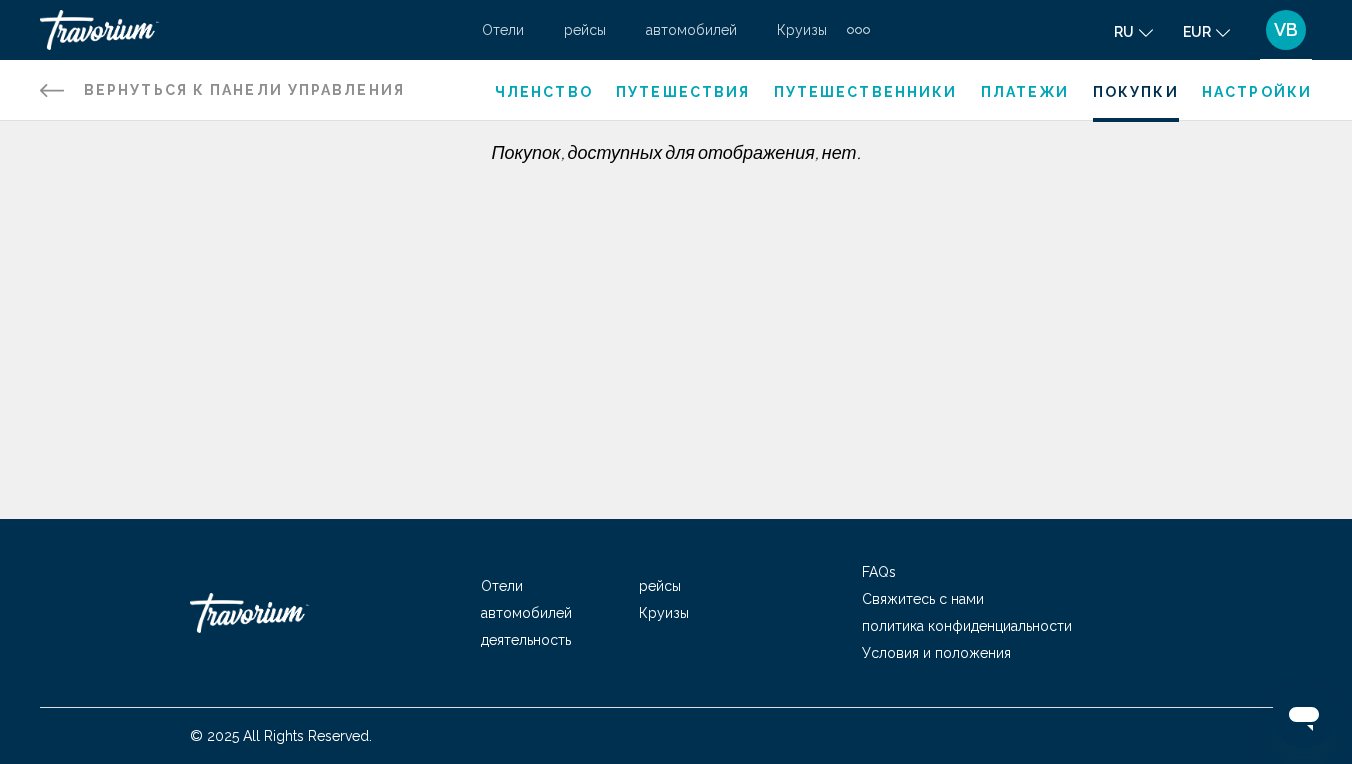 click at bounding box center (140, 30) 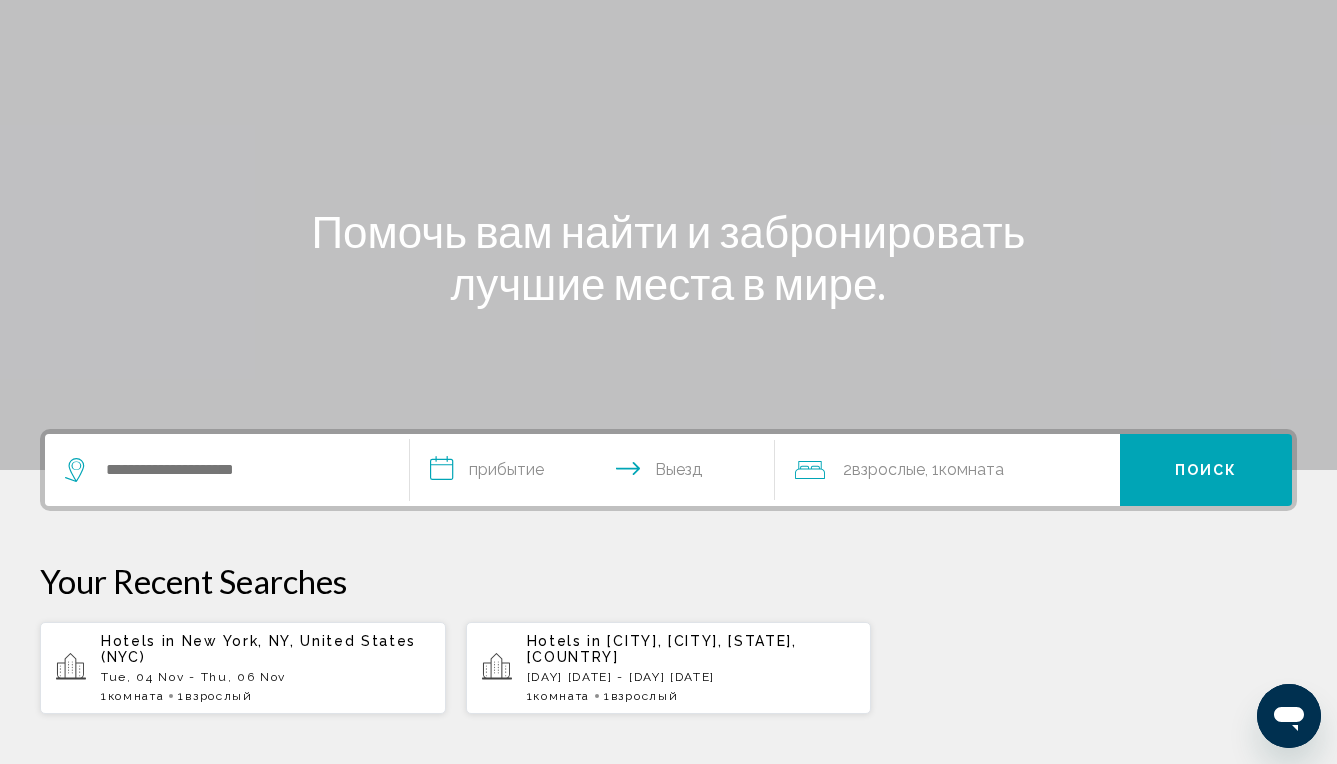 scroll, scrollTop: 0, scrollLeft: 0, axis: both 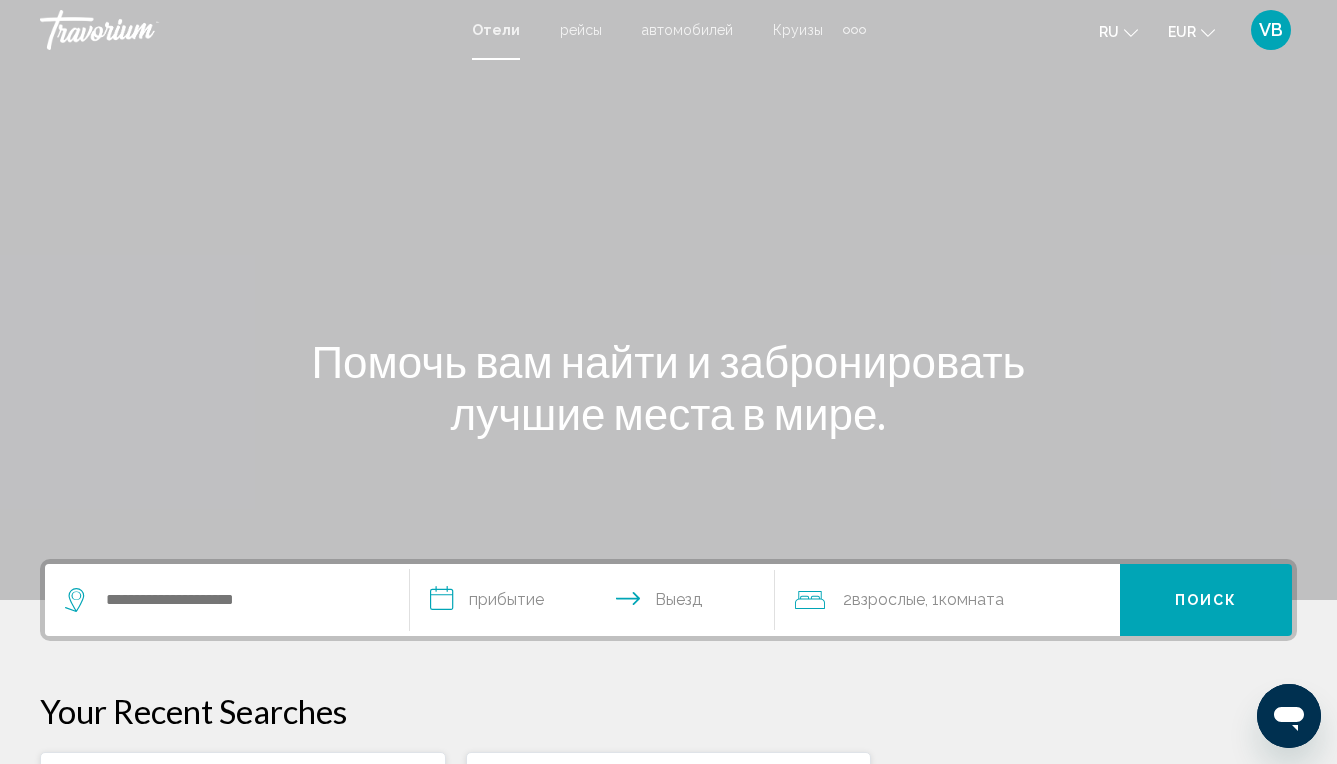 click at bounding box center (854, 30) 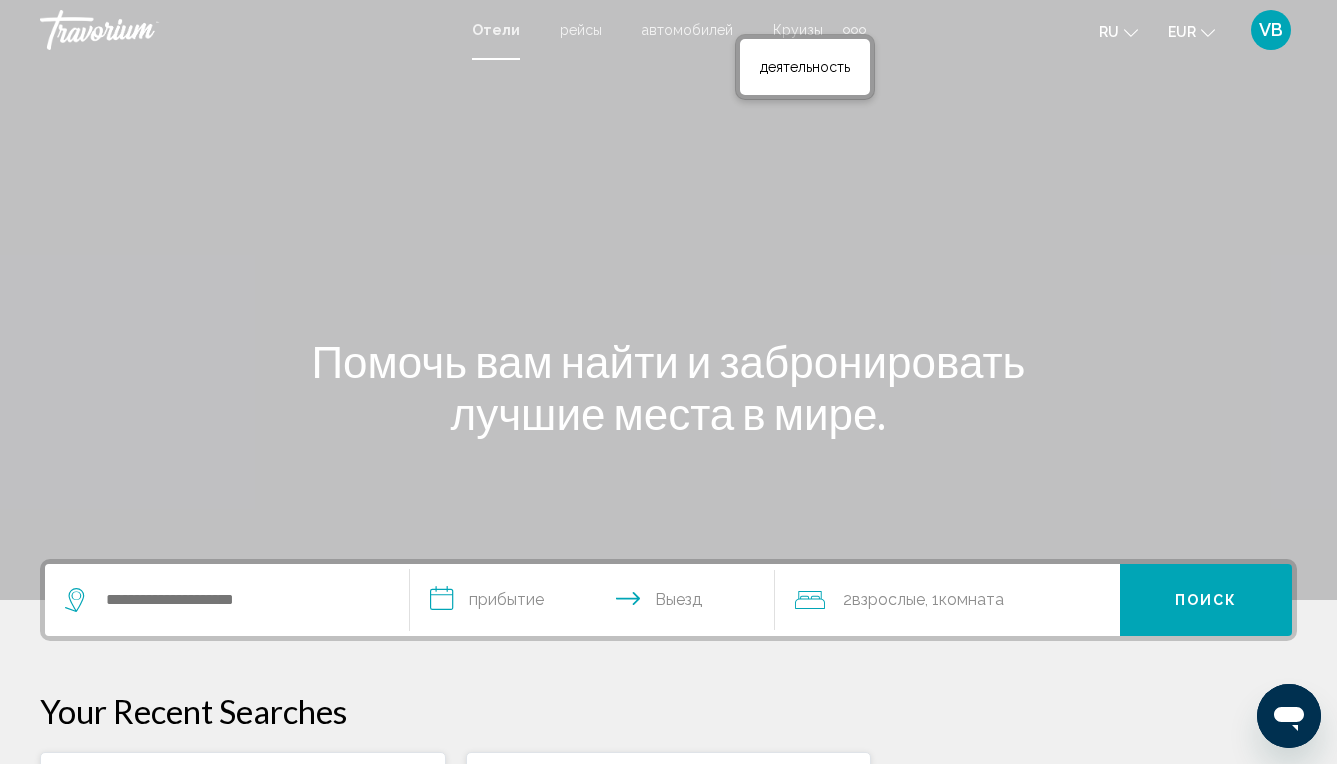 click at bounding box center (854, 30) 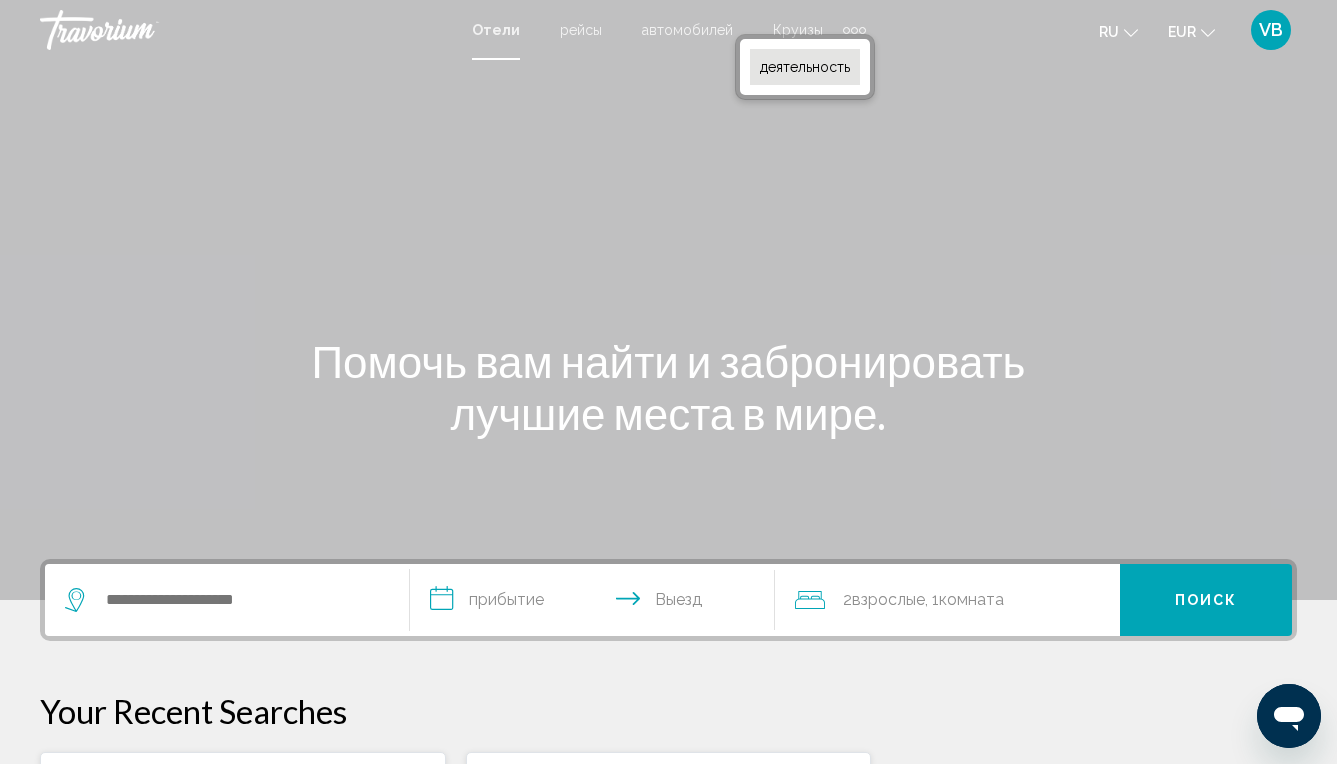 click on "деятельность" at bounding box center (805, 67) 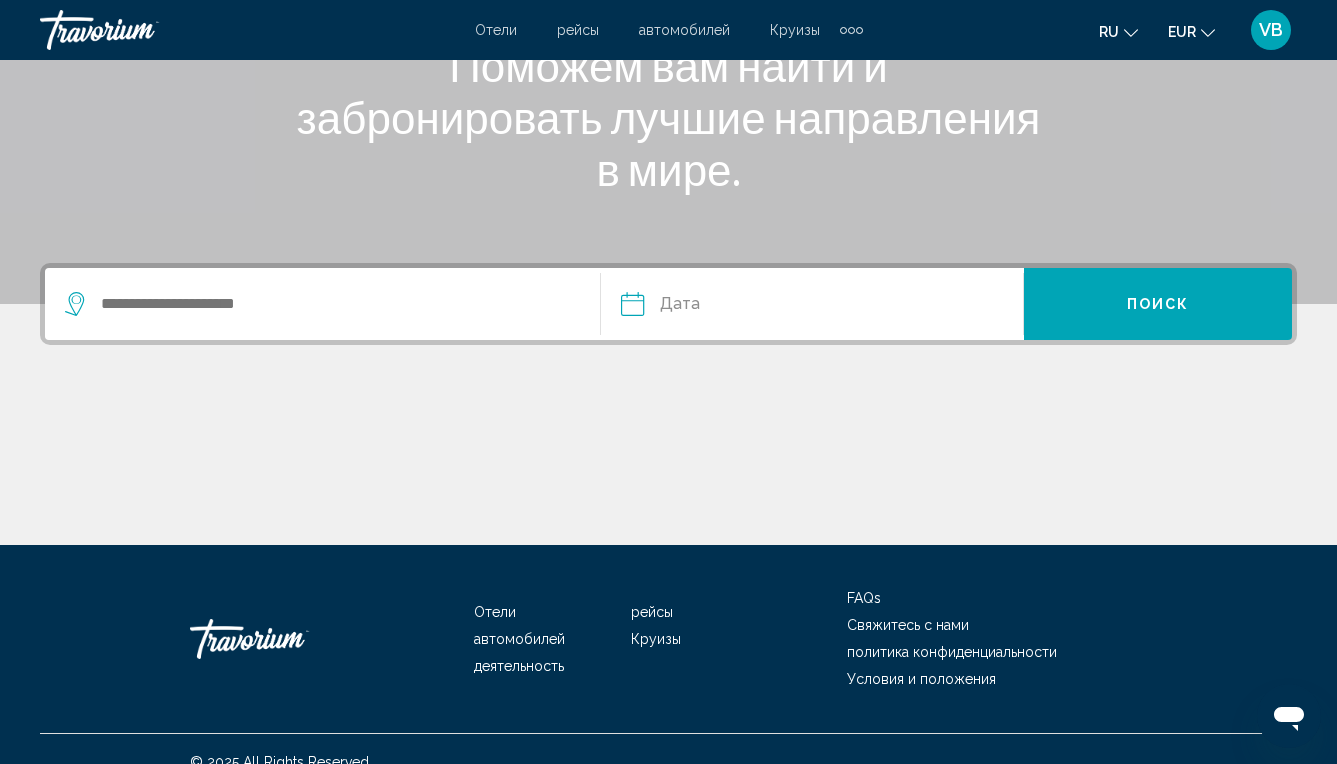scroll, scrollTop: 0, scrollLeft: 0, axis: both 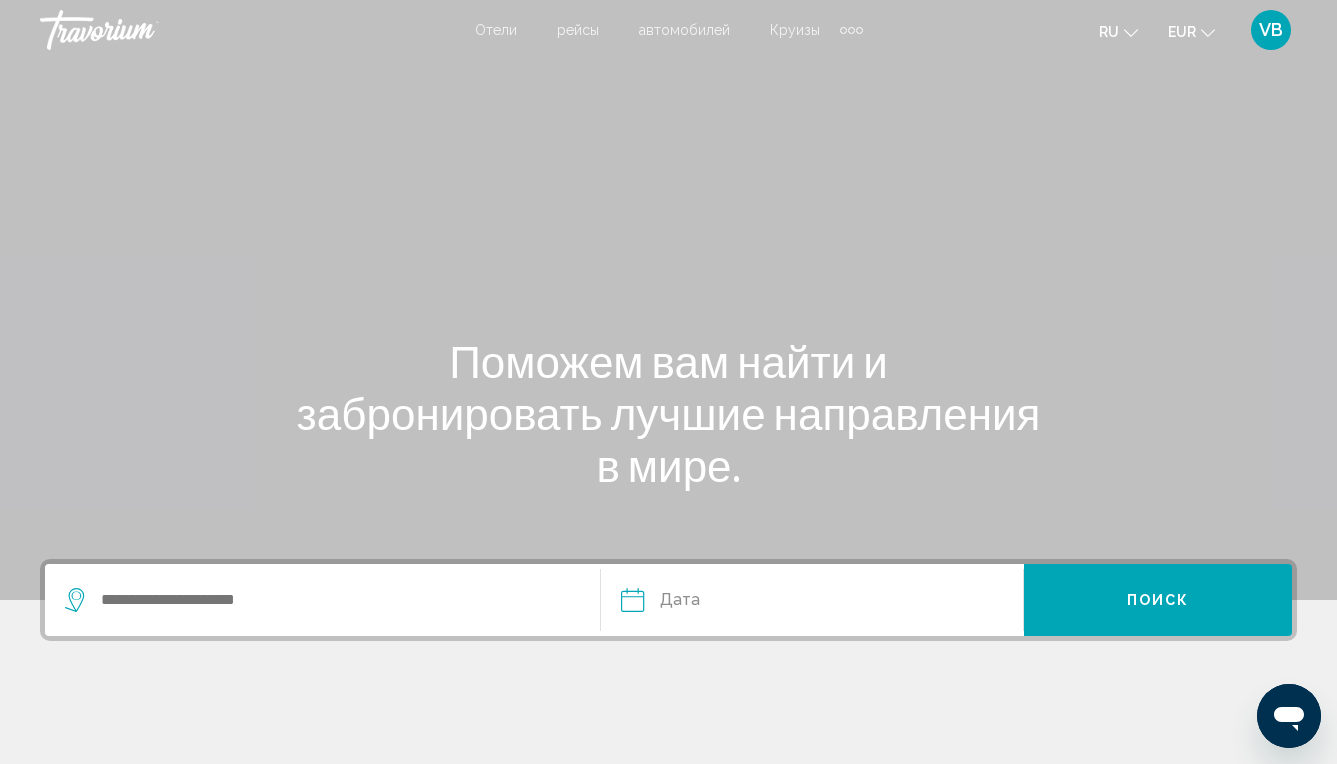 click at bounding box center (140, 30) 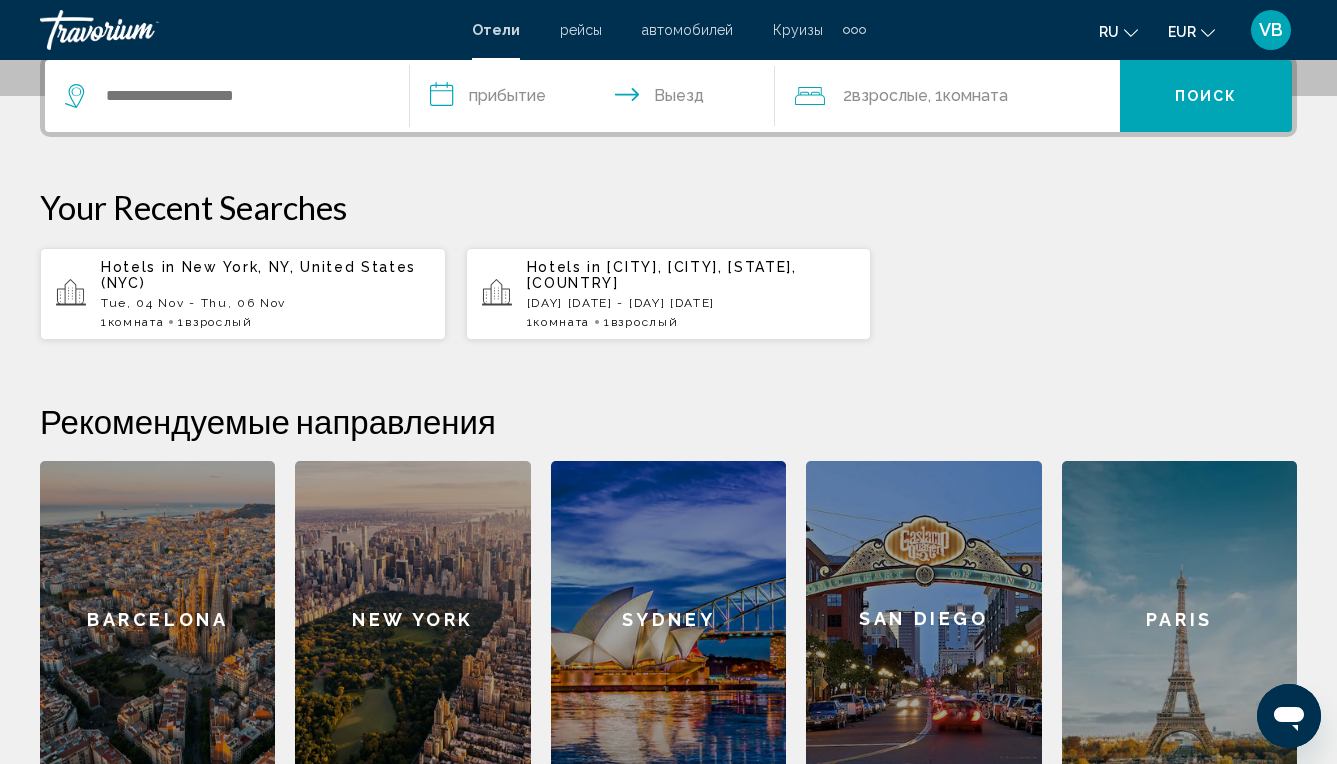 scroll, scrollTop: 106, scrollLeft: 0, axis: vertical 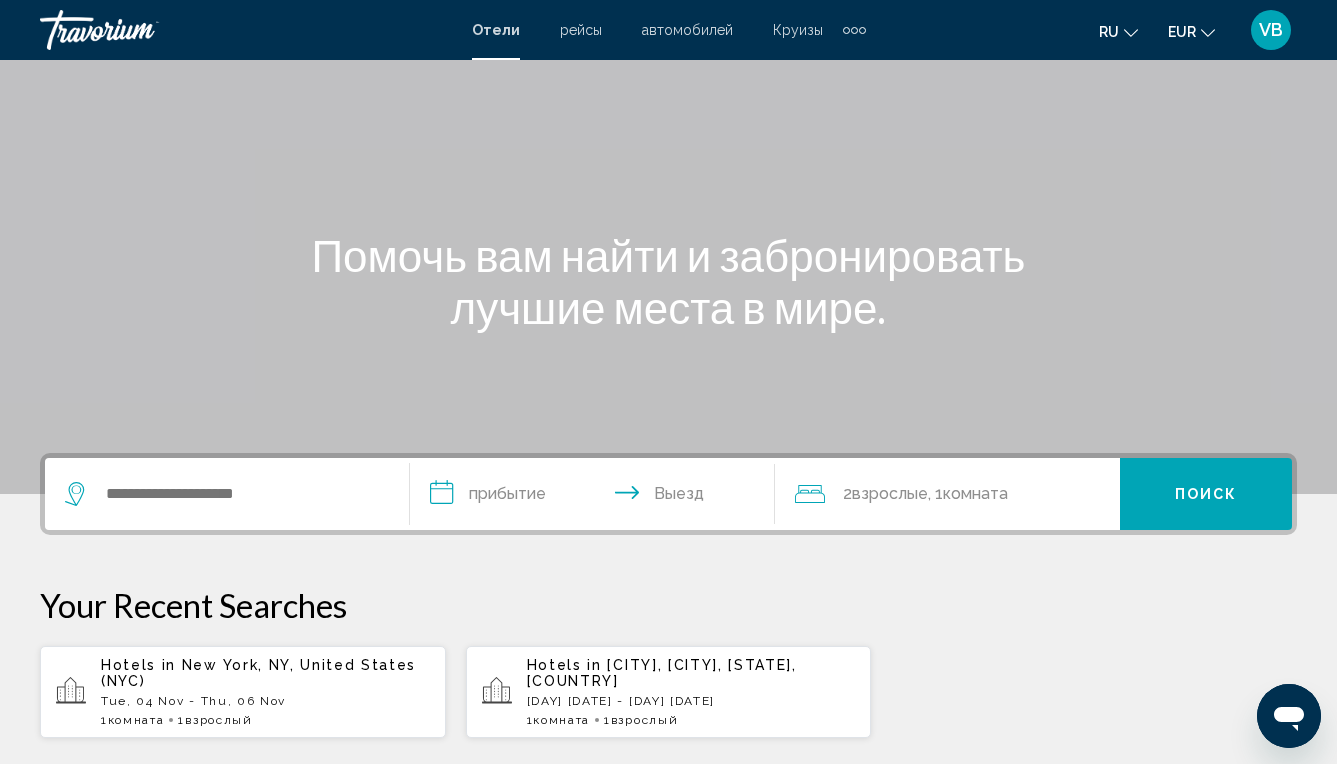 click on "VB" at bounding box center [1271, 30] 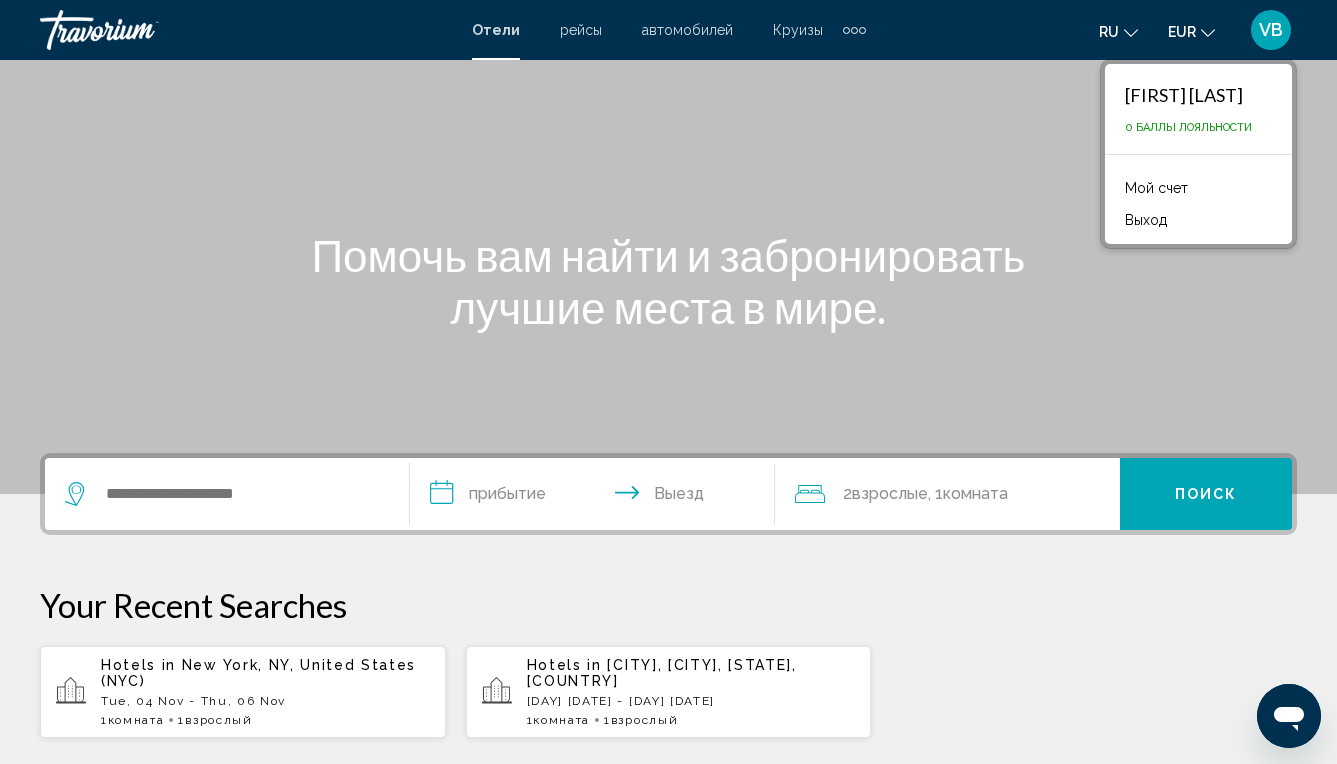 click on "[FIRST] [LAST]" at bounding box center [1188, 95] 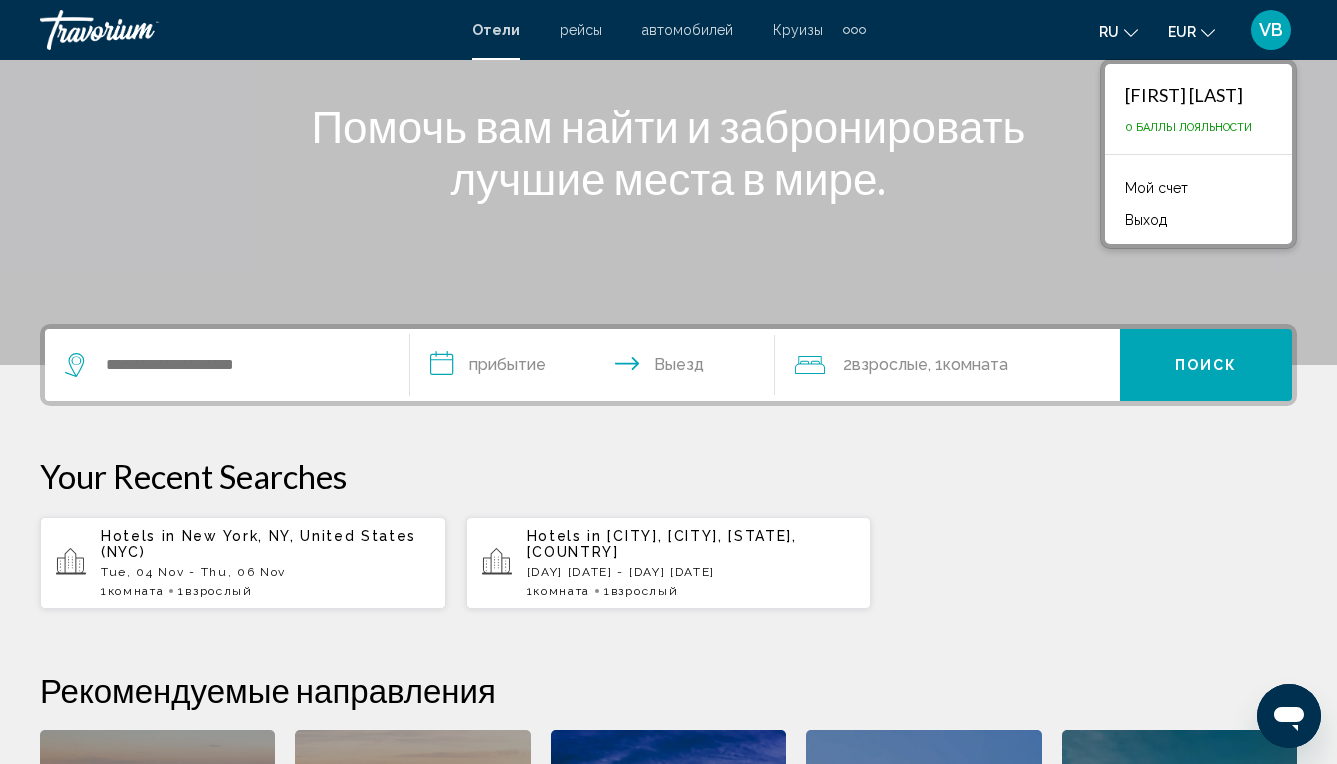 scroll, scrollTop: 635, scrollLeft: 0, axis: vertical 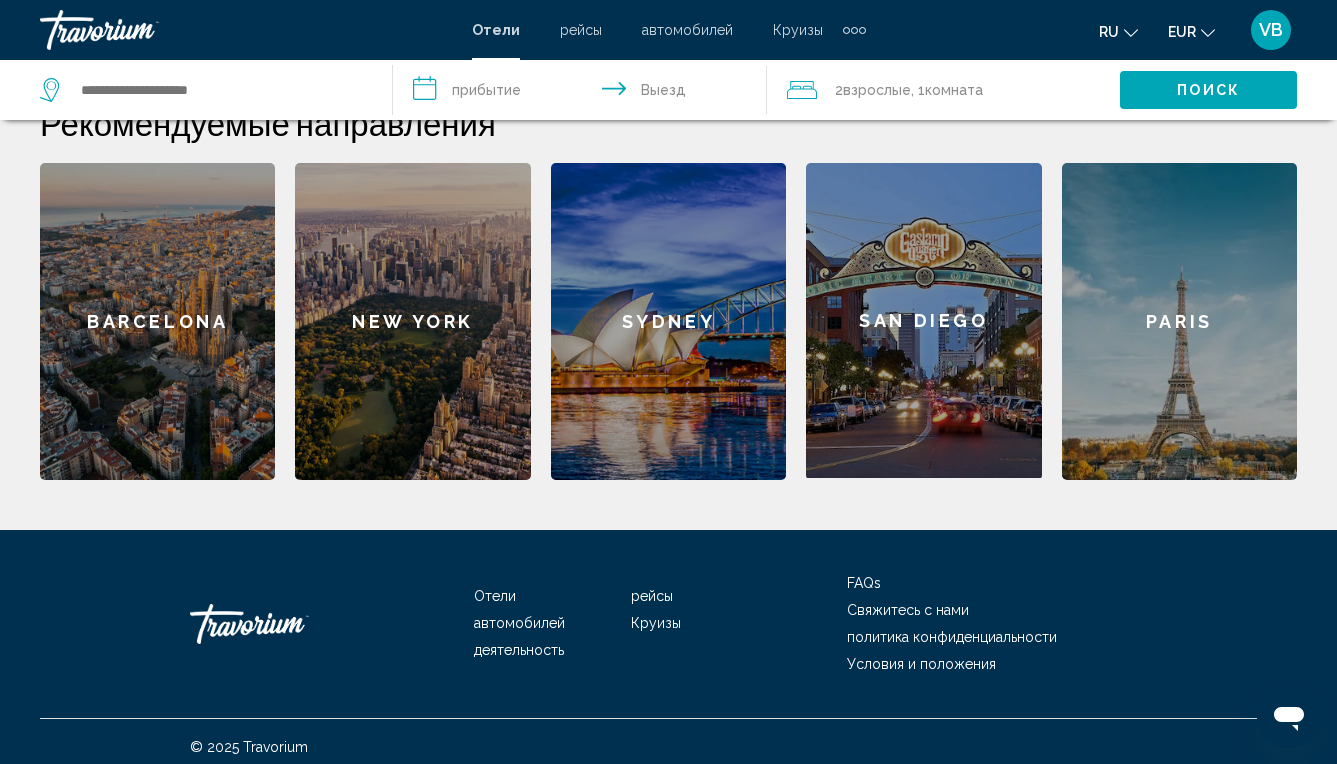 click on "Paris" 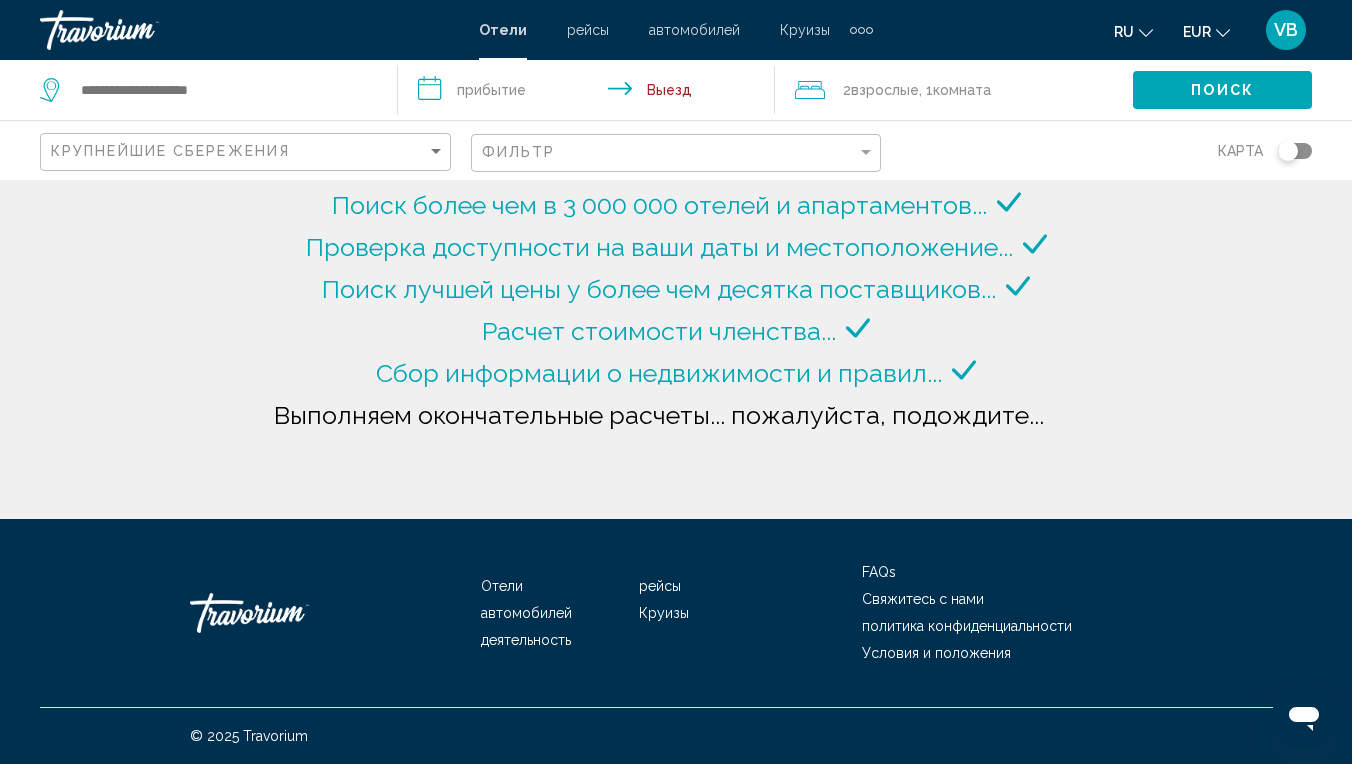 type on "**********" 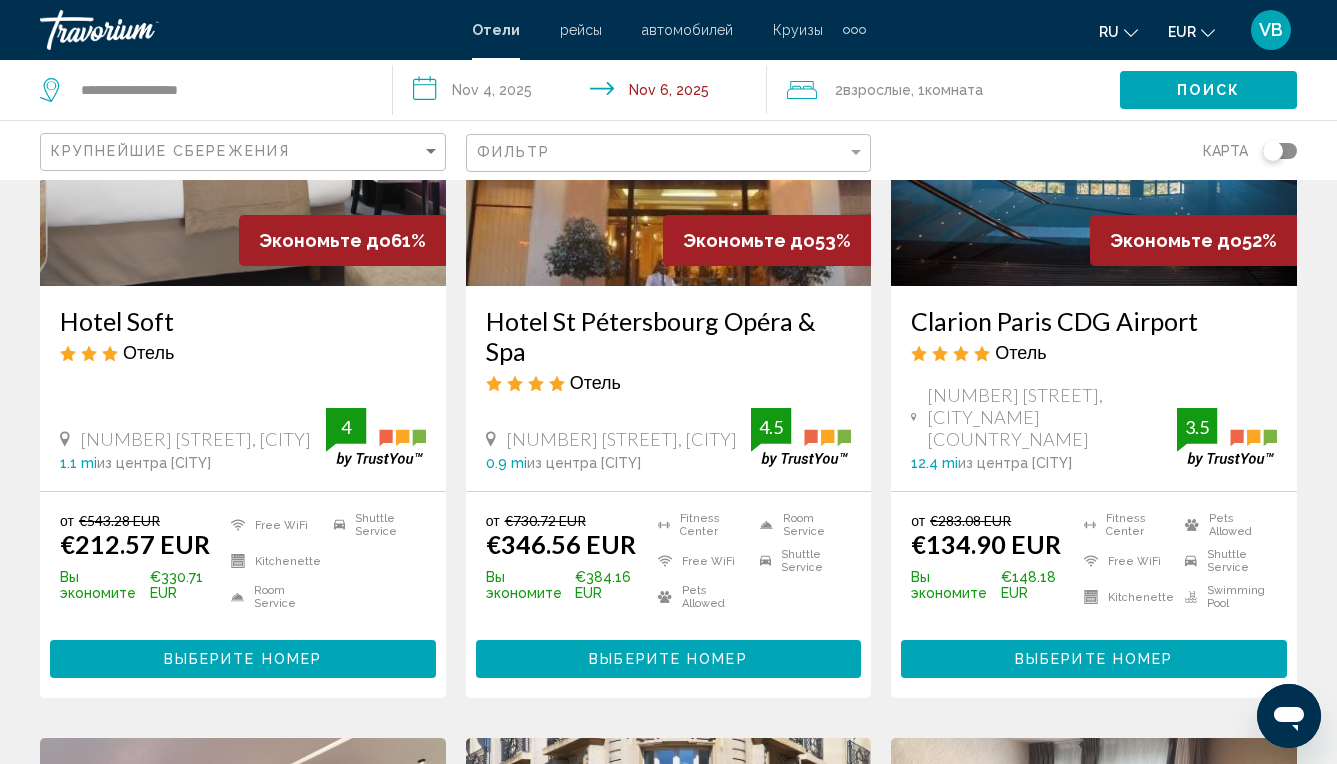 scroll, scrollTop: 0, scrollLeft: 0, axis: both 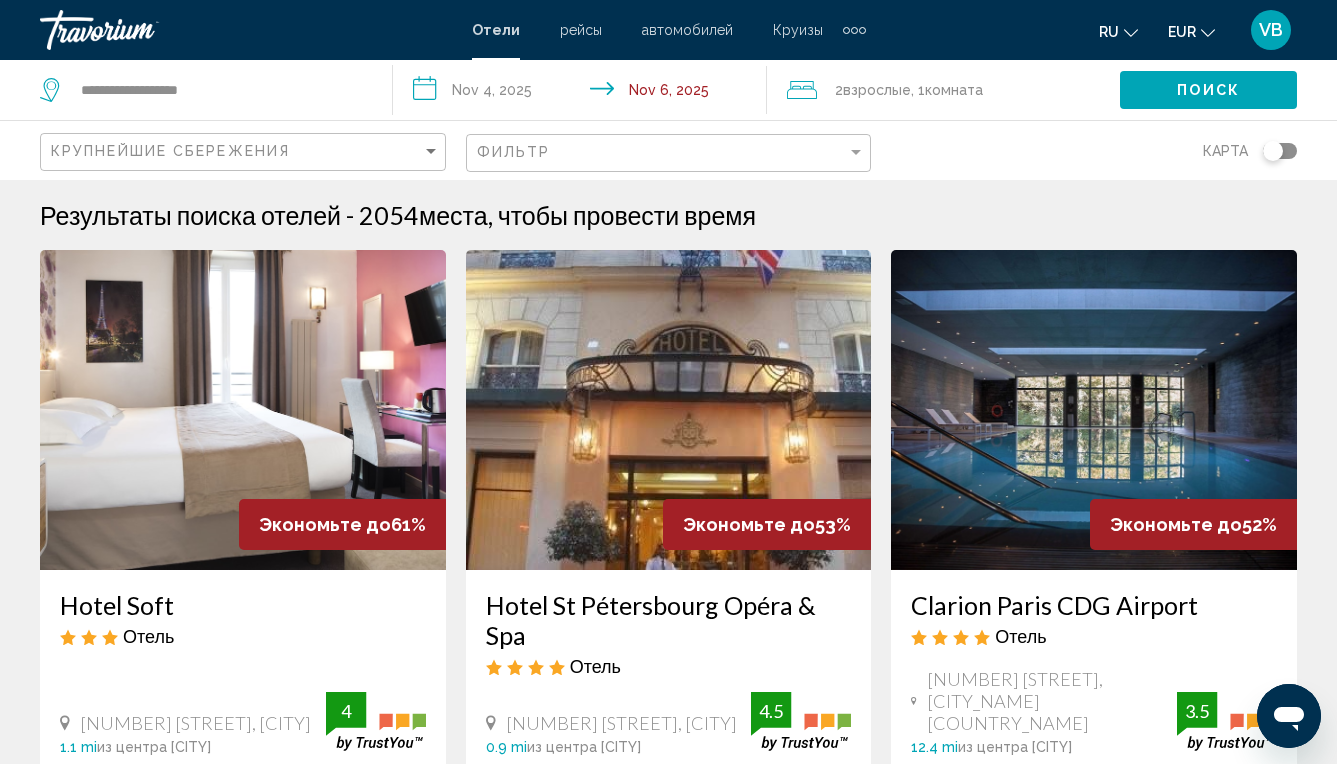 click on "**********" at bounding box center (583, 93) 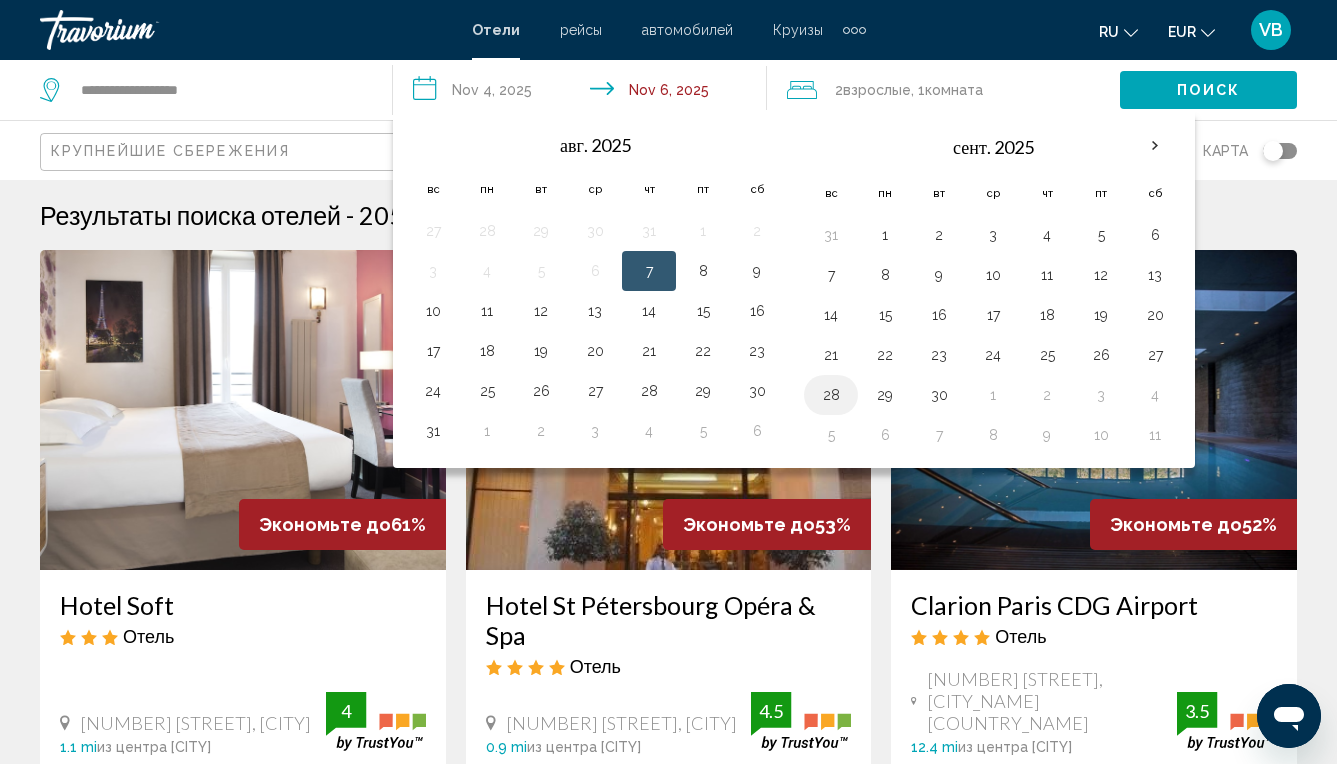 click on "28" at bounding box center [831, 395] 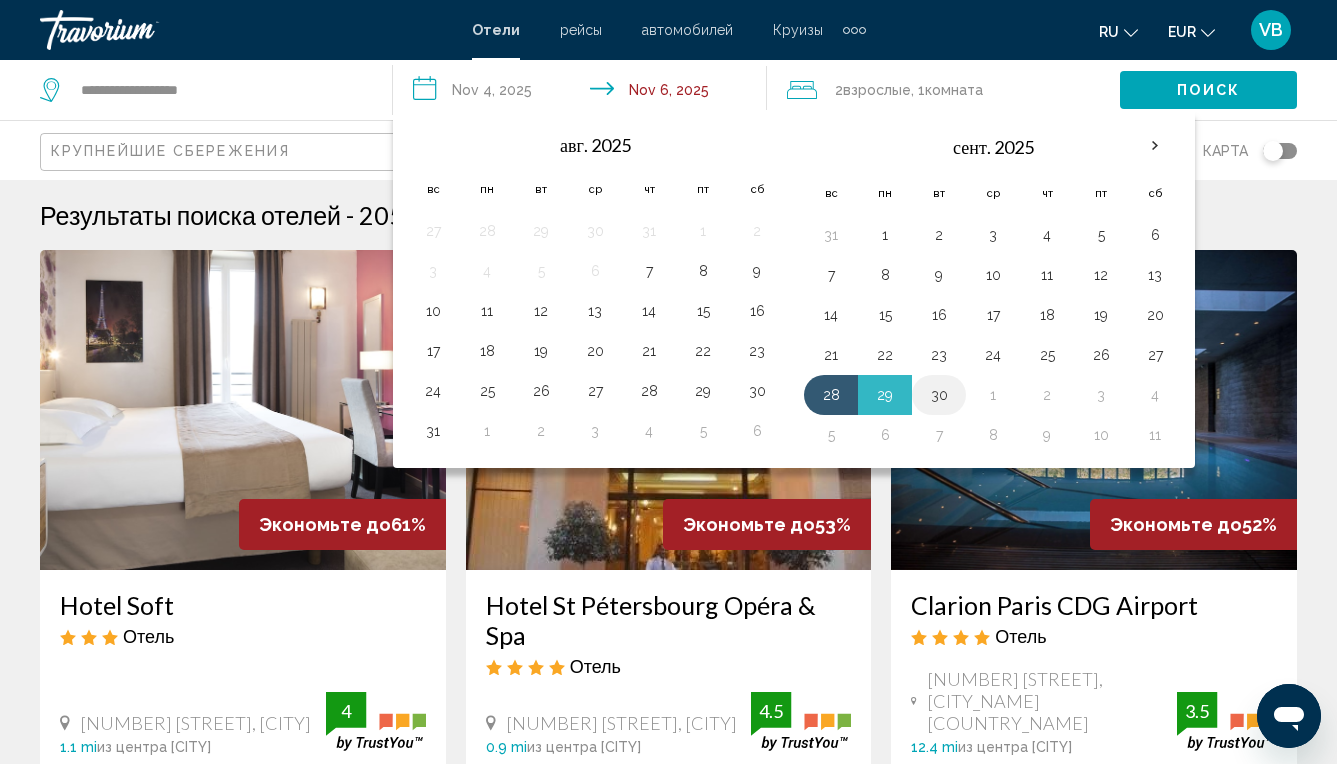 click on "30" at bounding box center [939, 395] 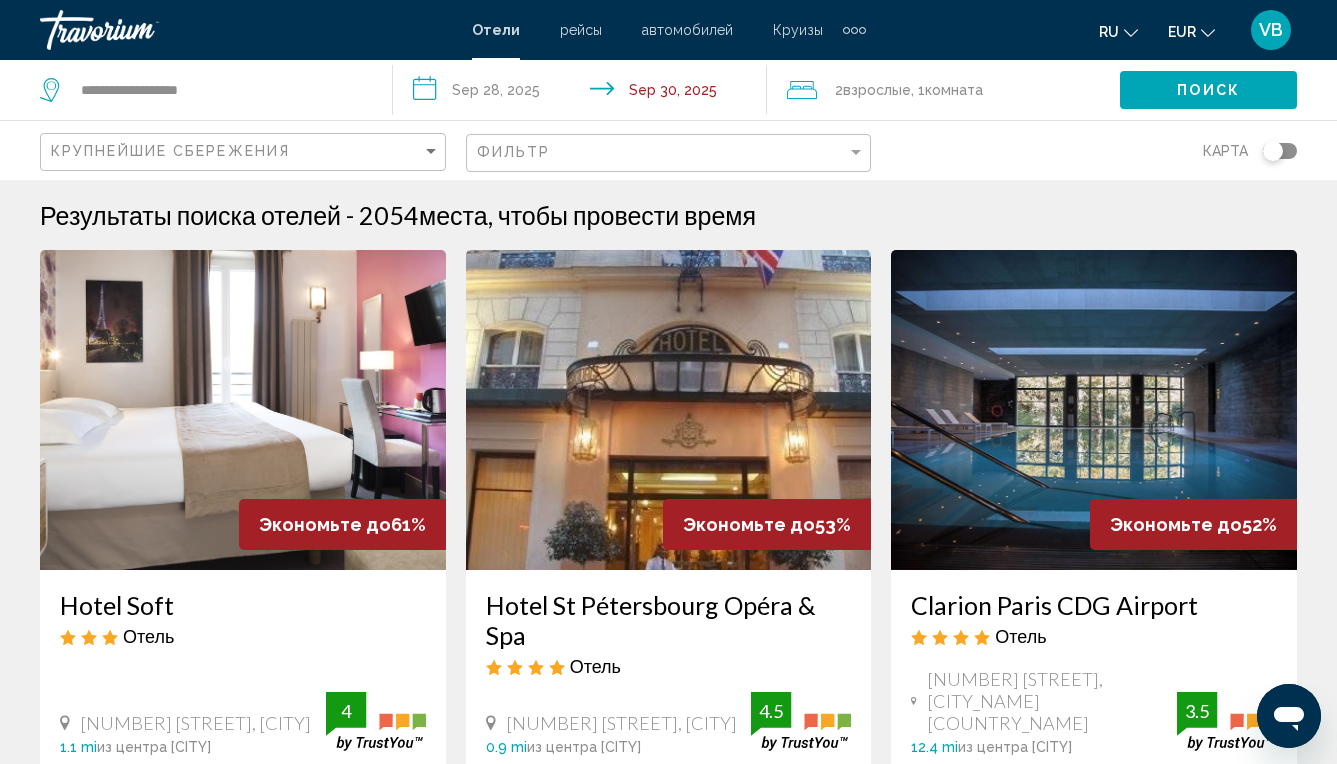 click on "Взрослые" 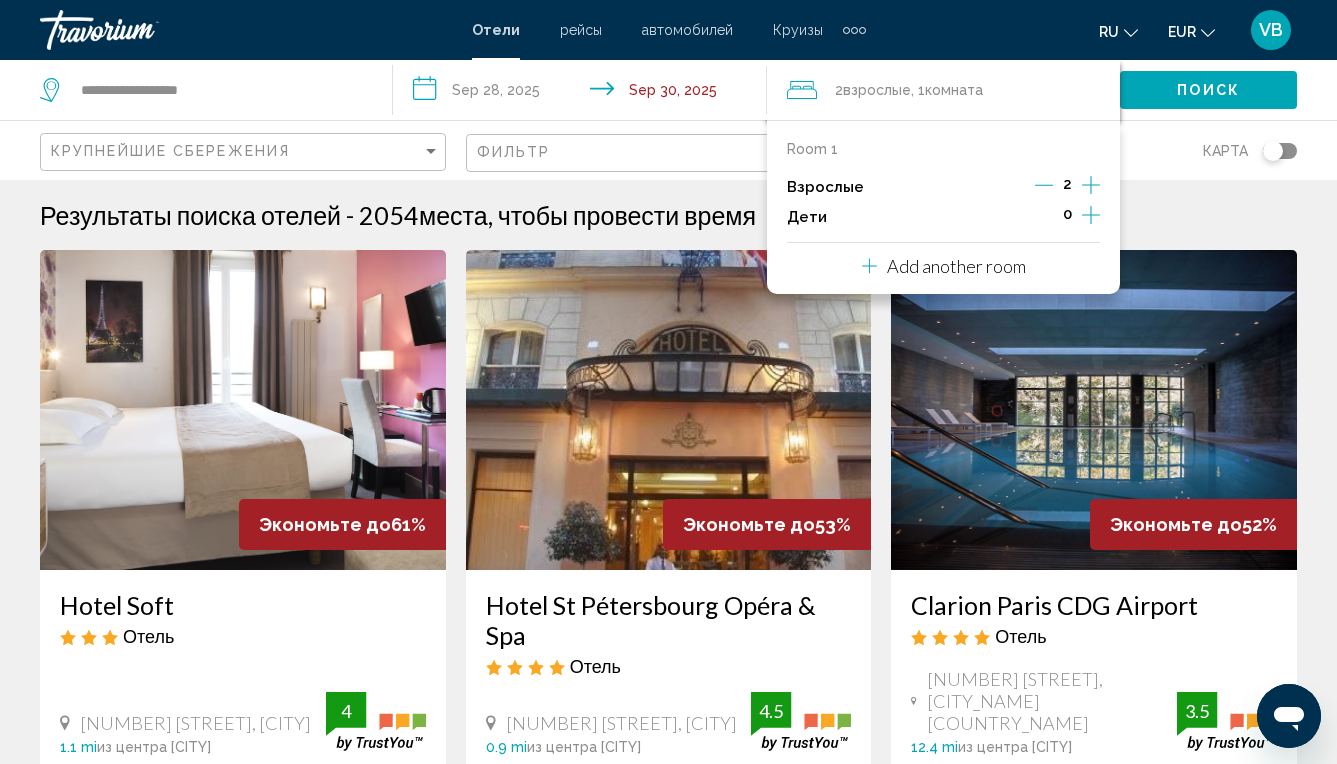 click 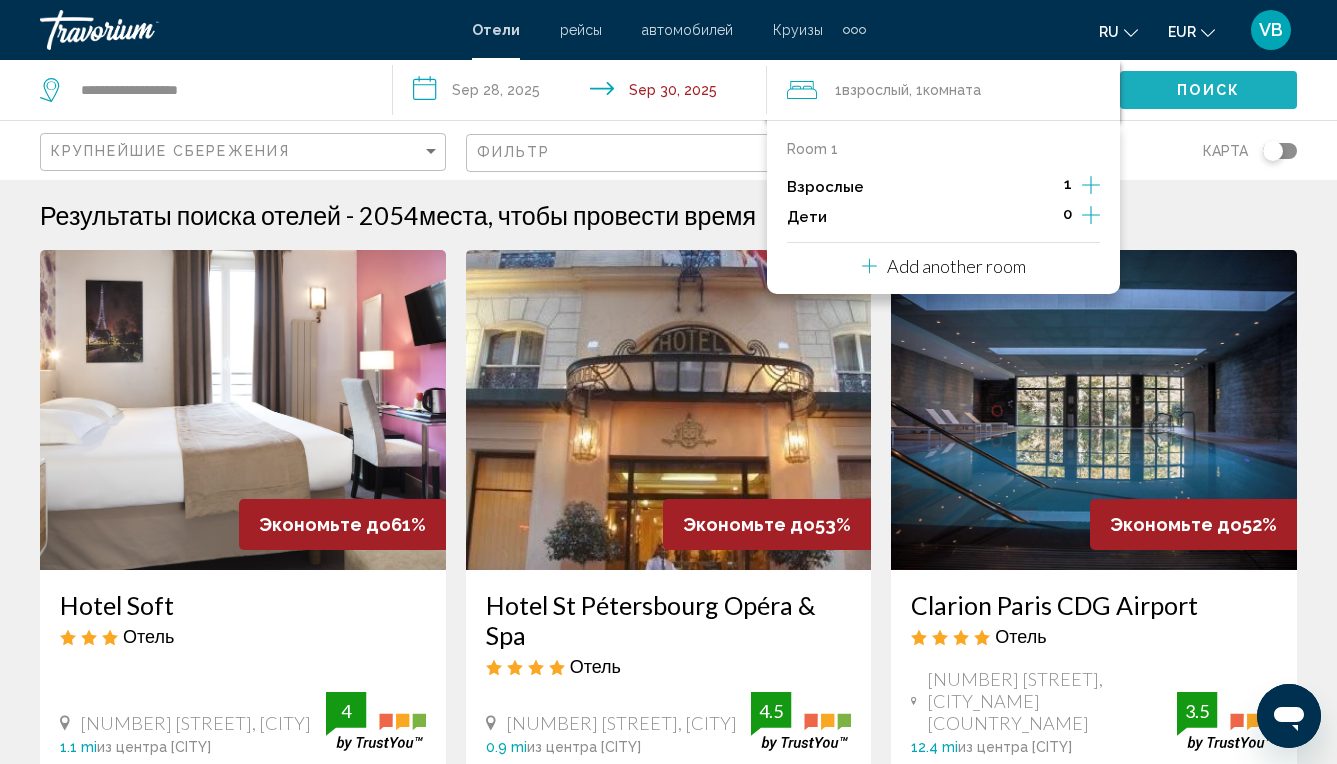 click on "Поиск" 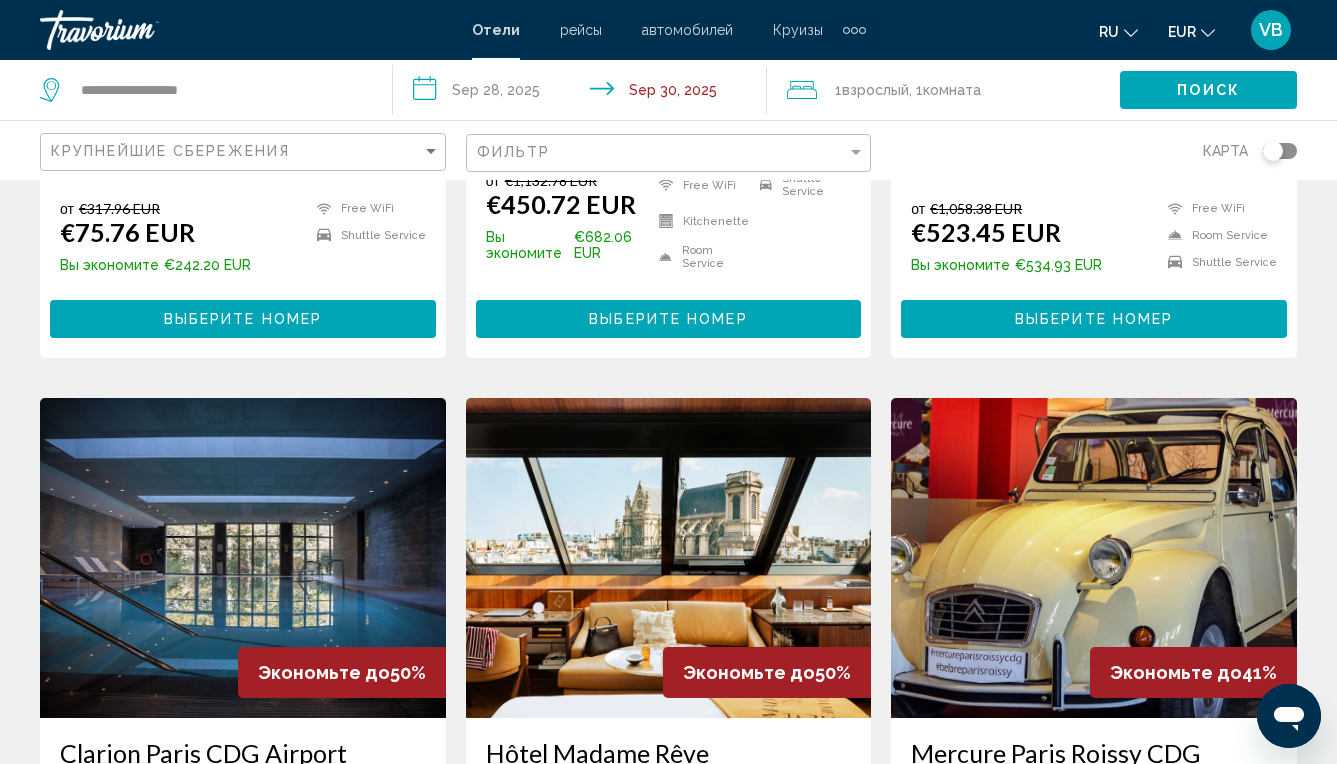 scroll, scrollTop: 0, scrollLeft: 0, axis: both 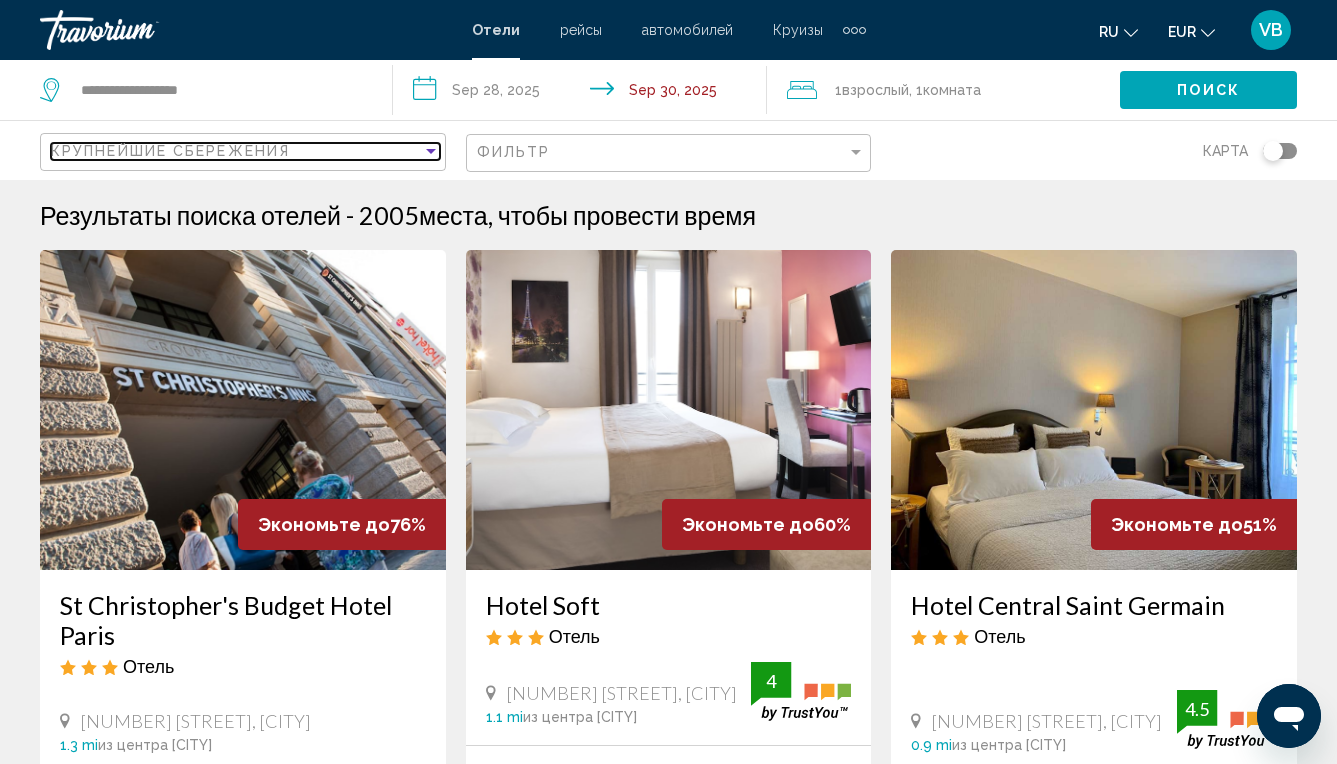 click on "Крупнейшие сбережения" at bounding box center [236, 151] 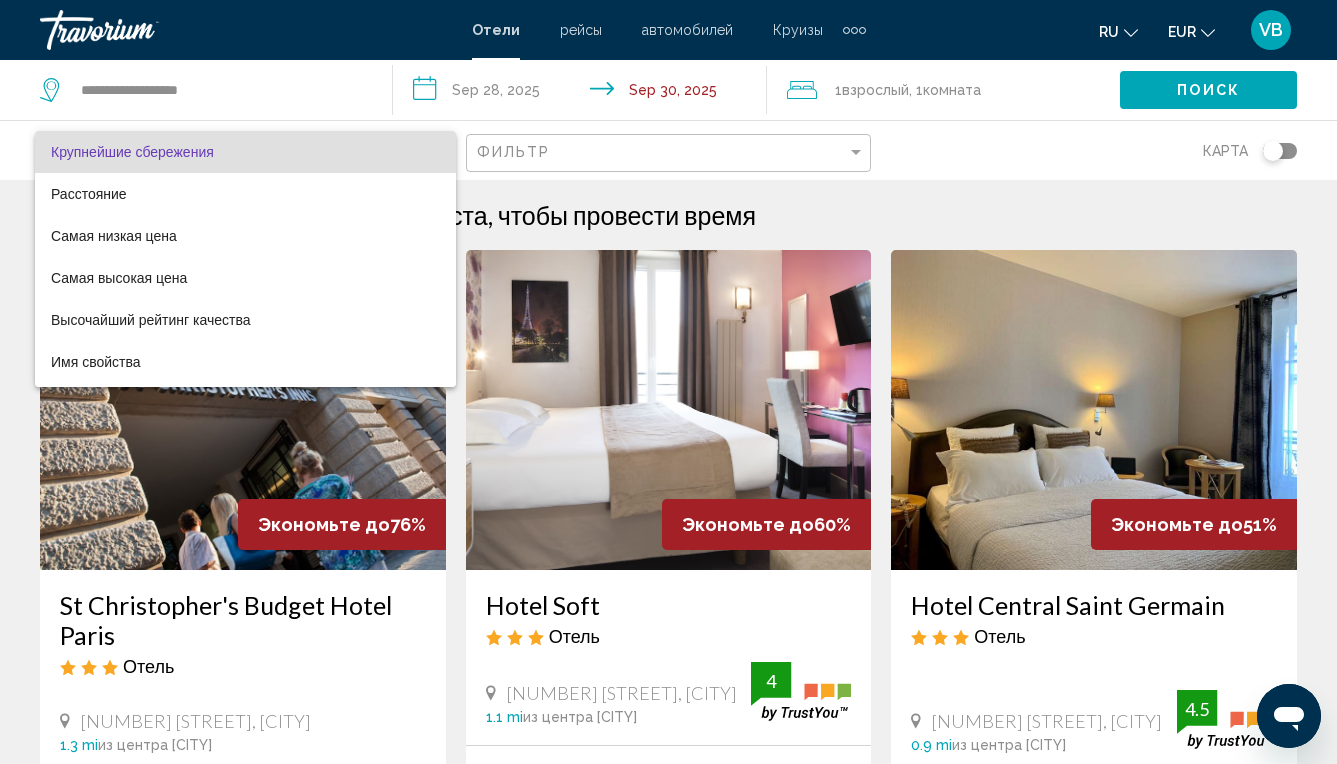 click at bounding box center [668, 382] 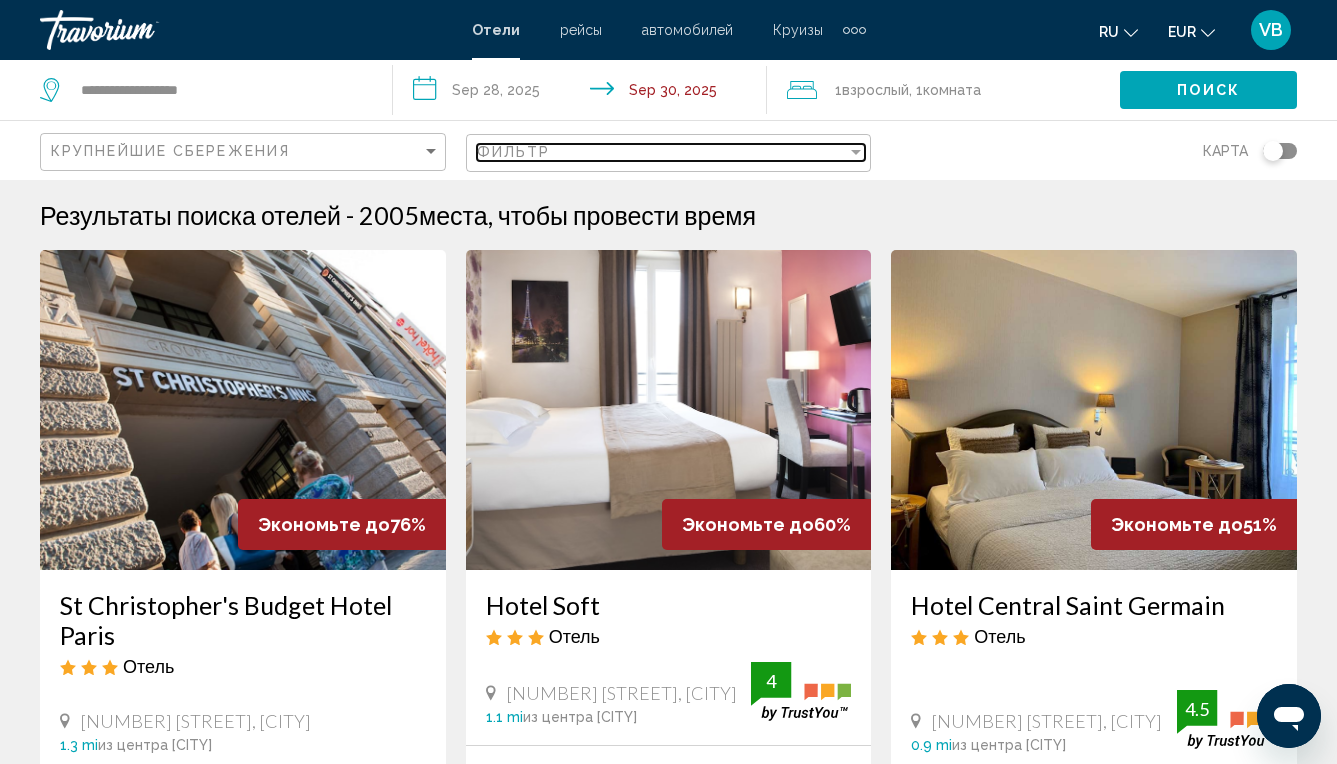 click at bounding box center (856, 152) 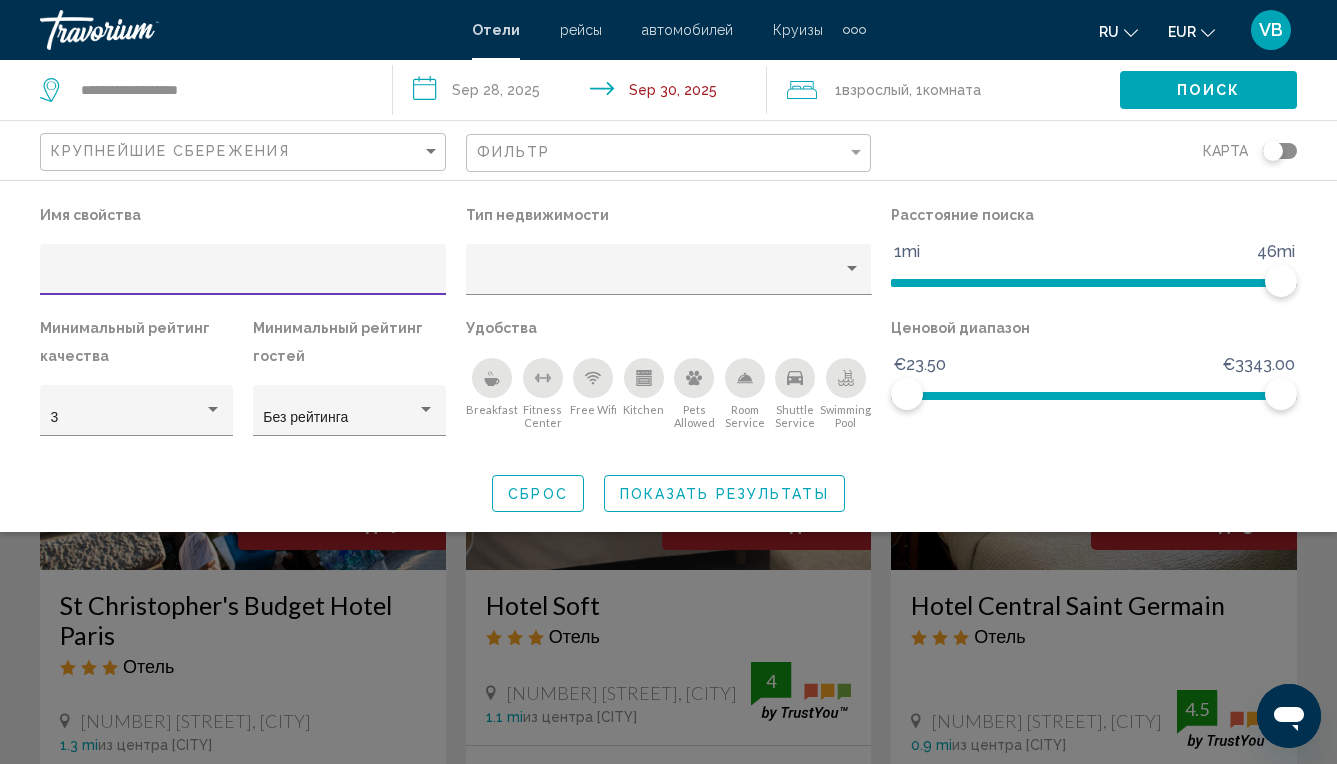 click 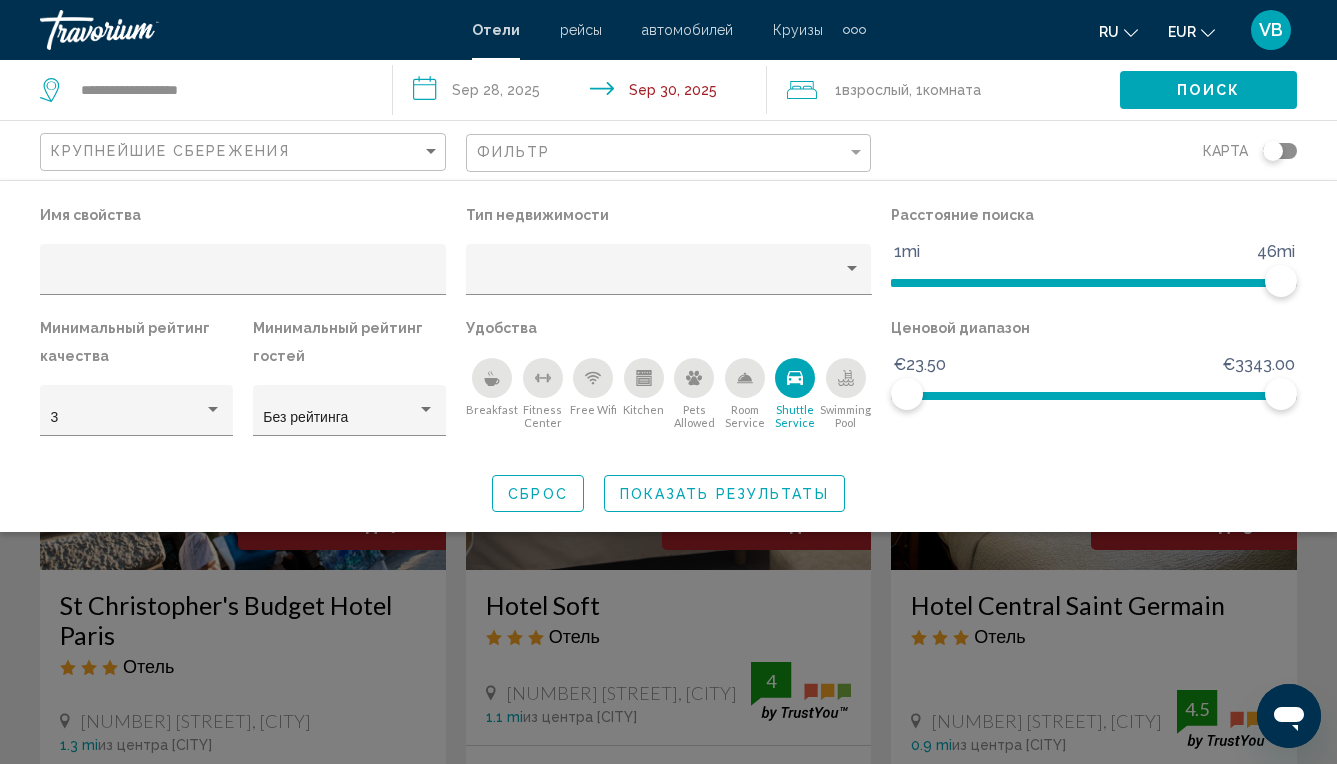 click 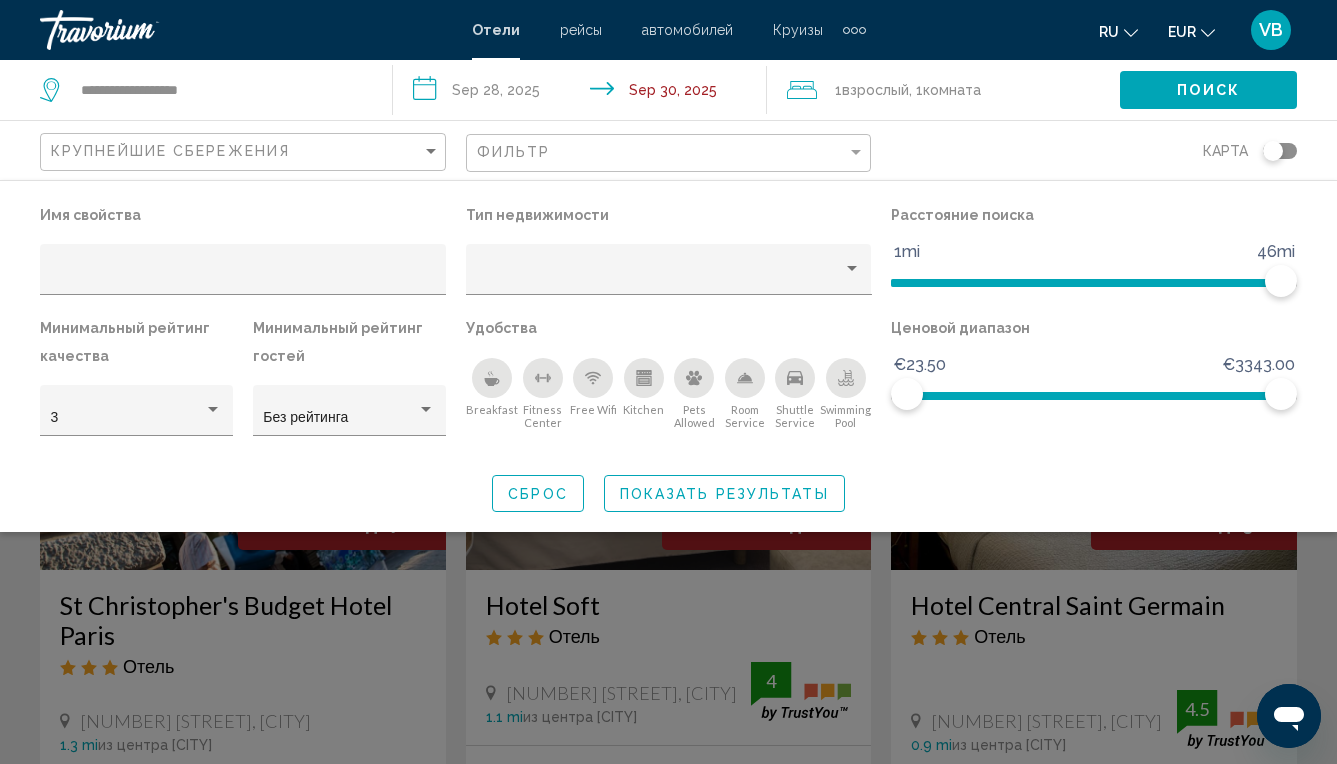 click on "Поиск" 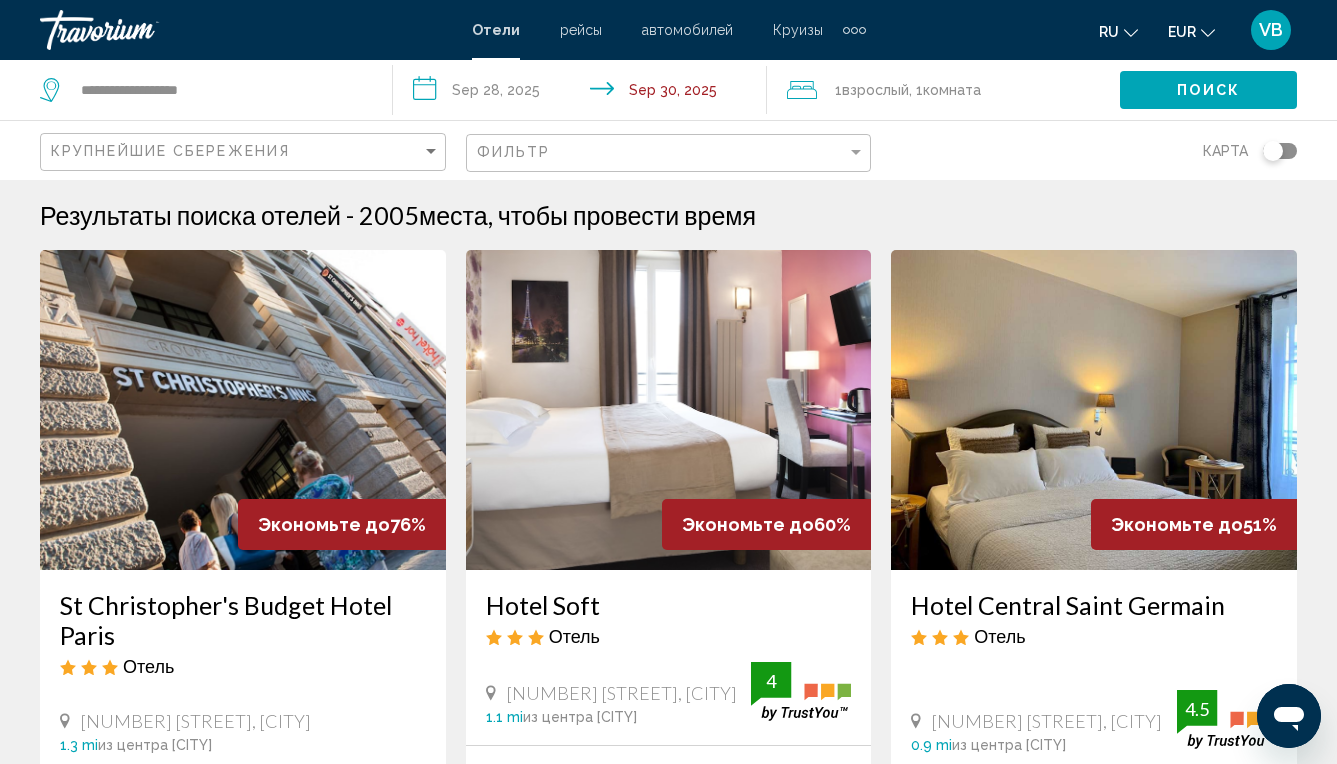 scroll, scrollTop: 169, scrollLeft: 0, axis: vertical 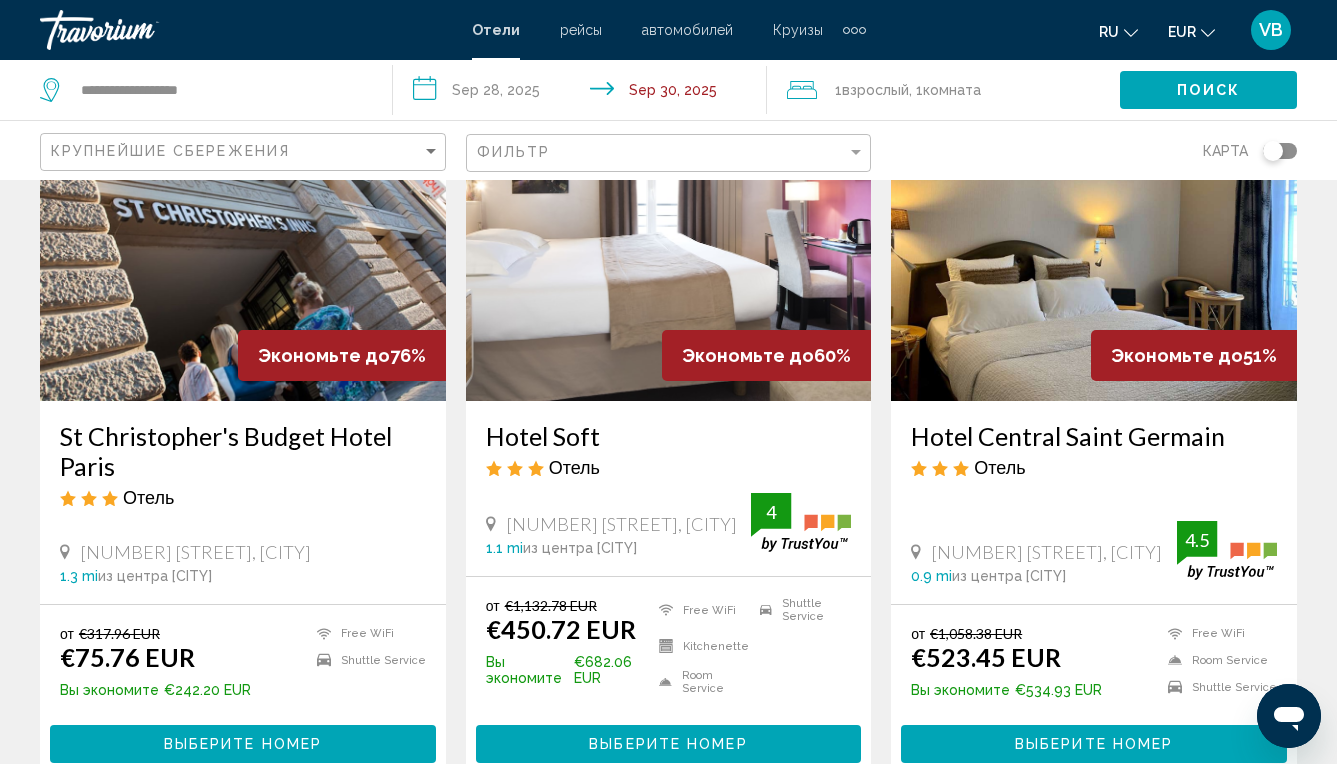 click at bounding box center [243, 241] 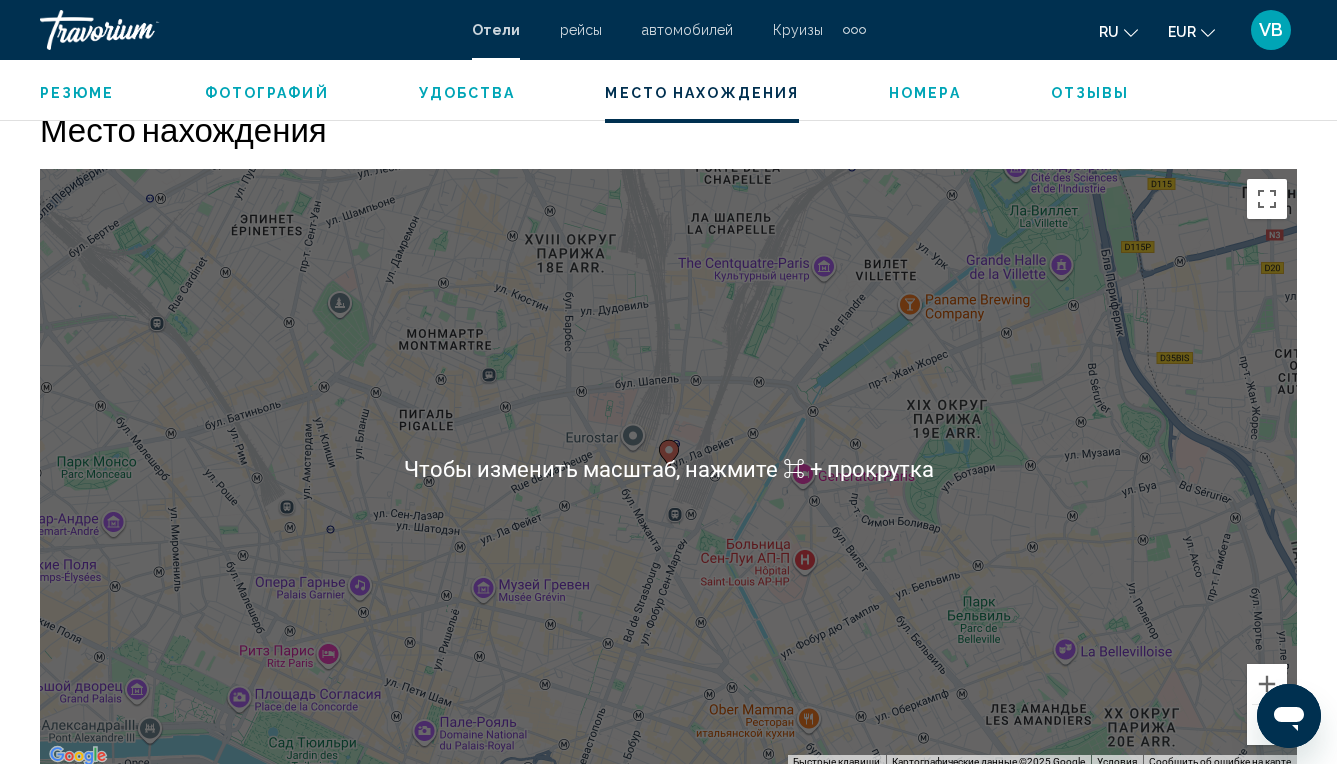 scroll, scrollTop: 2313, scrollLeft: 0, axis: vertical 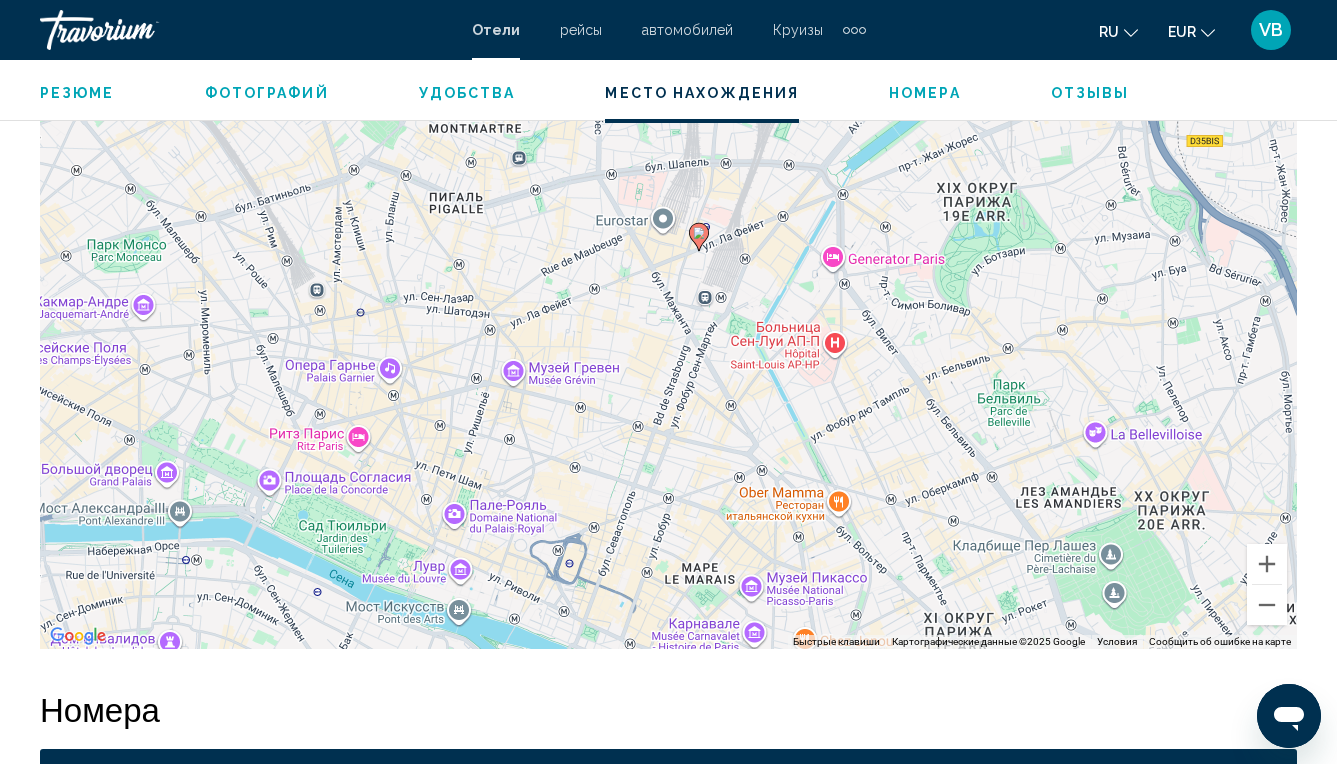 drag, startPoint x: 1002, startPoint y: 448, endPoint x: 1030, endPoint y: 351, distance: 100.96039 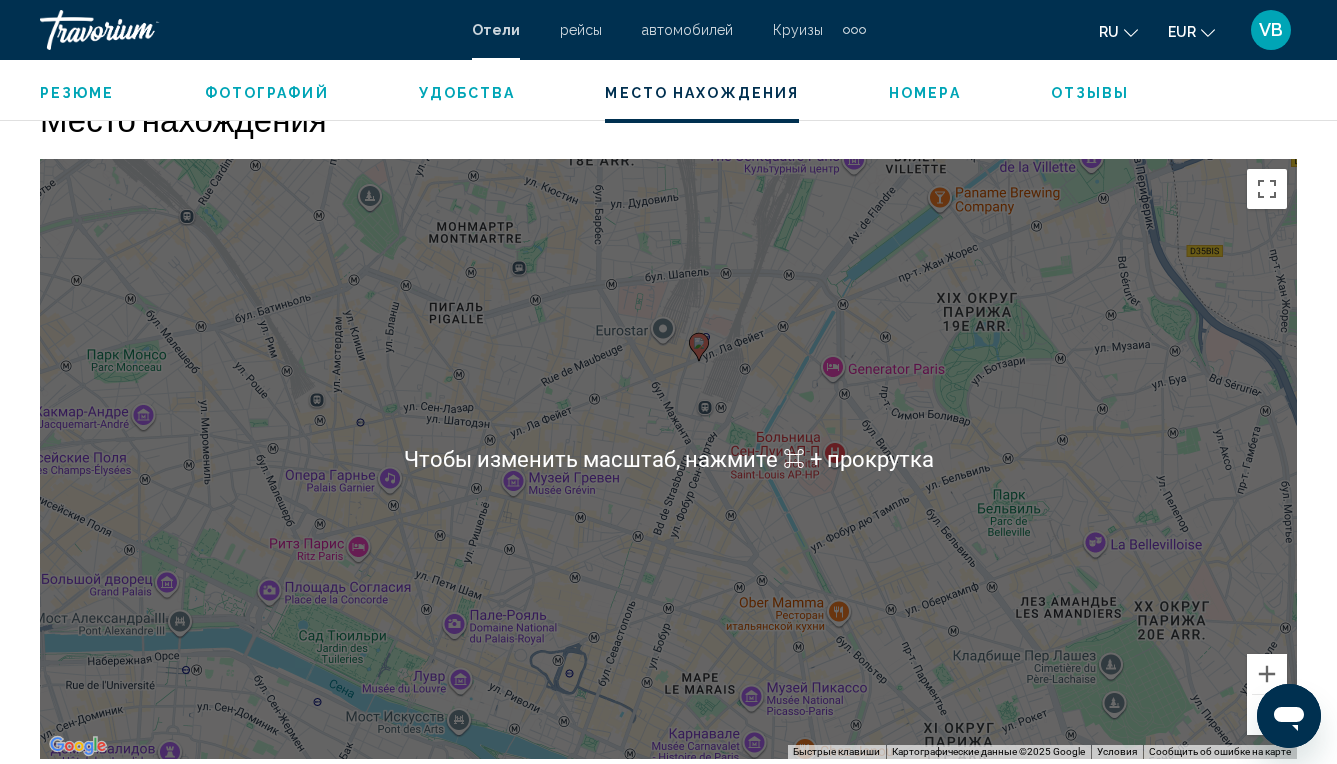 scroll, scrollTop: 2178, scrollLeft: 0, axis: vertical 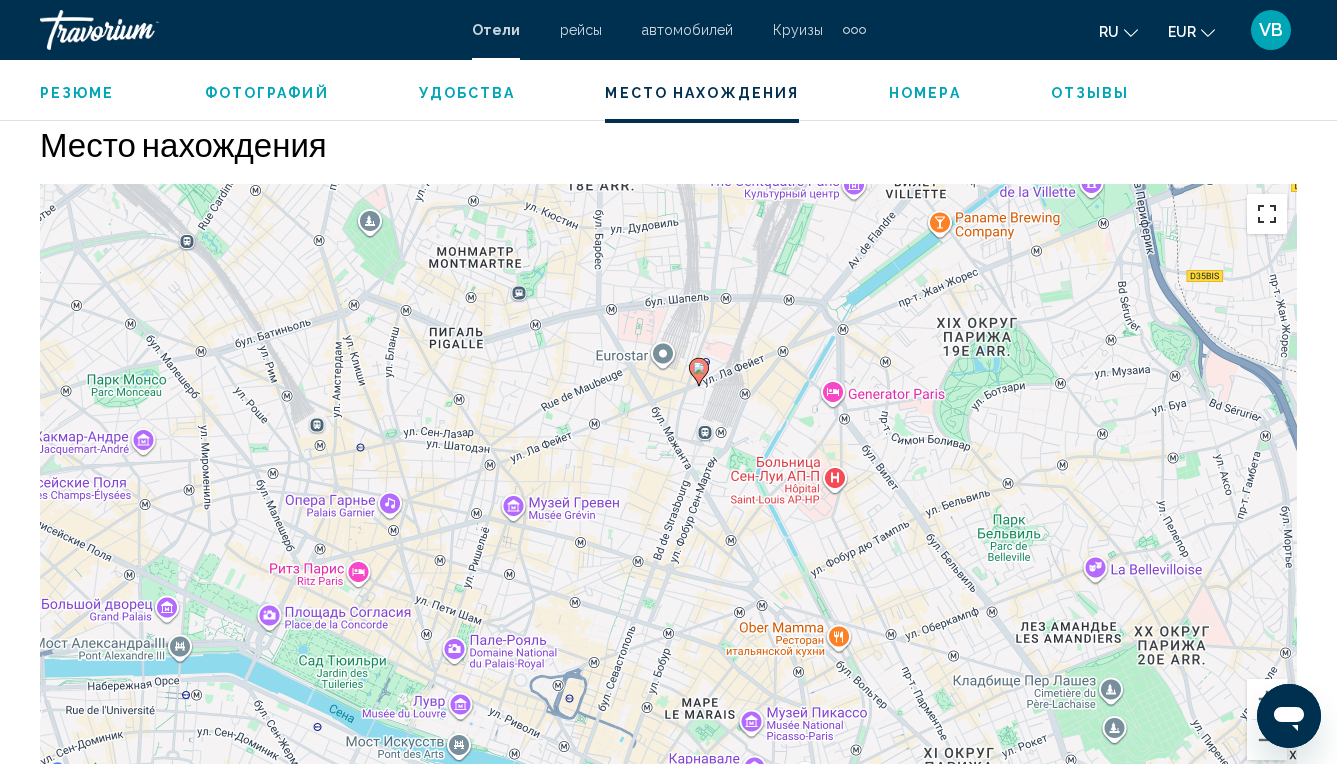 click at bounding box center [1267, 214] 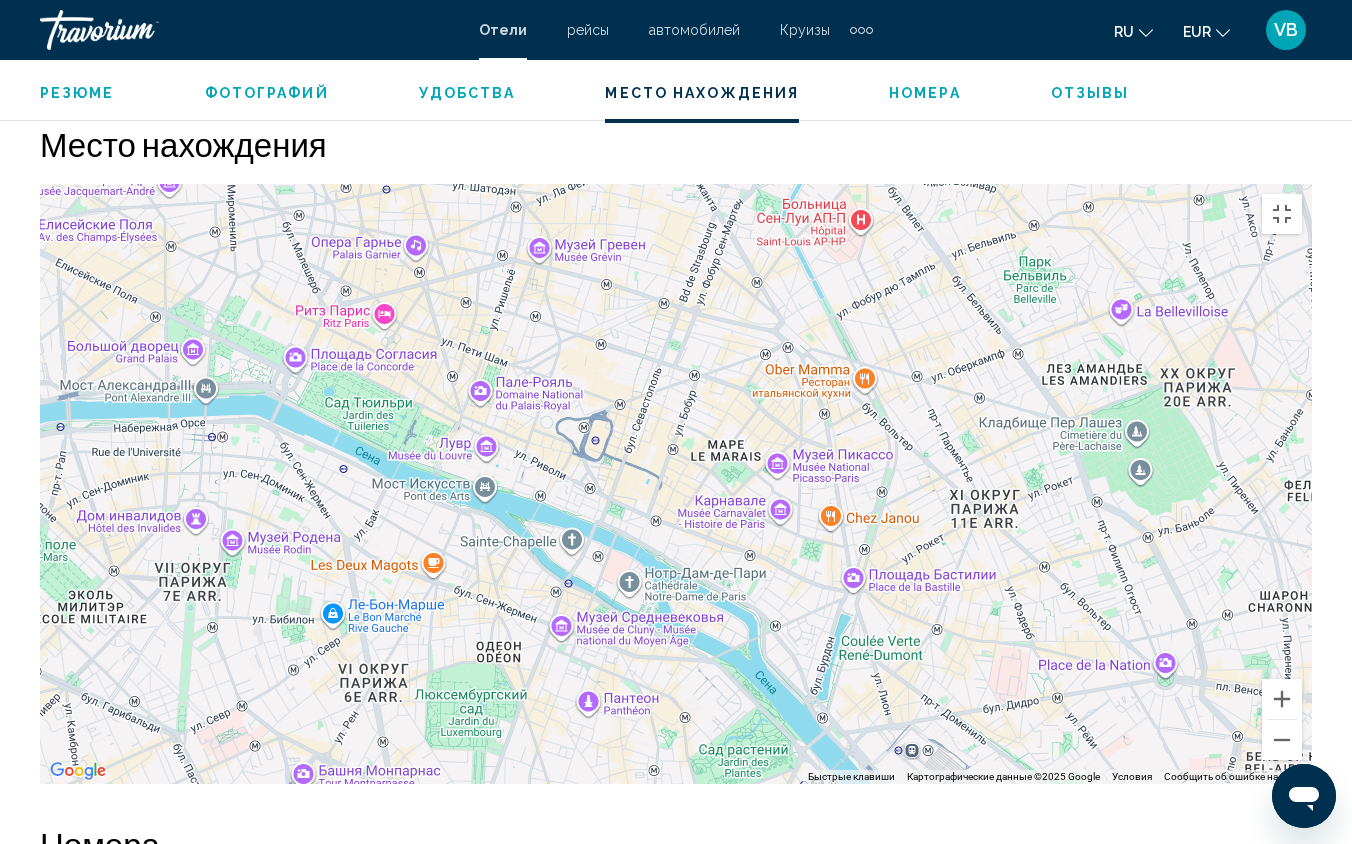 drag, startPoint x: 385, startPoint y: 228, endPoint x: 398, endPoint y: -34, distance: 262.32233 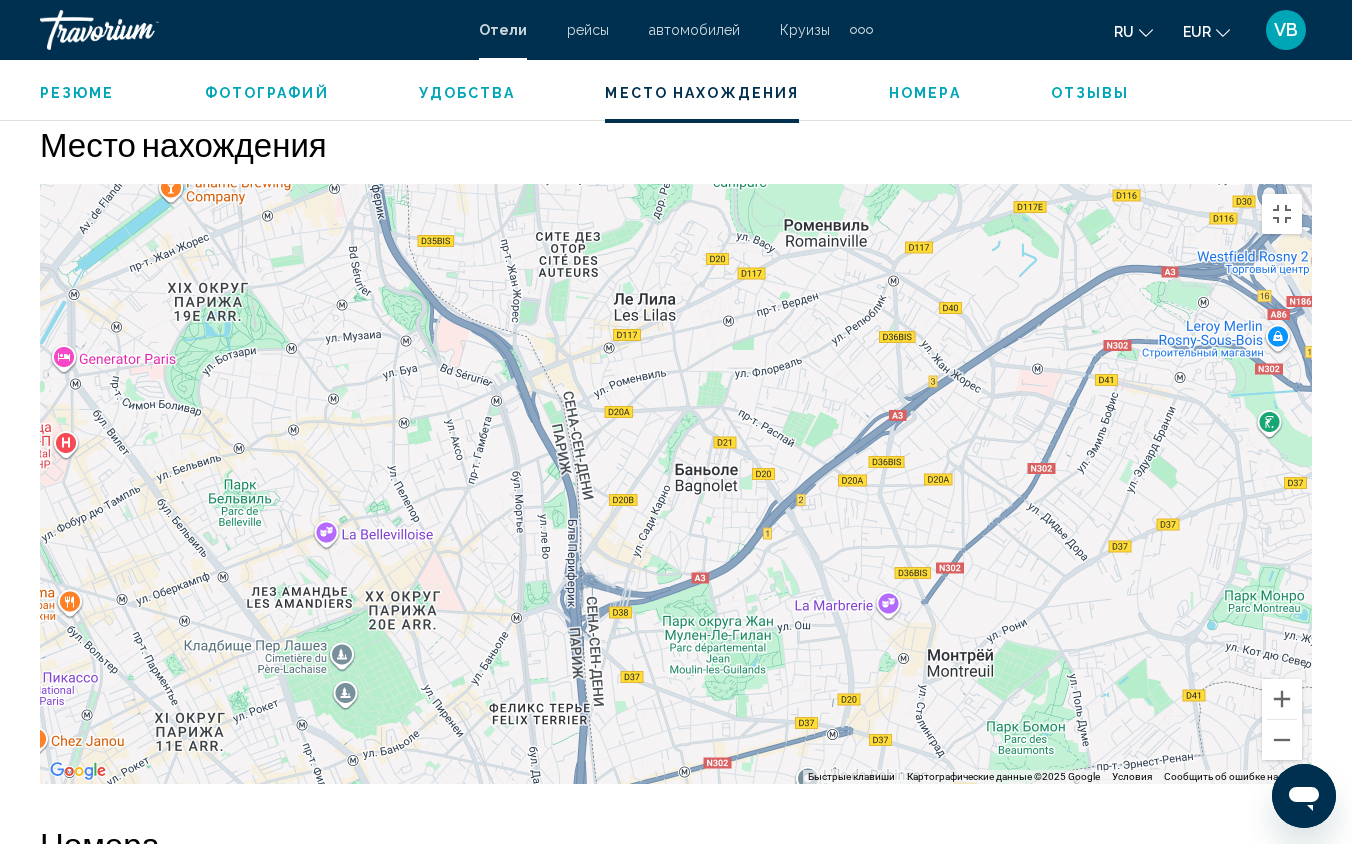 drag, startPoint x: 1008, startPoint y: 622, endPoint x: 219, endPoint y: 841, distance: 818.82965 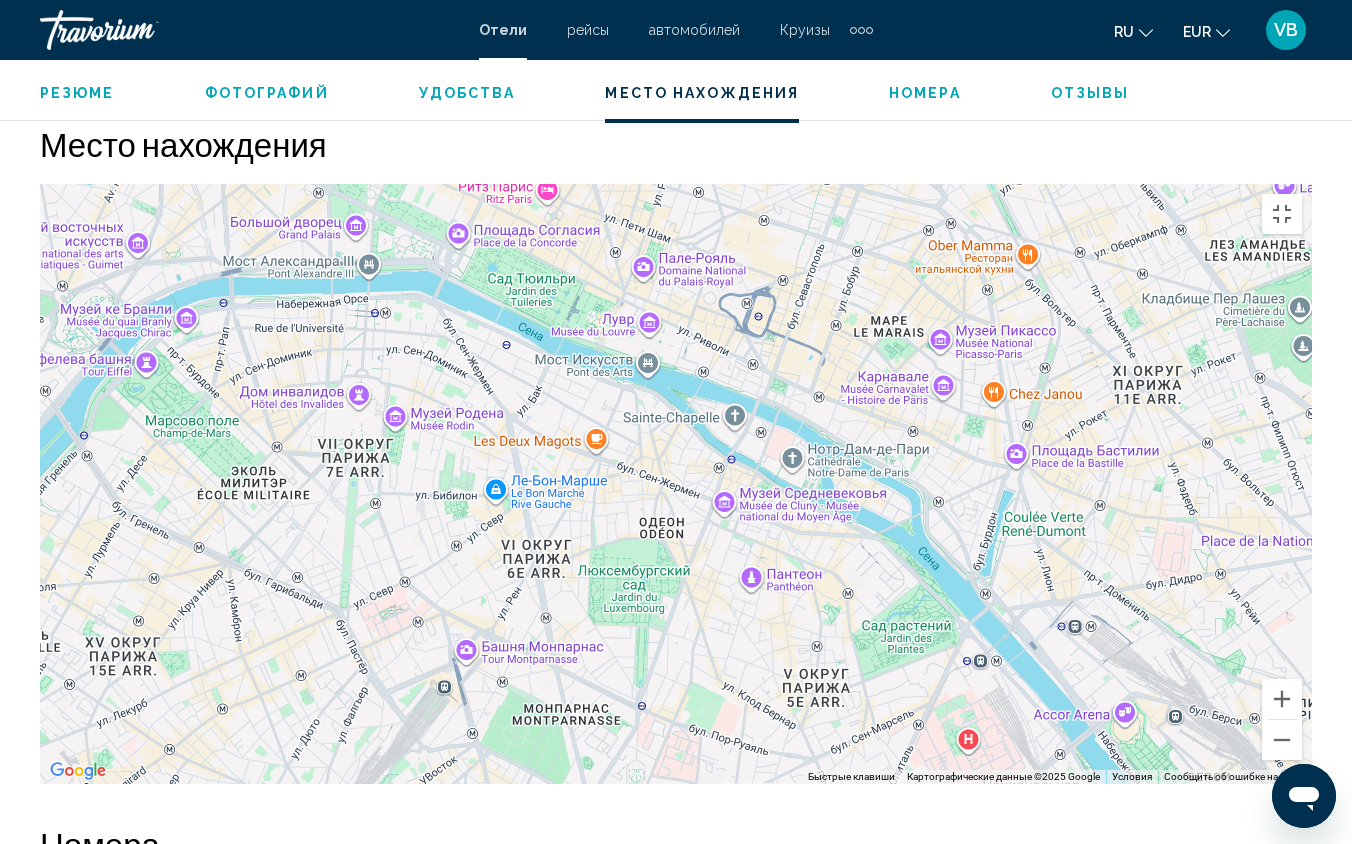 drag, startPoint x: 215, startPoint y: 311, endPoint x: 1166, endPoint y: -34, distance: 1011.6452 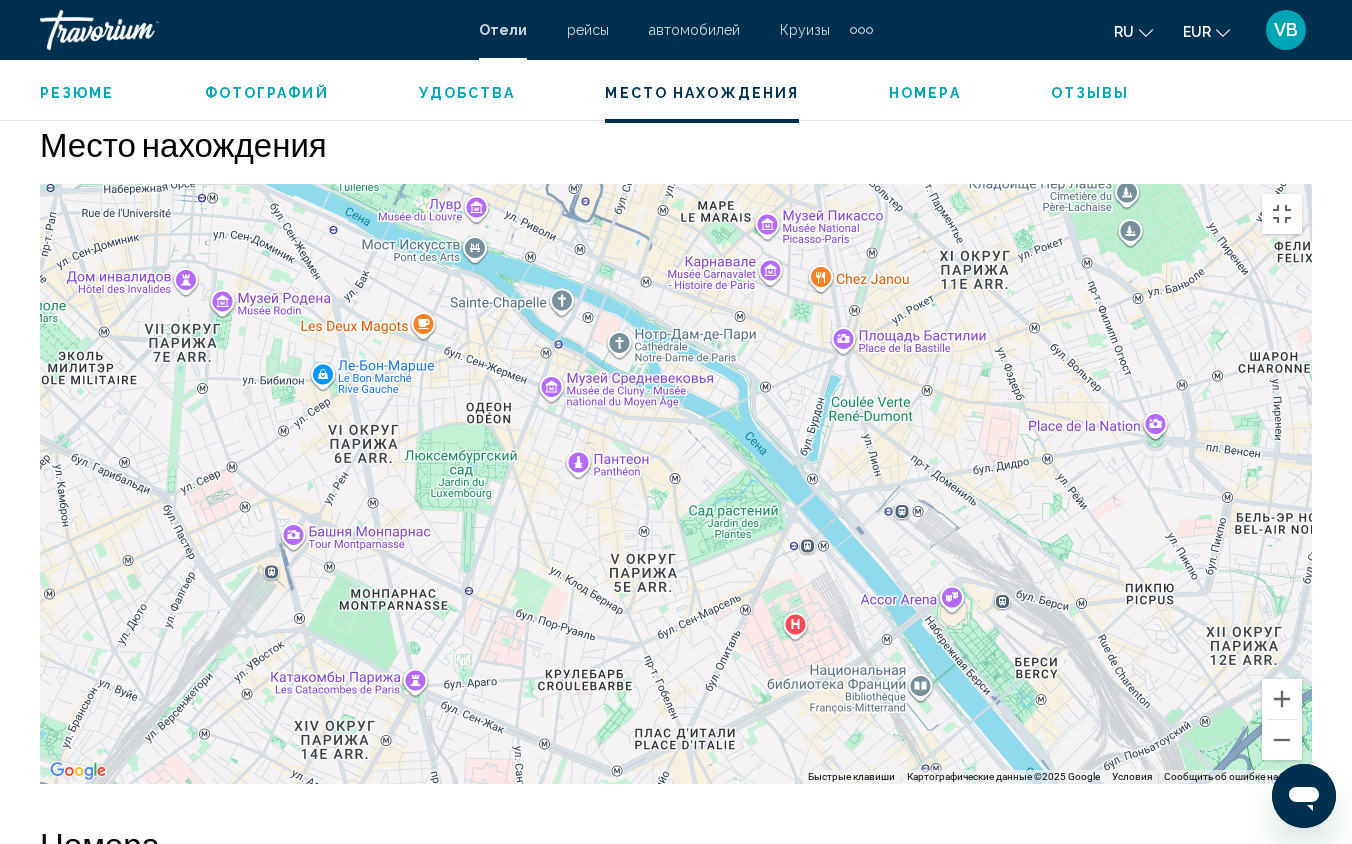 drag, startPoint x: 1152, startPoint y: 462, endPoint x: 948, endPoint y: 341, distance: 237.18558 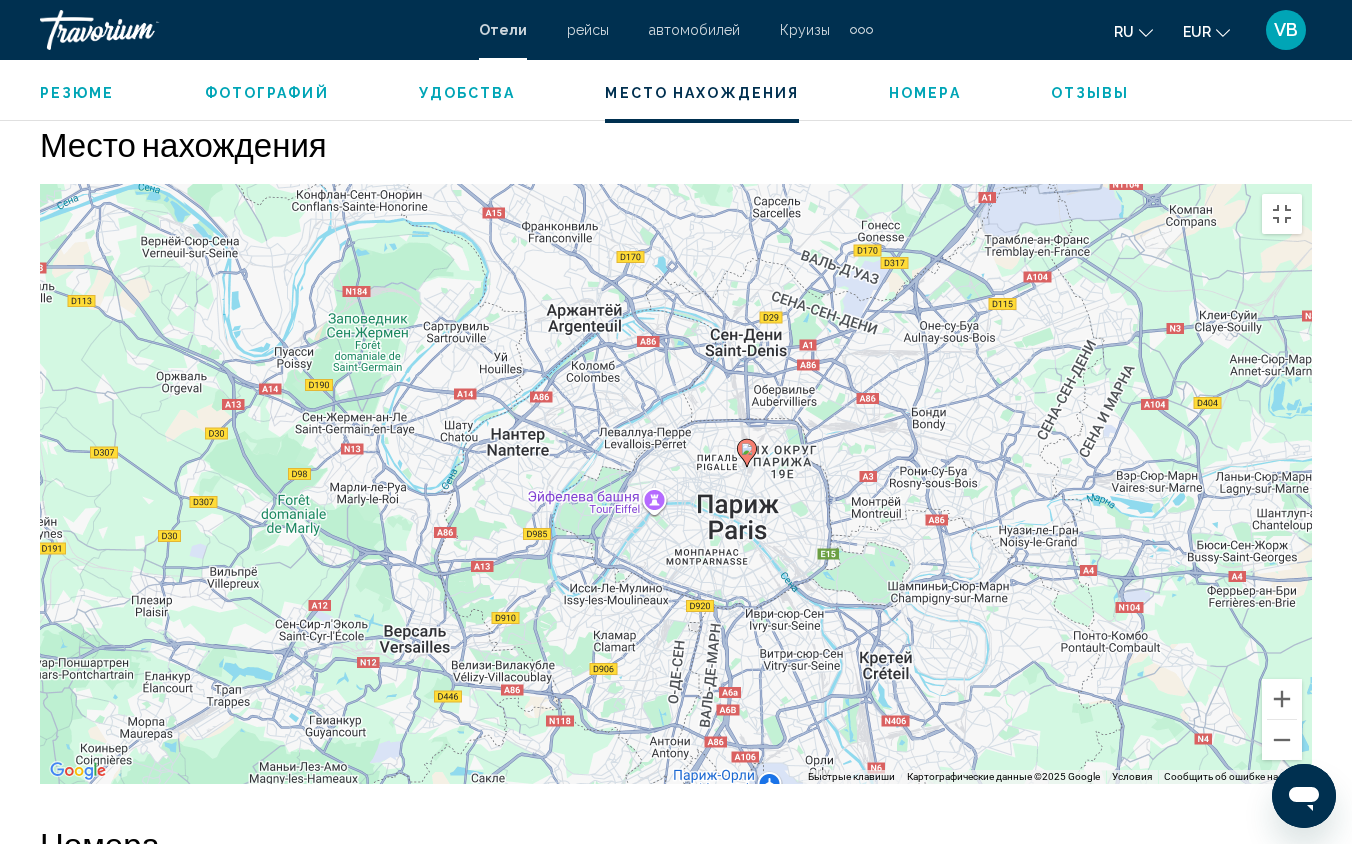 drag, startPoint x: 1245, startPoint y: 426, endPoint x: 985, endPoint y: 497, distance: 269.51996 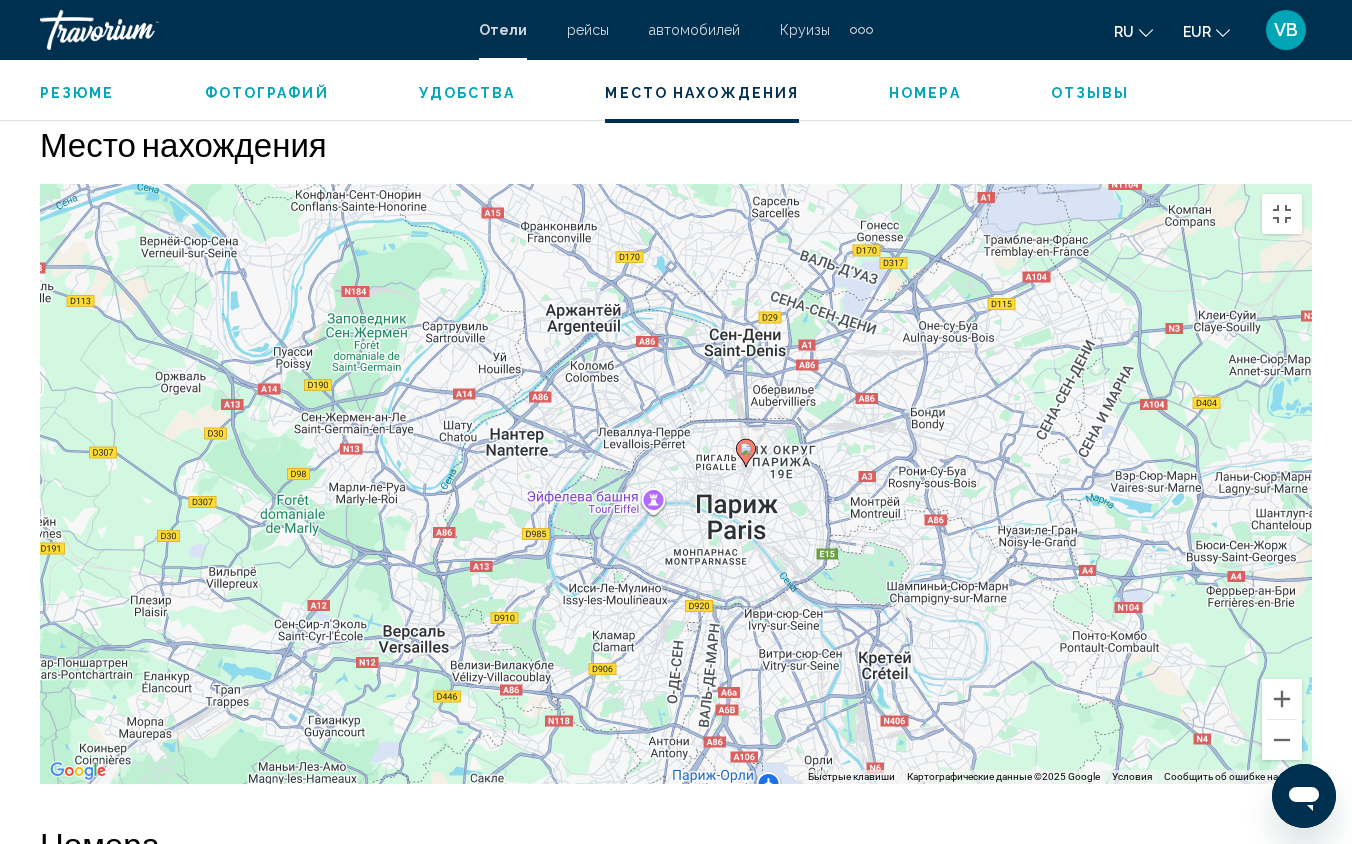 click on "Чтобы активировать перетаскивание с помощью клавиатуры, нажмите Alt + Ввод. После этого перемещайте маркер, используя клавиши со стрелками. Чтобы завершить перетаскивание, нажмите клавишу Ввод. Чтобы отменить действие, нажмите клавишу Esc." at bounding box center (676, 484) 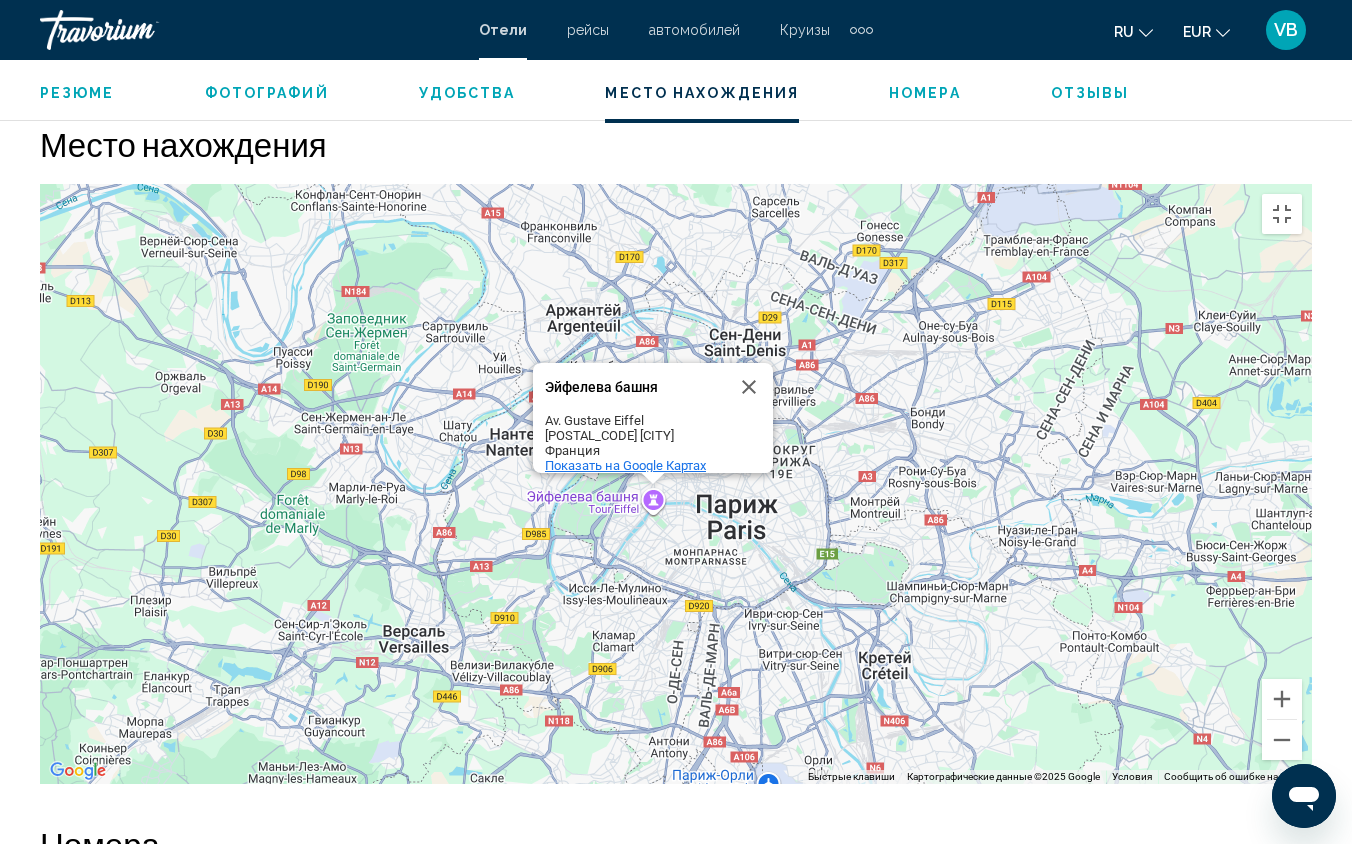click on "Показать на Google Картах" at bounding box center [625, 465] 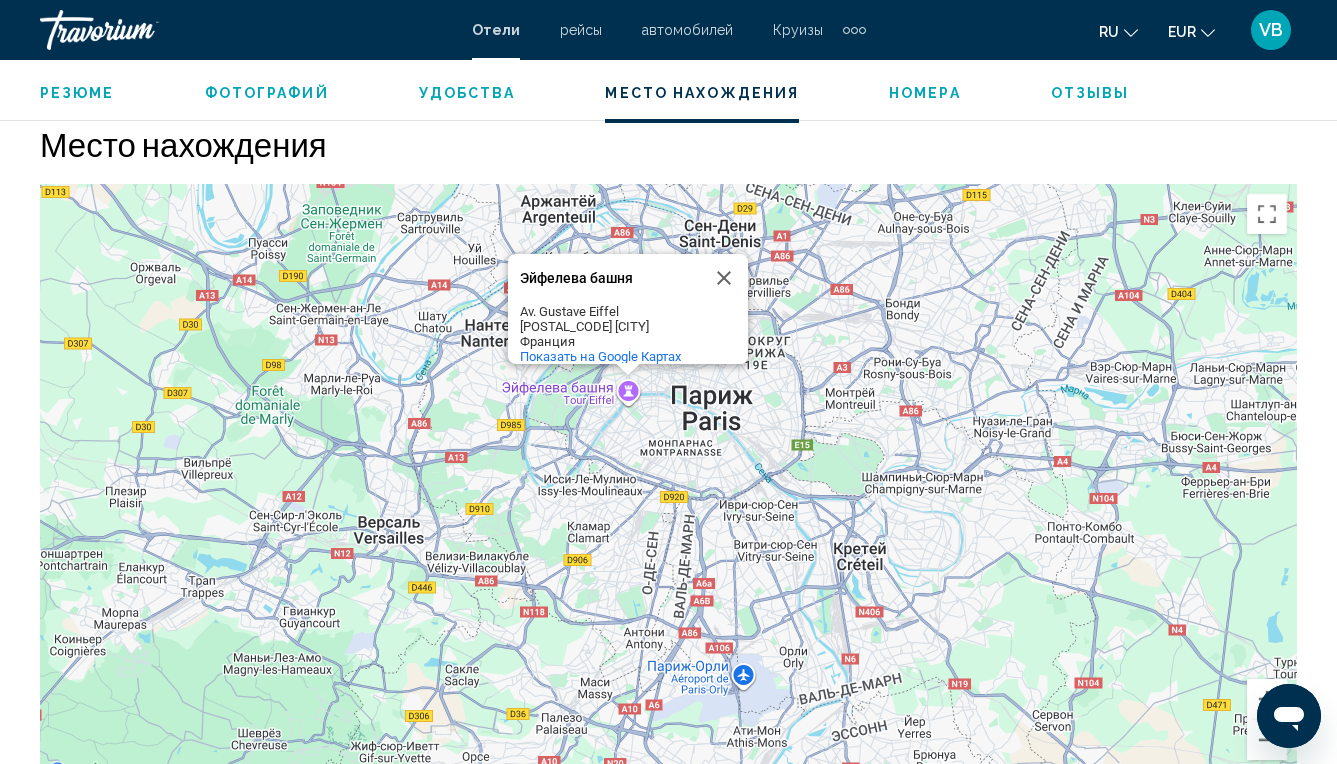 drag, startPoint x: 840, startPoint y: 478, endPoint x: 817, endPoint y: 370, distance: 110.42192 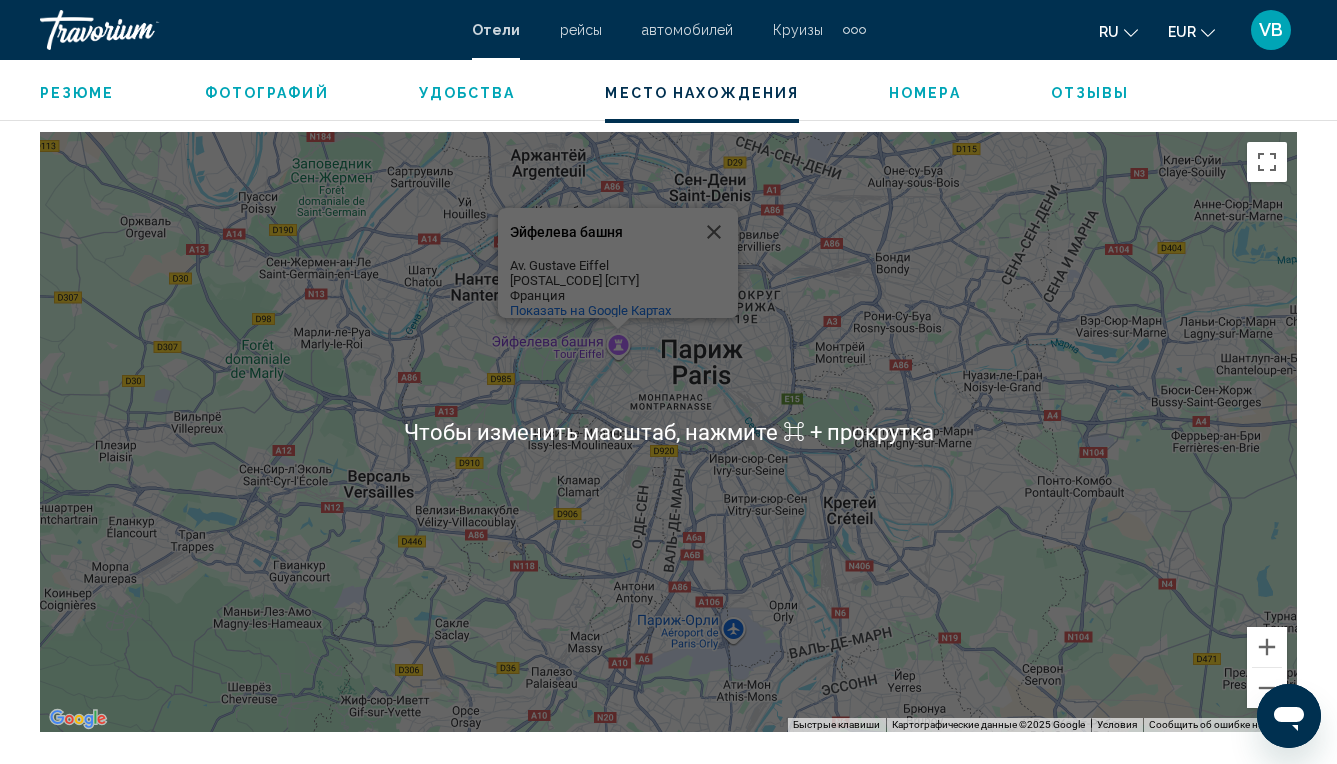 scroll, scrollTop: 2234, scrollLeft: 0, axis: vertical 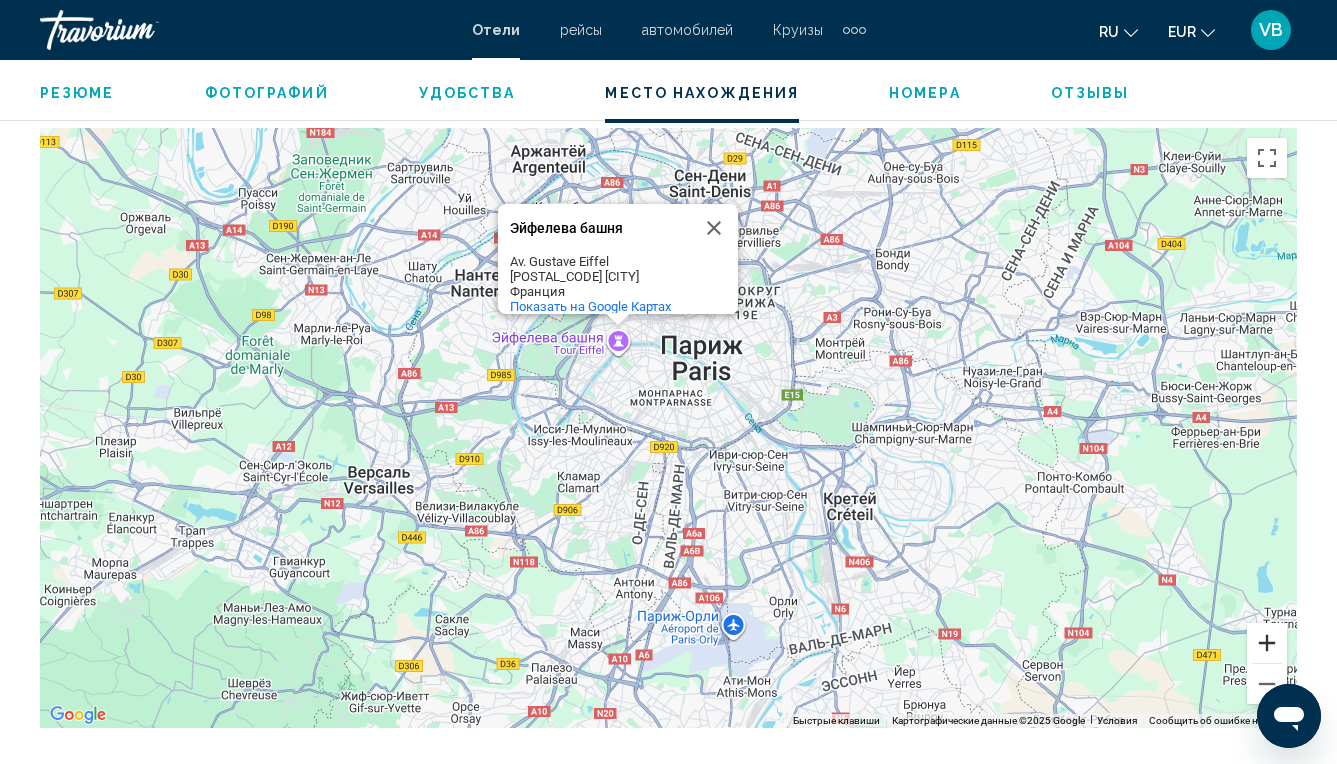 click at bounding box center (1267, 643) 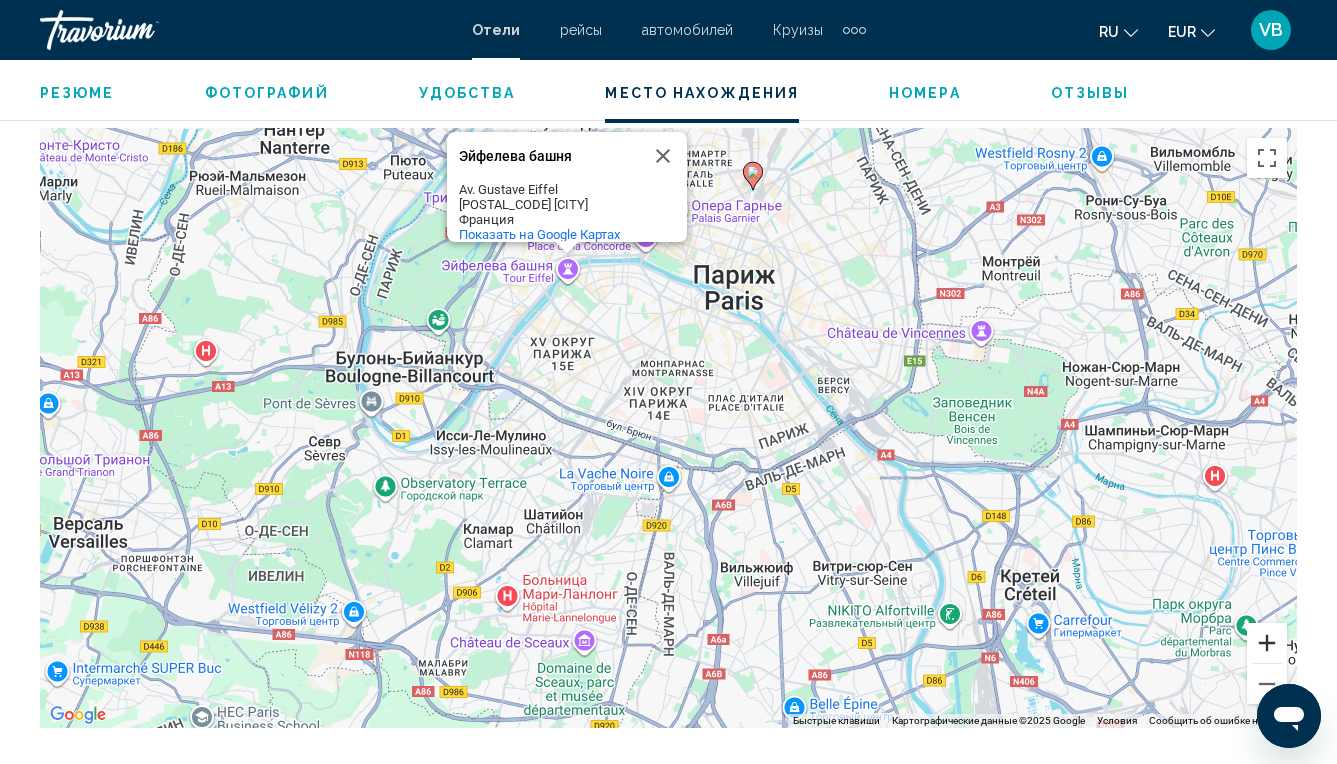 click at bounding box center (1267, 643) 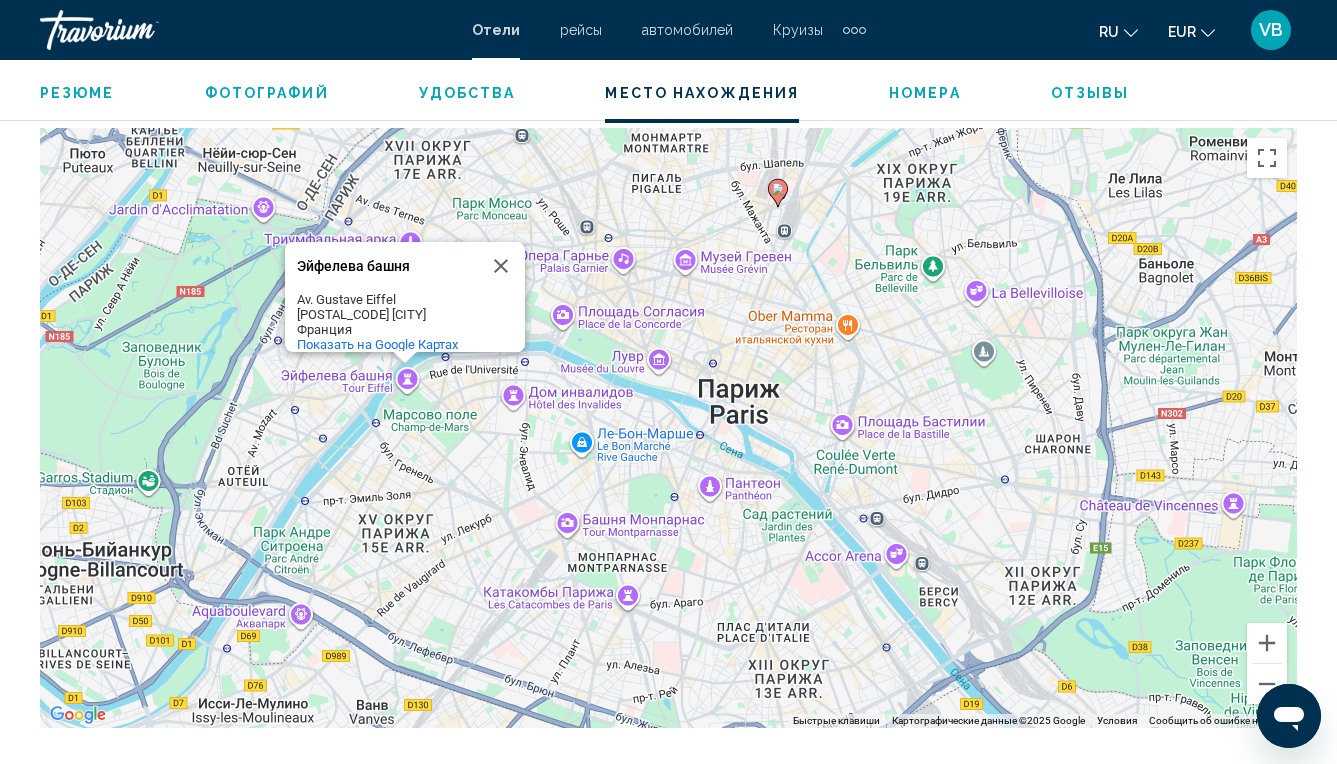 drag, startPoint x: 1058, startPoint y: 334, endPoint x: 999, endPoint y: 590, distance: 262.71088 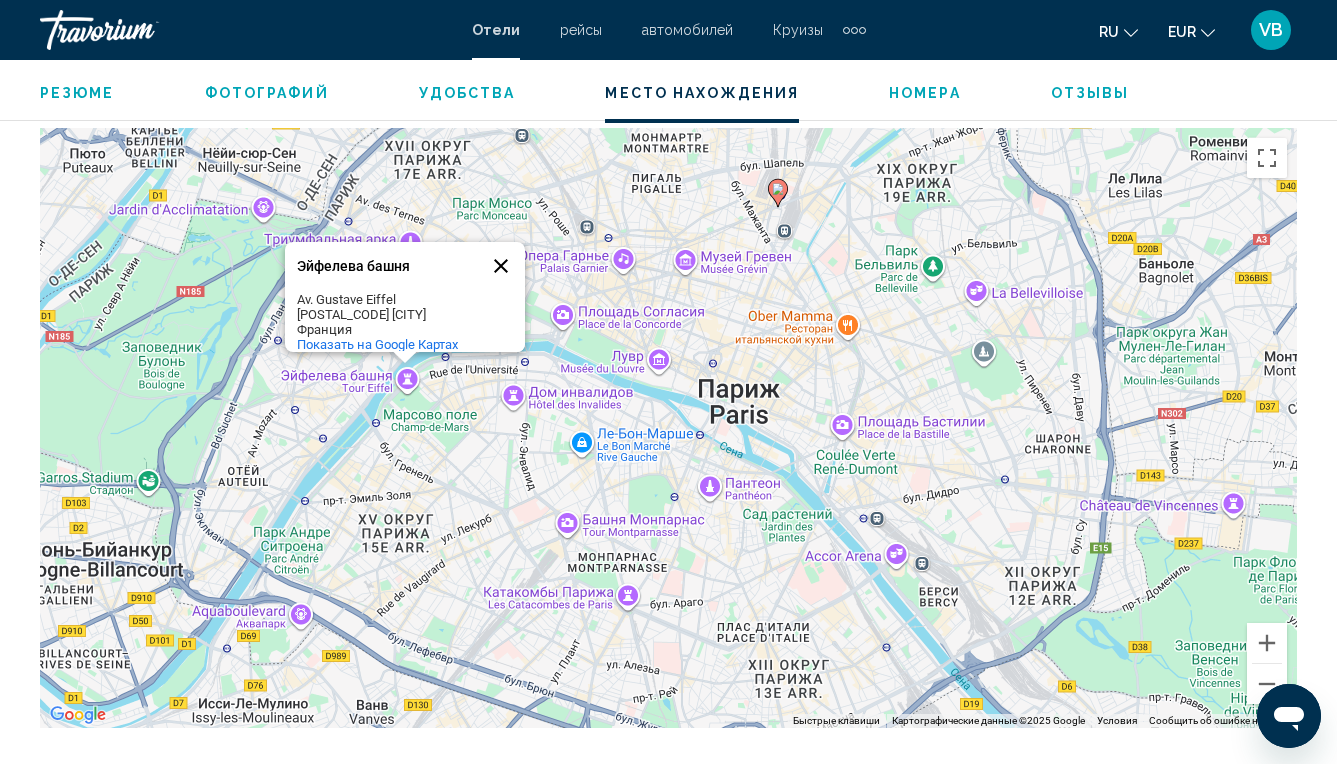 click at bounding box center (501, 266) 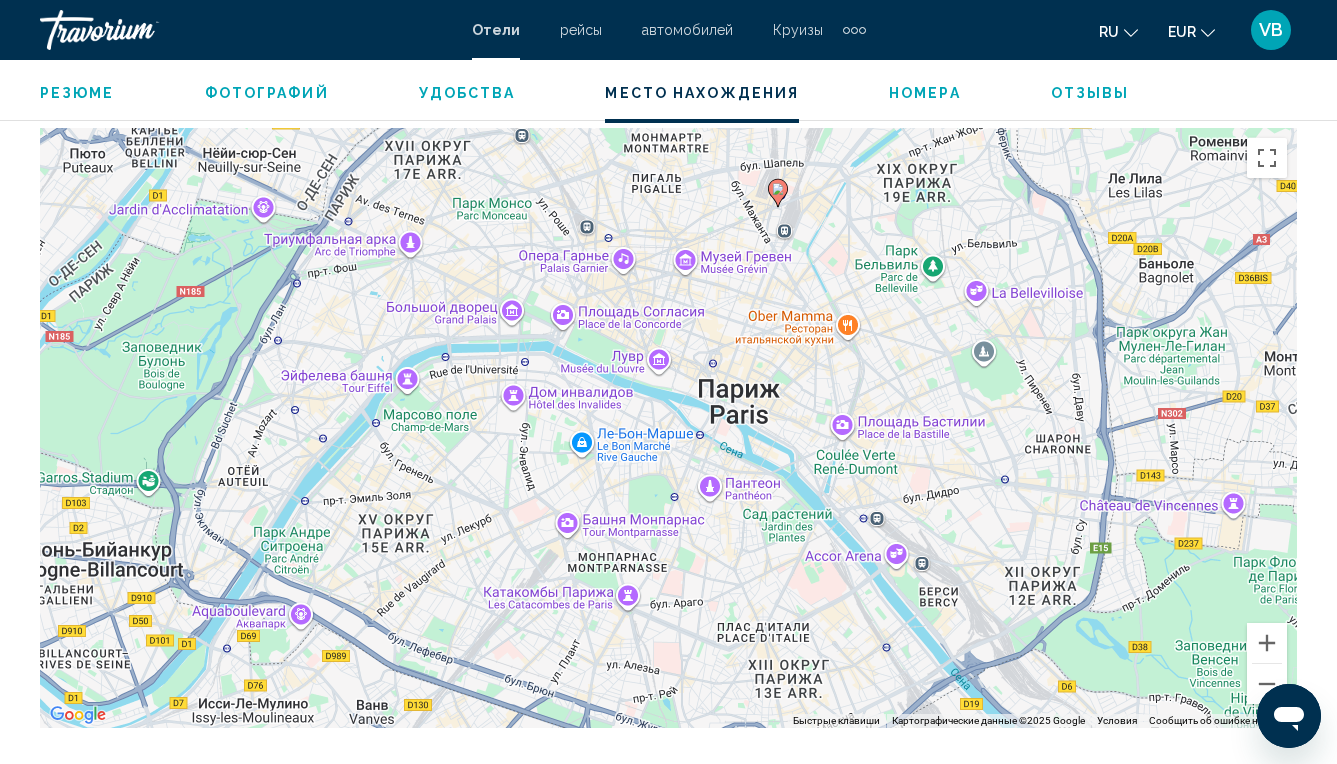click at bounding box center [140, 30] 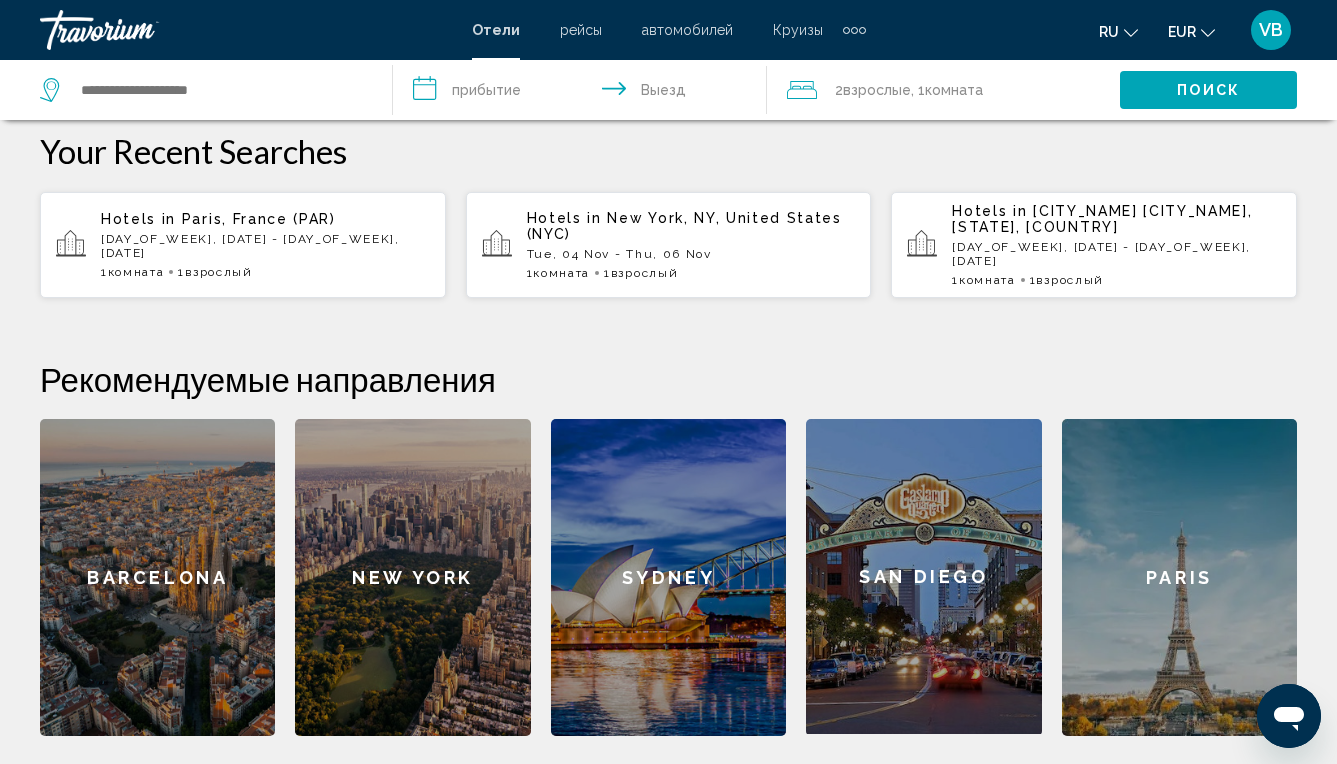 scroll, scrollTop: 741, scrollLeft: 0, axis: vertical 